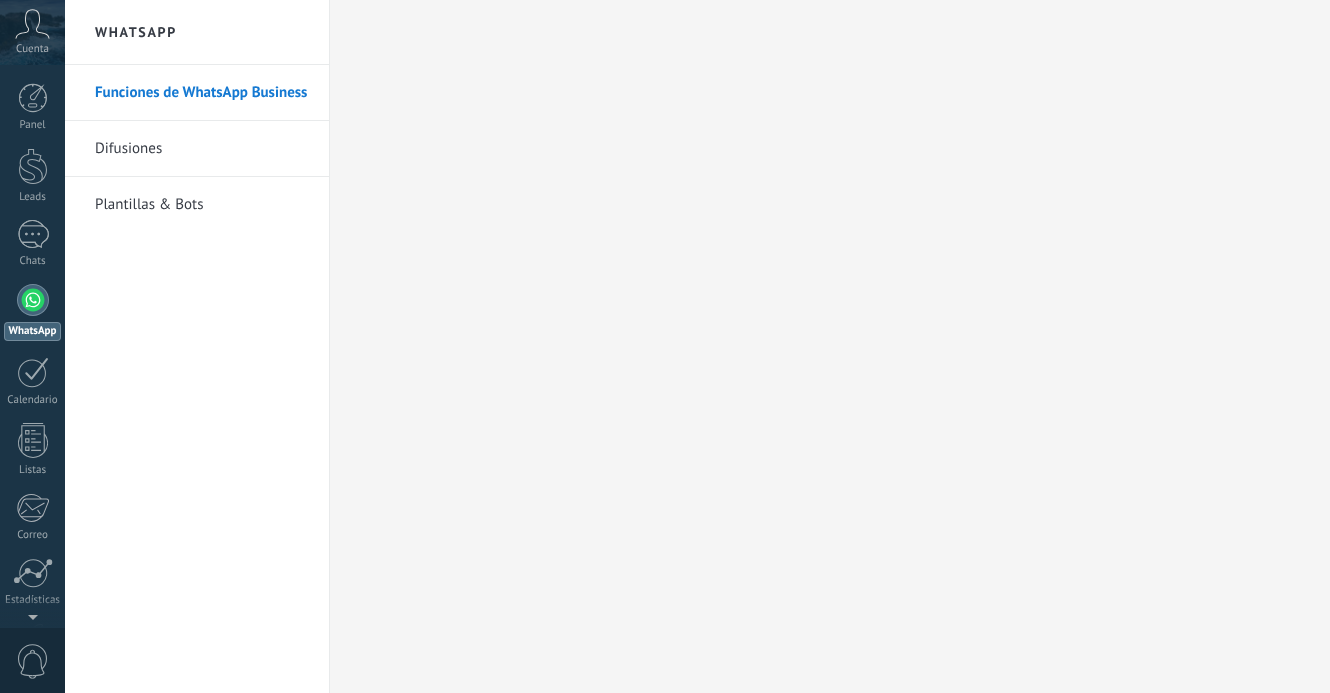scroll, scrollTop: 0, scrollLeft: 0, axis: both 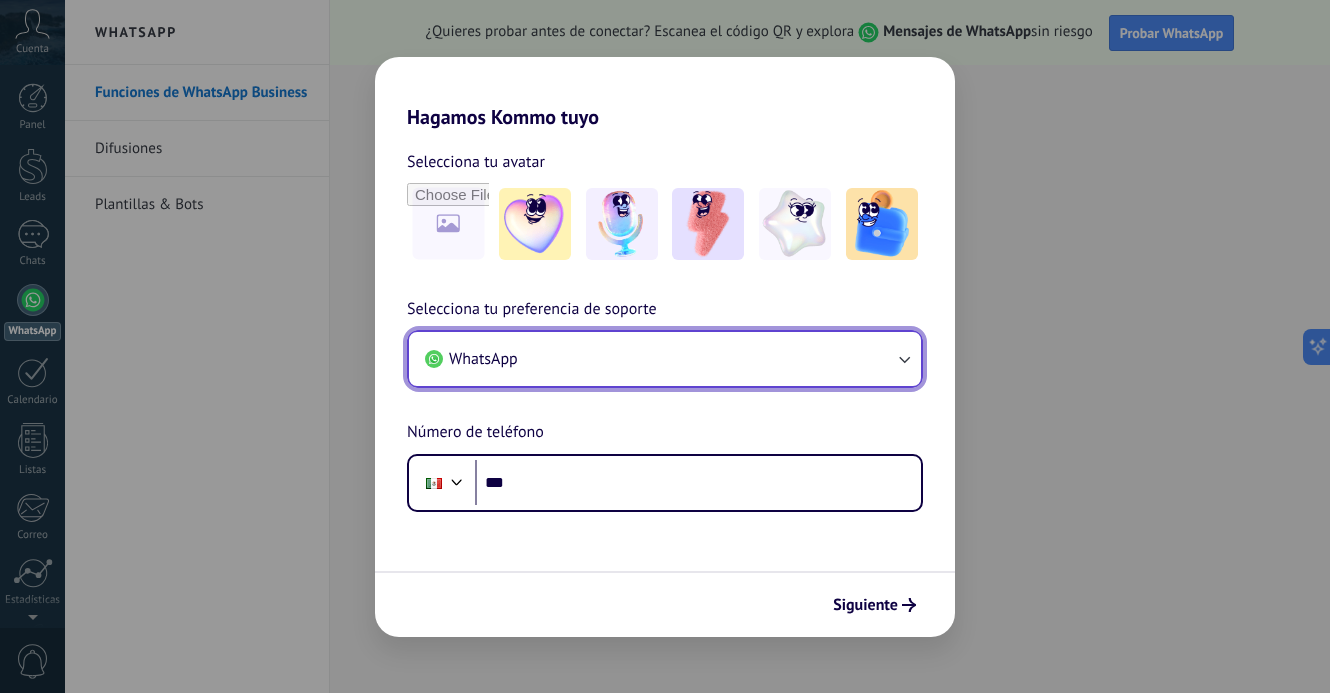 click on "WhatsApp" at bounding box center [665, 359] 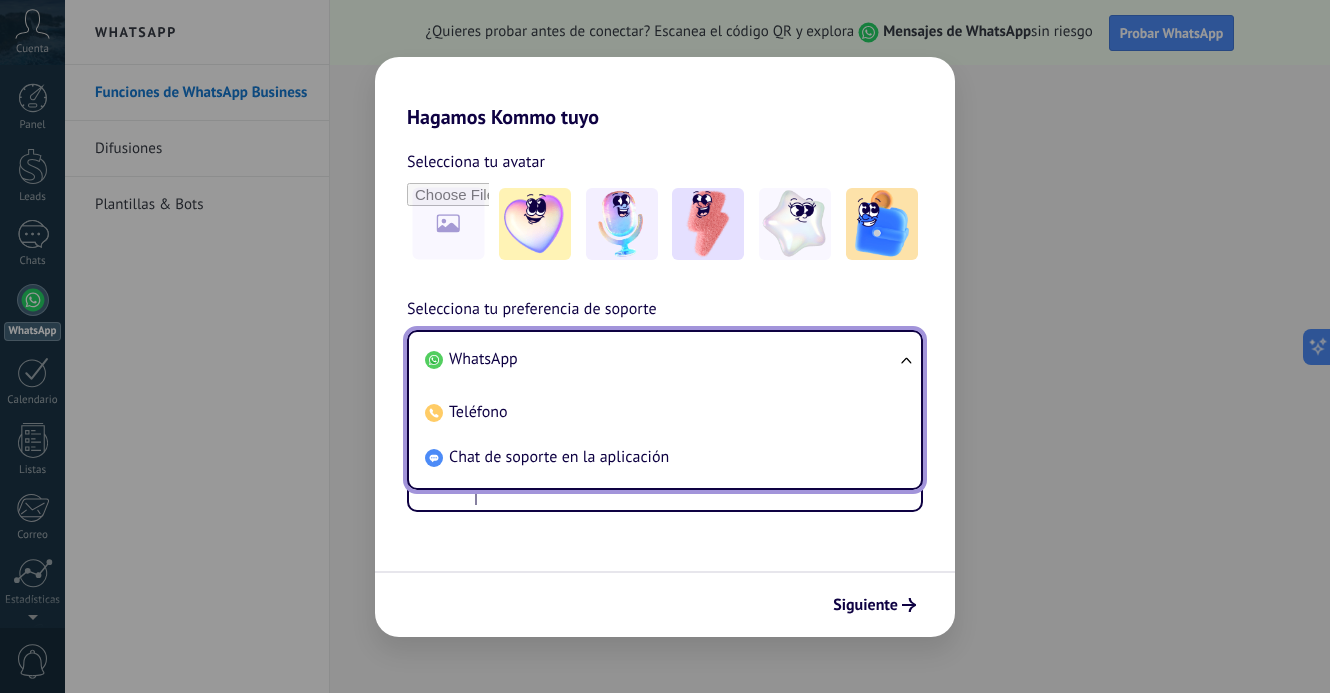 click on "WhatsApp" at bounding box center [661, 359] 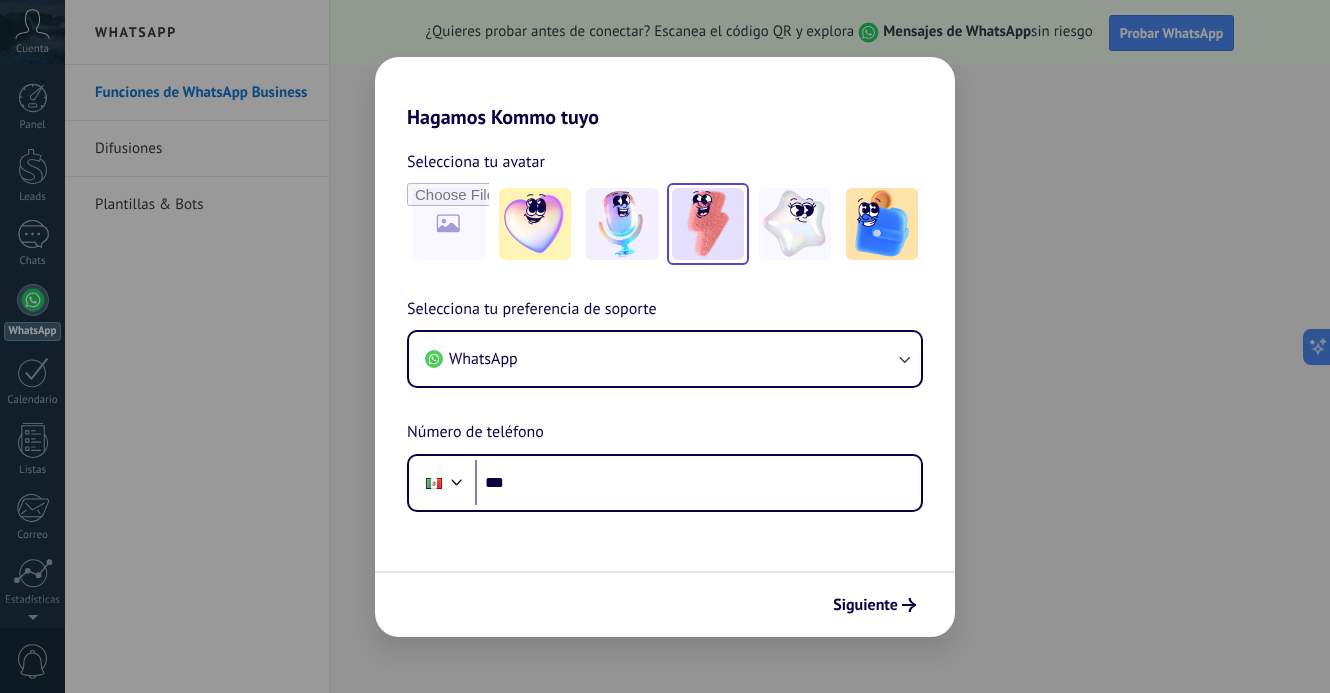 click at bounding box center [708, 224] 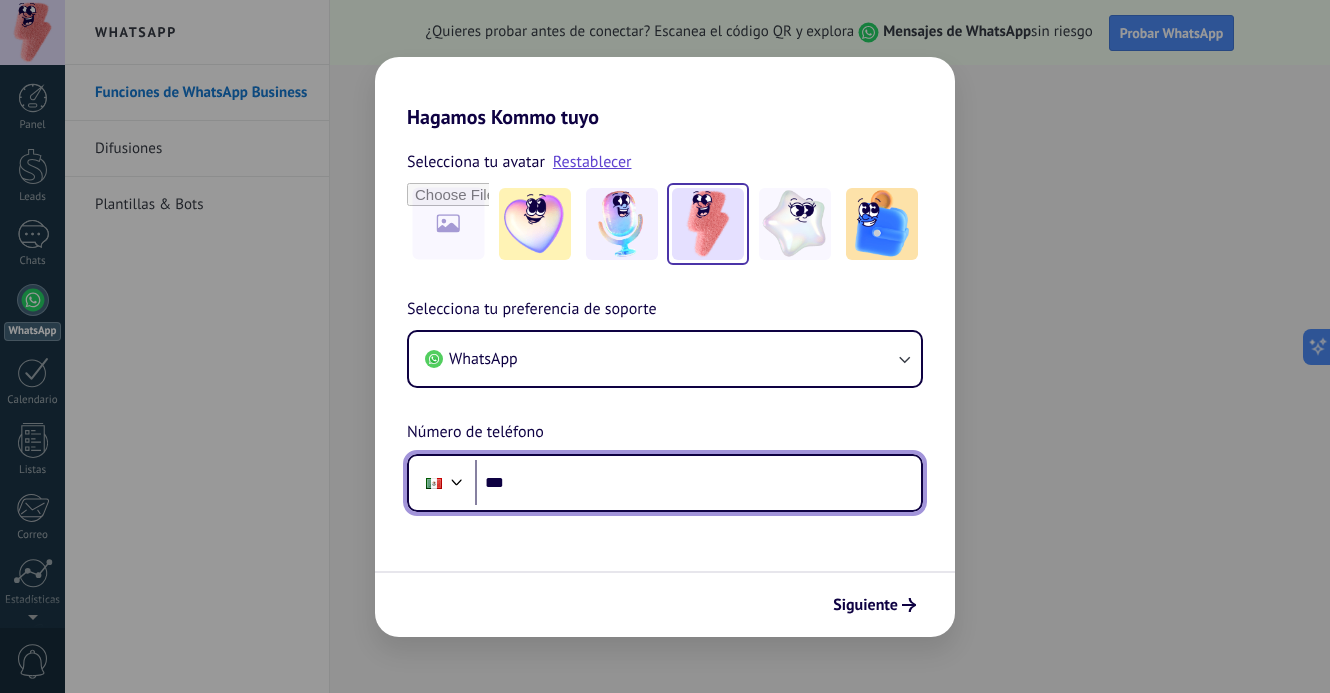 click on "***" at bounding box center (698, 483) 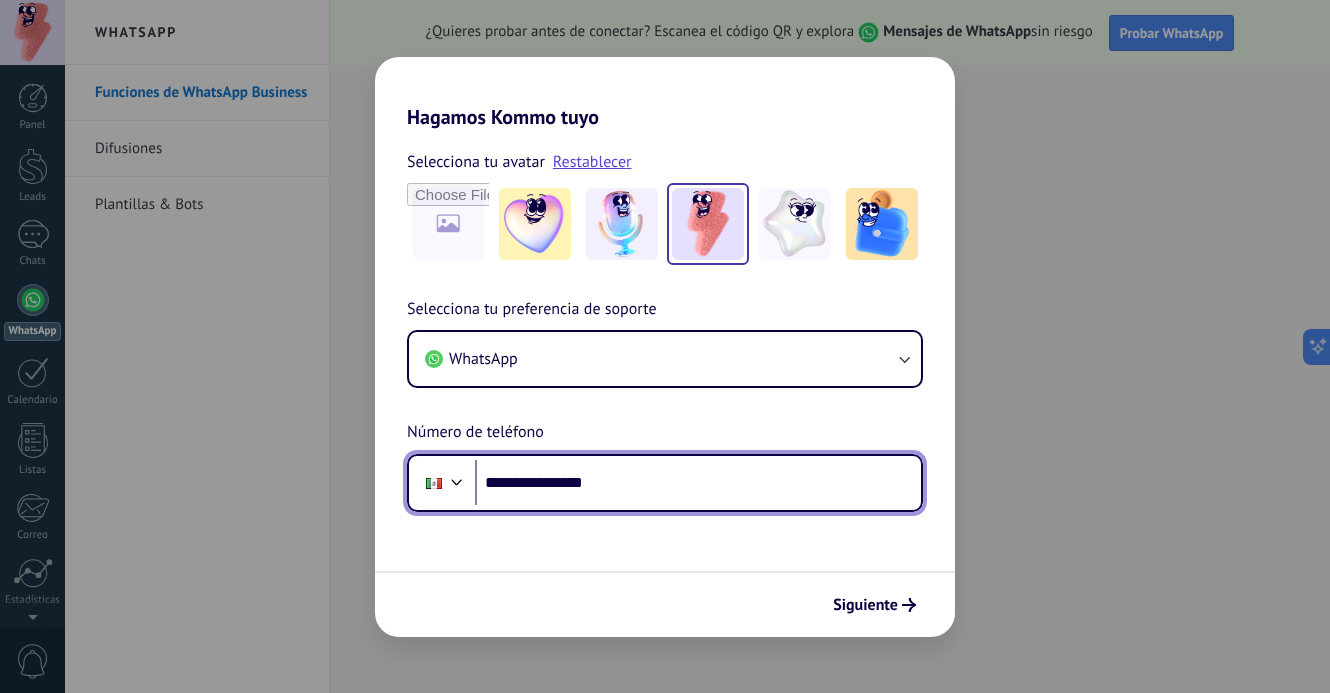 type on "**********" 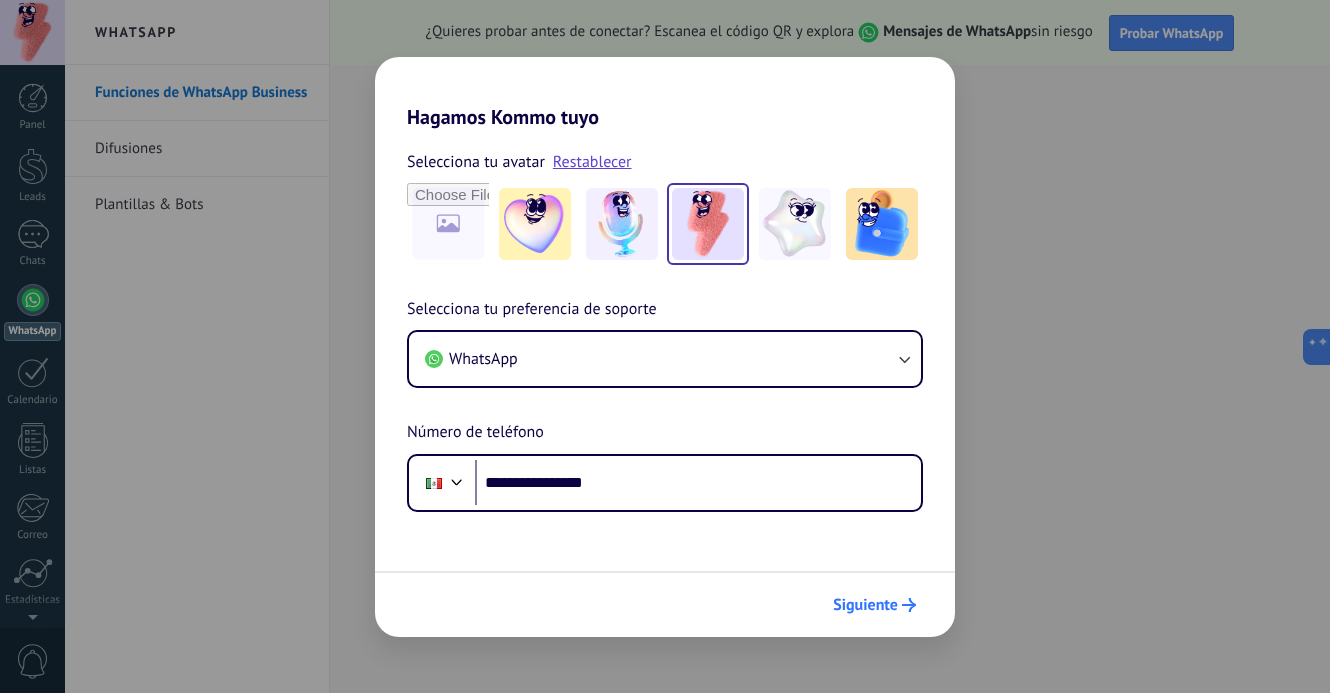 click on "Siguiente" at bounding box center (865, 605) 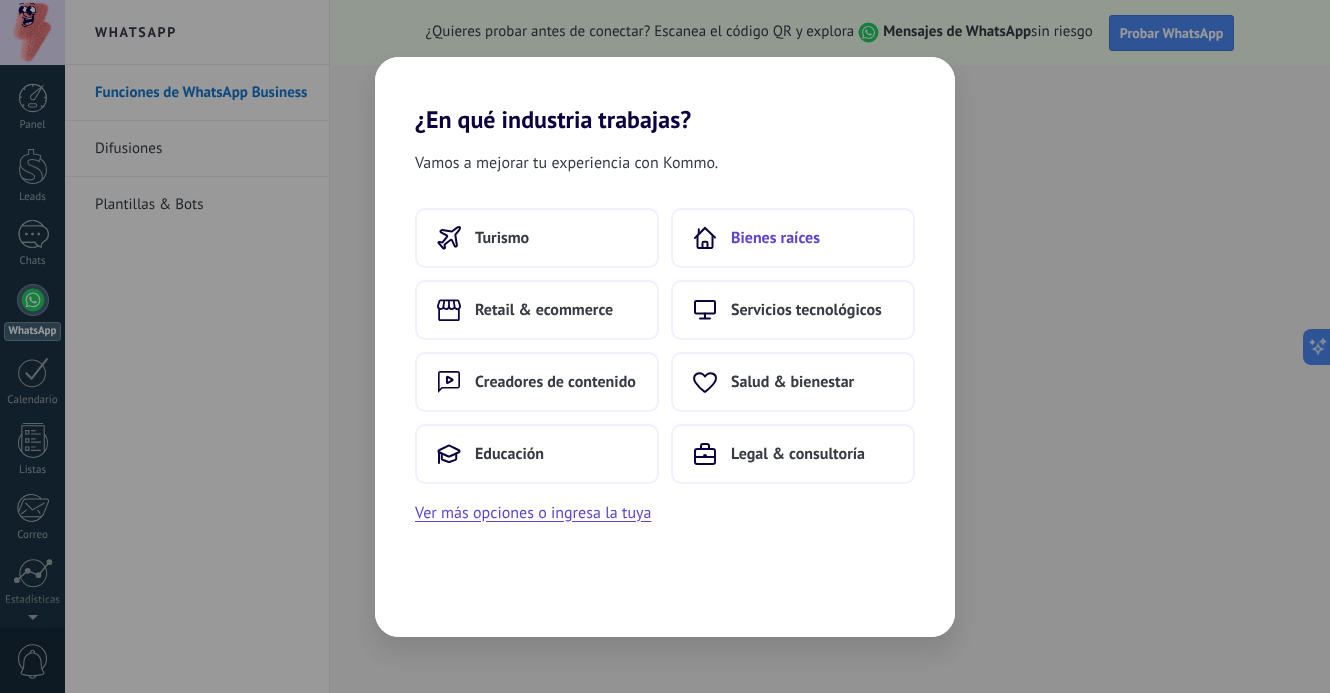 click on "Bienes raíces" at bounding box center [775, 238] 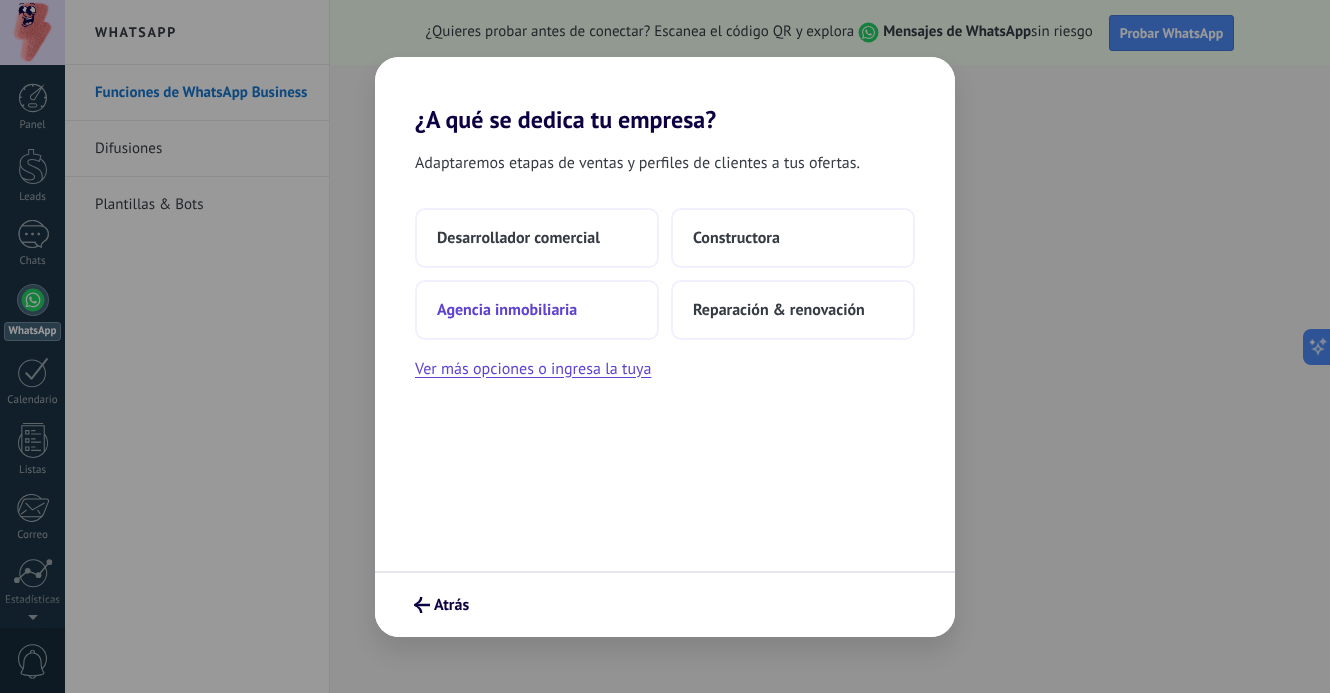 click on "Agencia inmobiliaria" at bounding box center (507, 310) 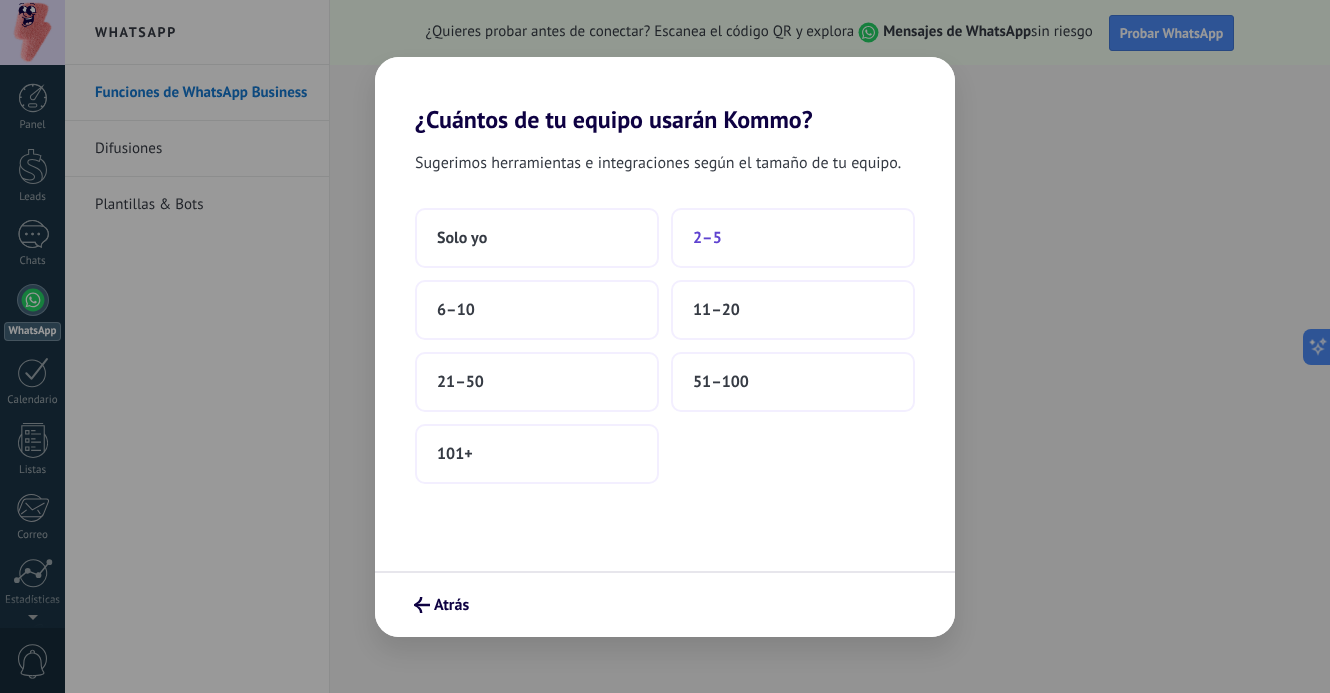 click on "2–5" at bounding box center [793, 238] 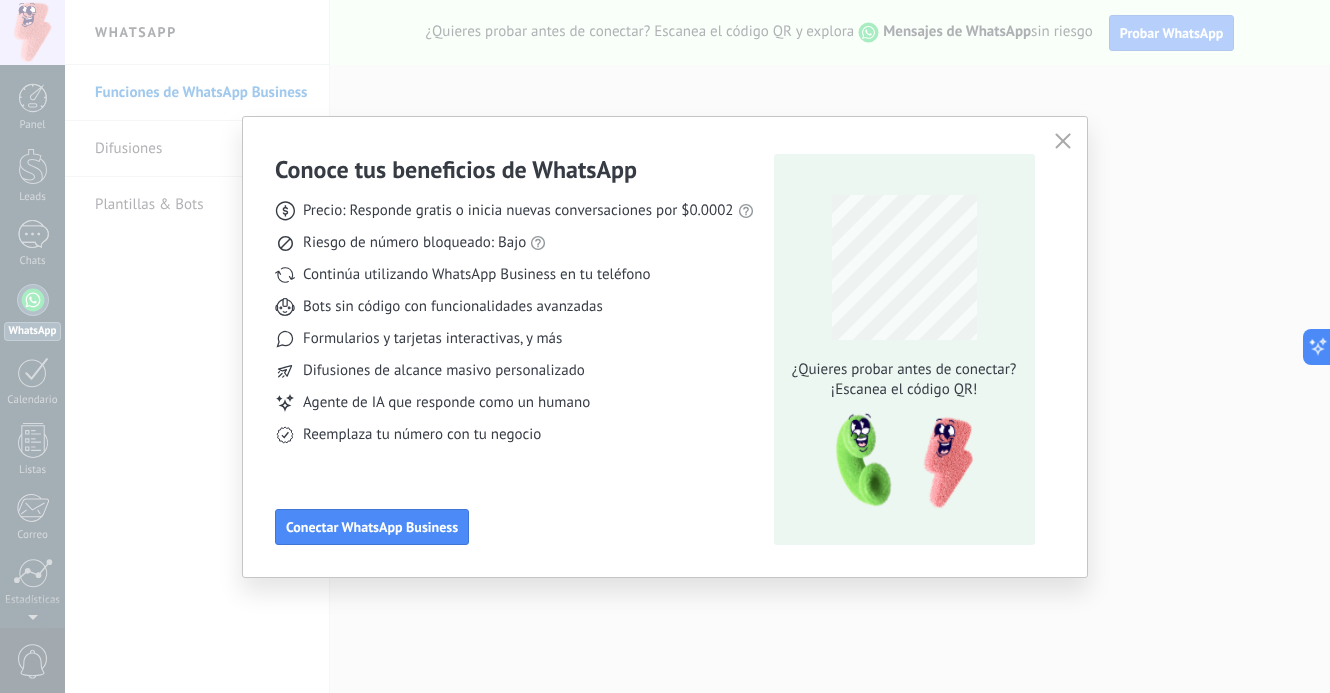 click 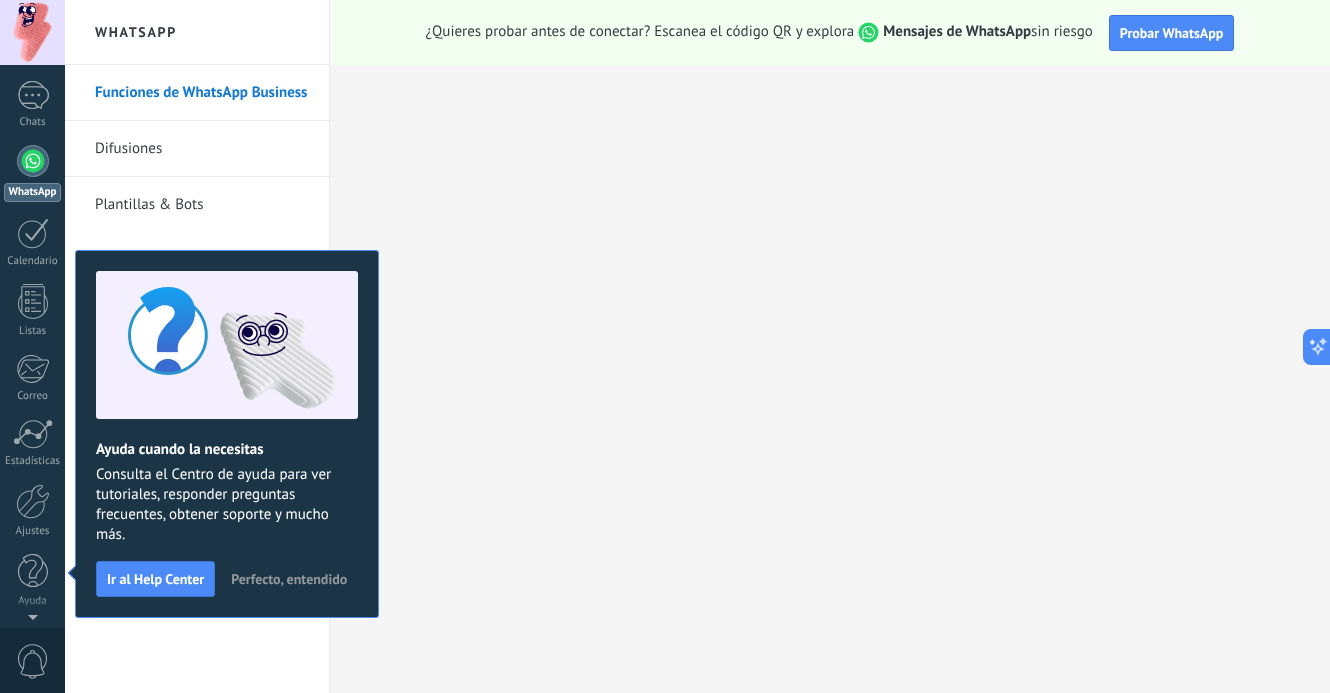 scroll, scrollTop: 0, scrollLeft: 0, axis: both 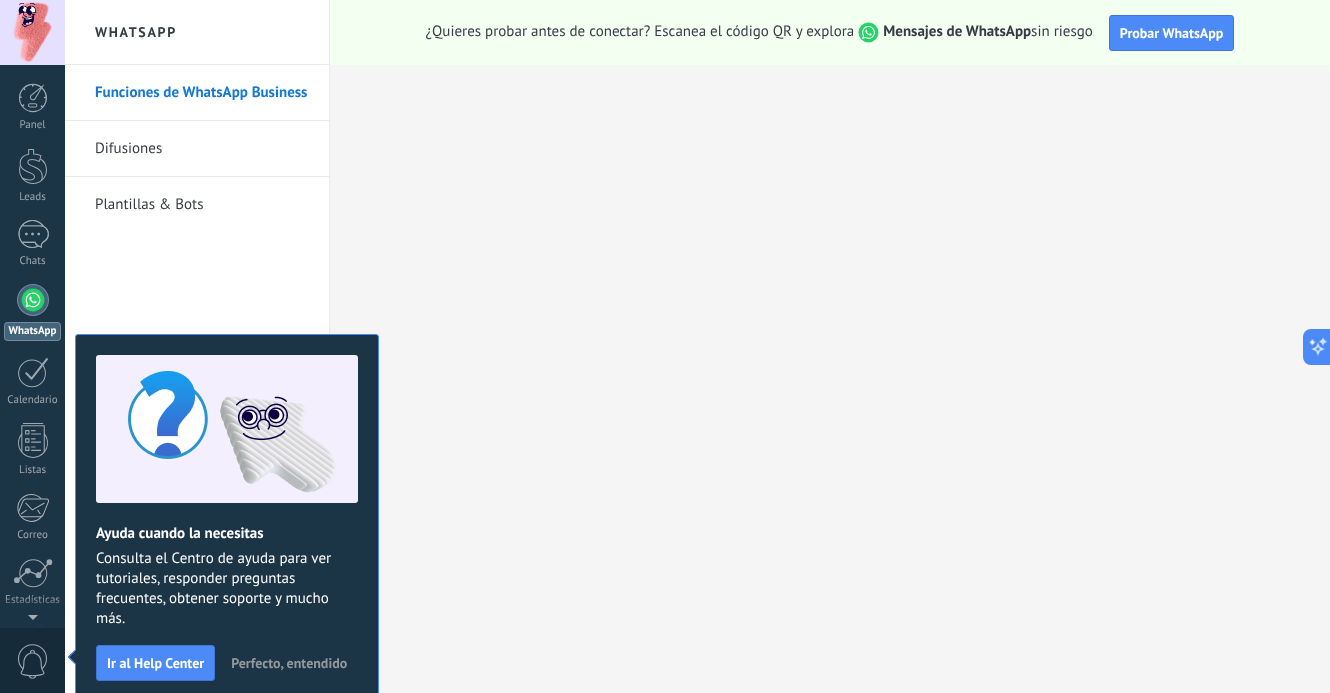 click on "Funciones de WhatsApp Business" at bounding box center [202, 93] 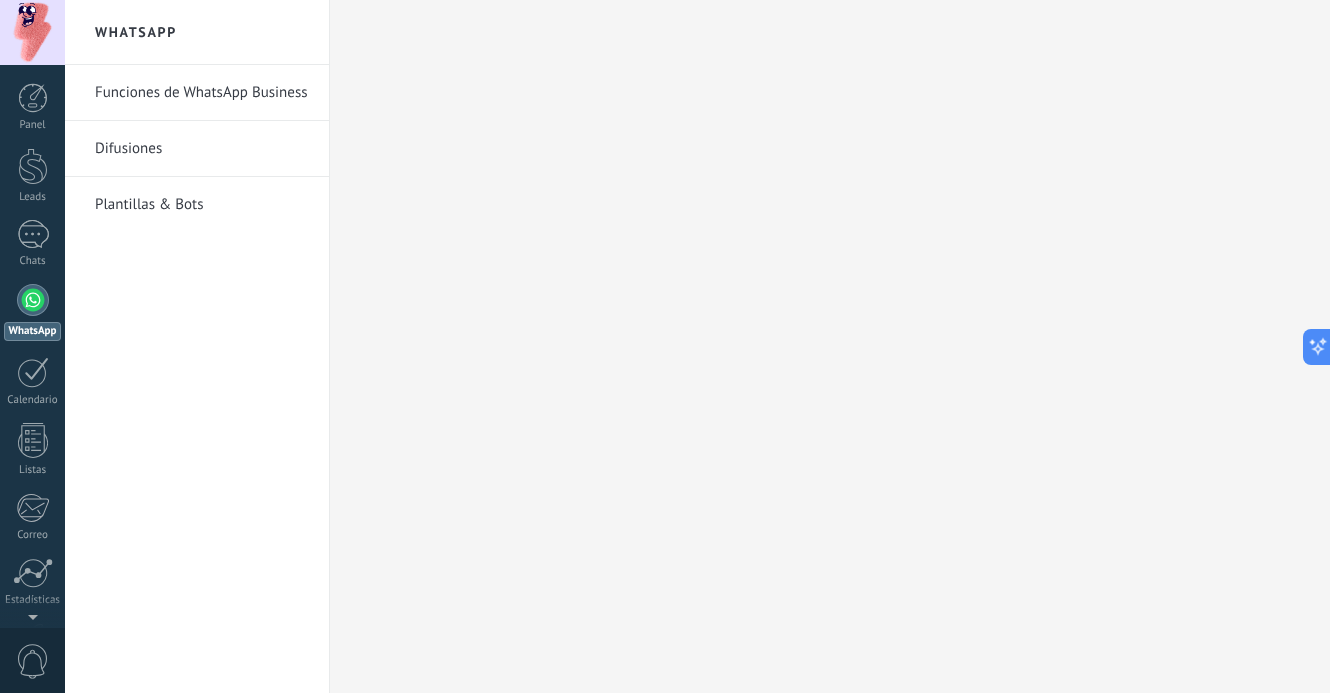 click on "Difusiones" at bounding box center [202, 149] 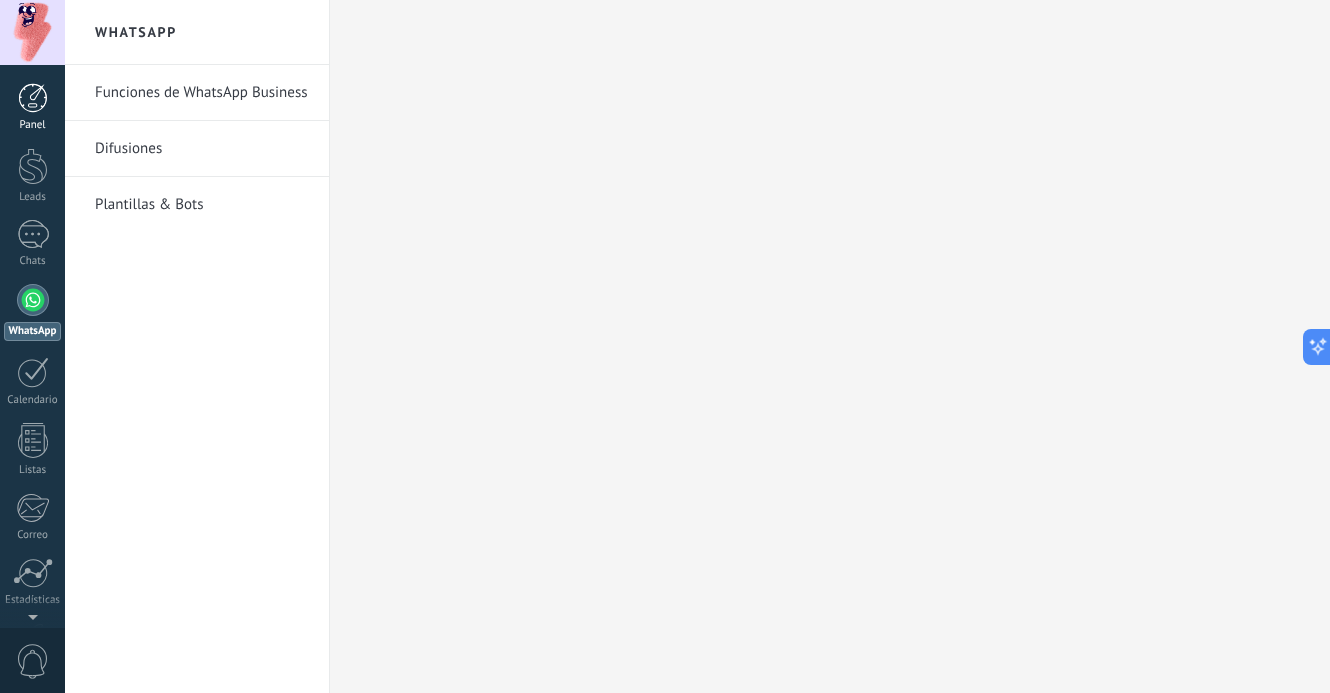 click at bounding box center (33, 98) 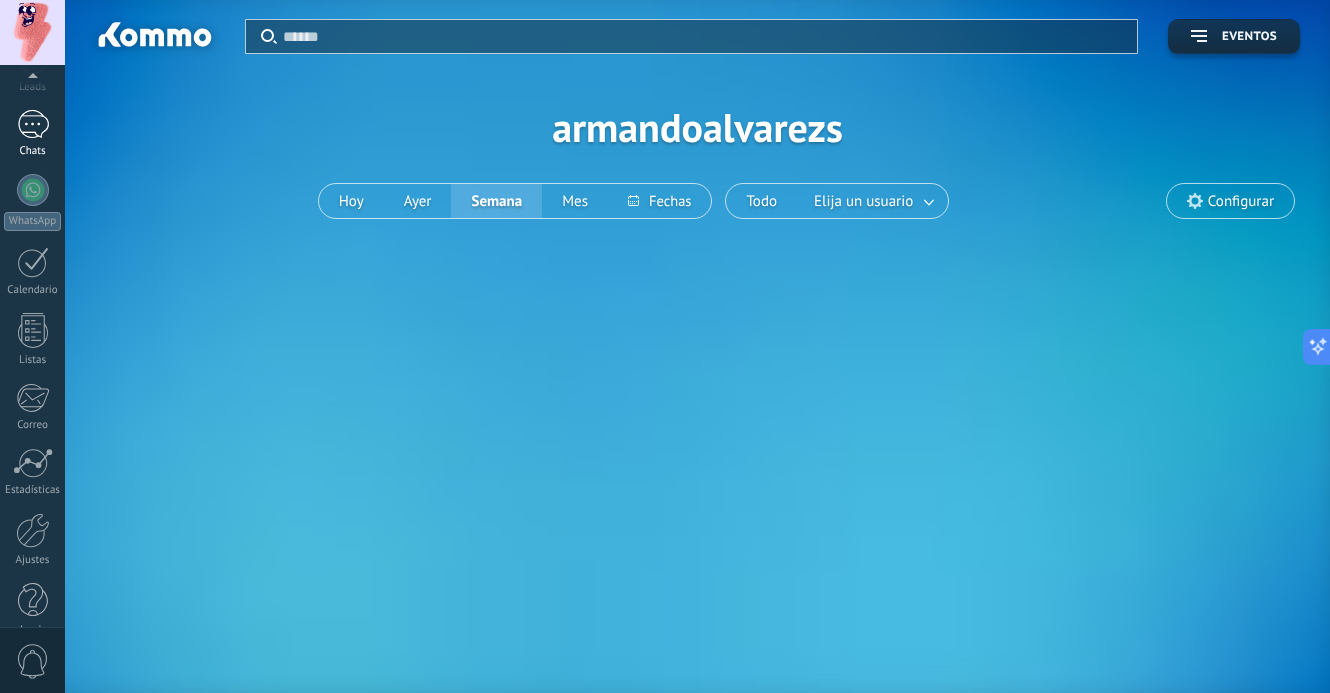 scroll, scrollTop: 139, scrollLeft: 0, axis: vertical 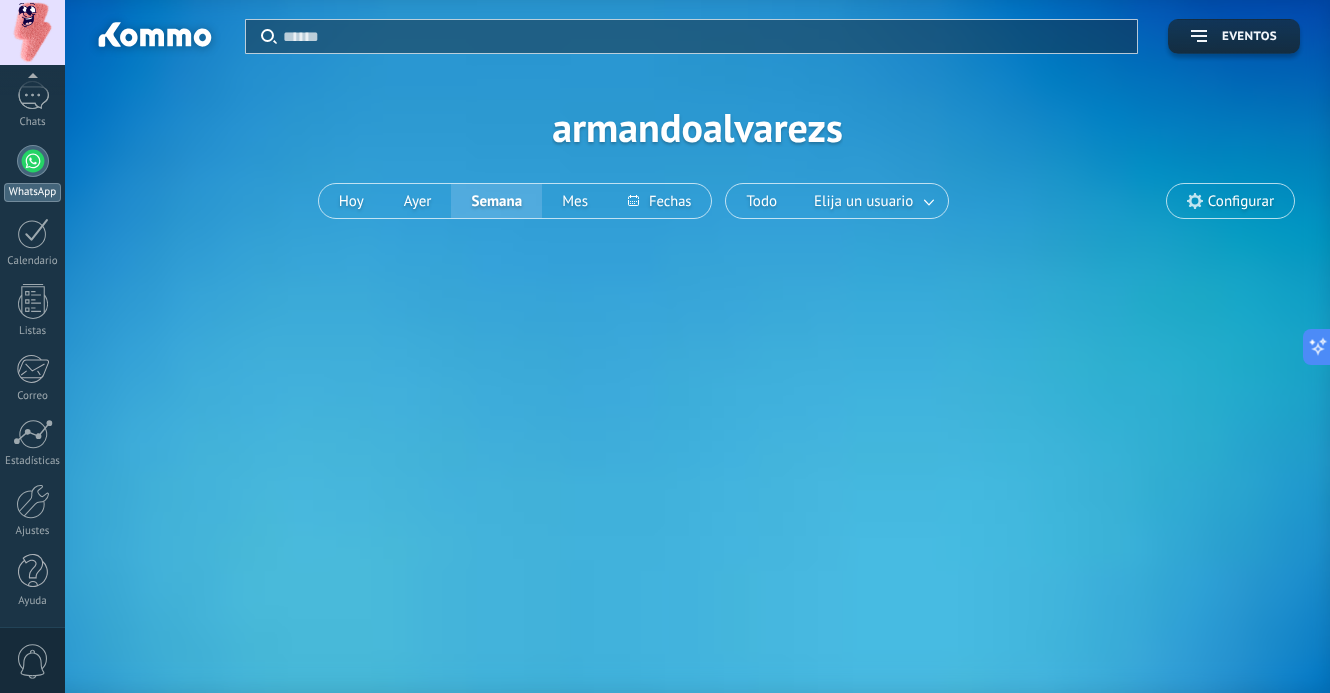 click at bounding box center (33, 161) 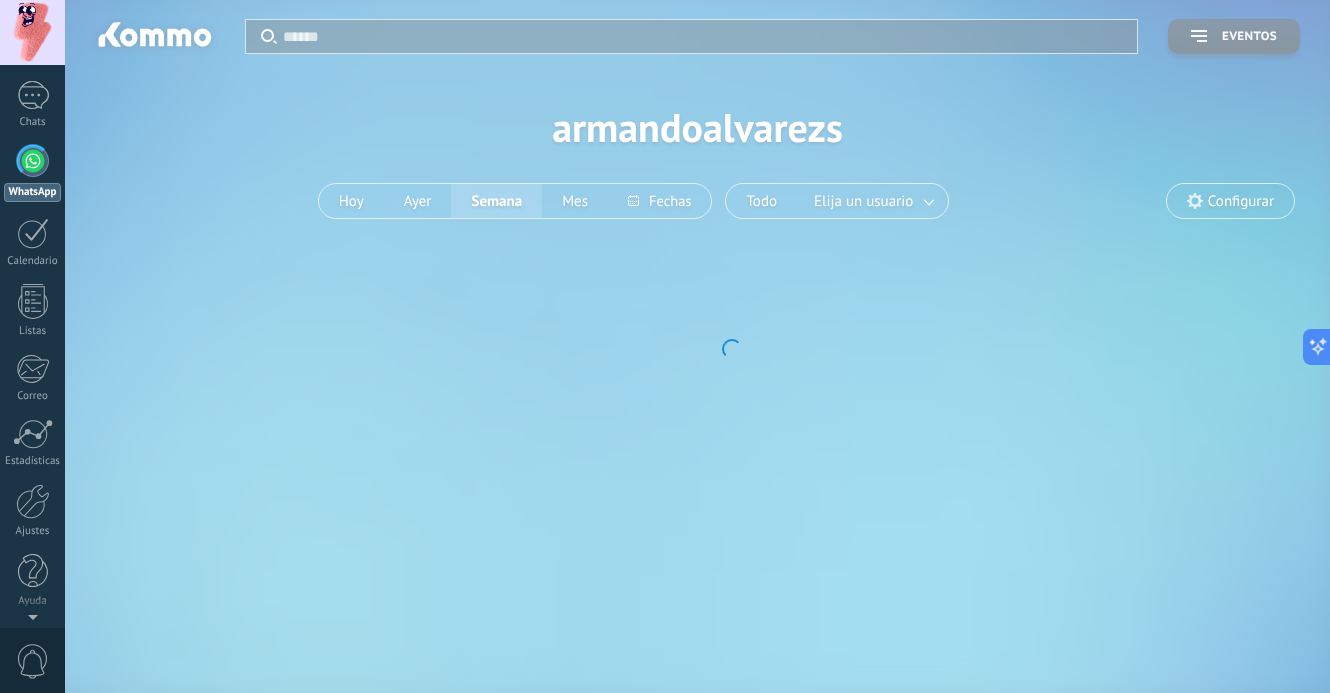 scroll, scrollTop: 0, scrollLeft: 0, axis: both 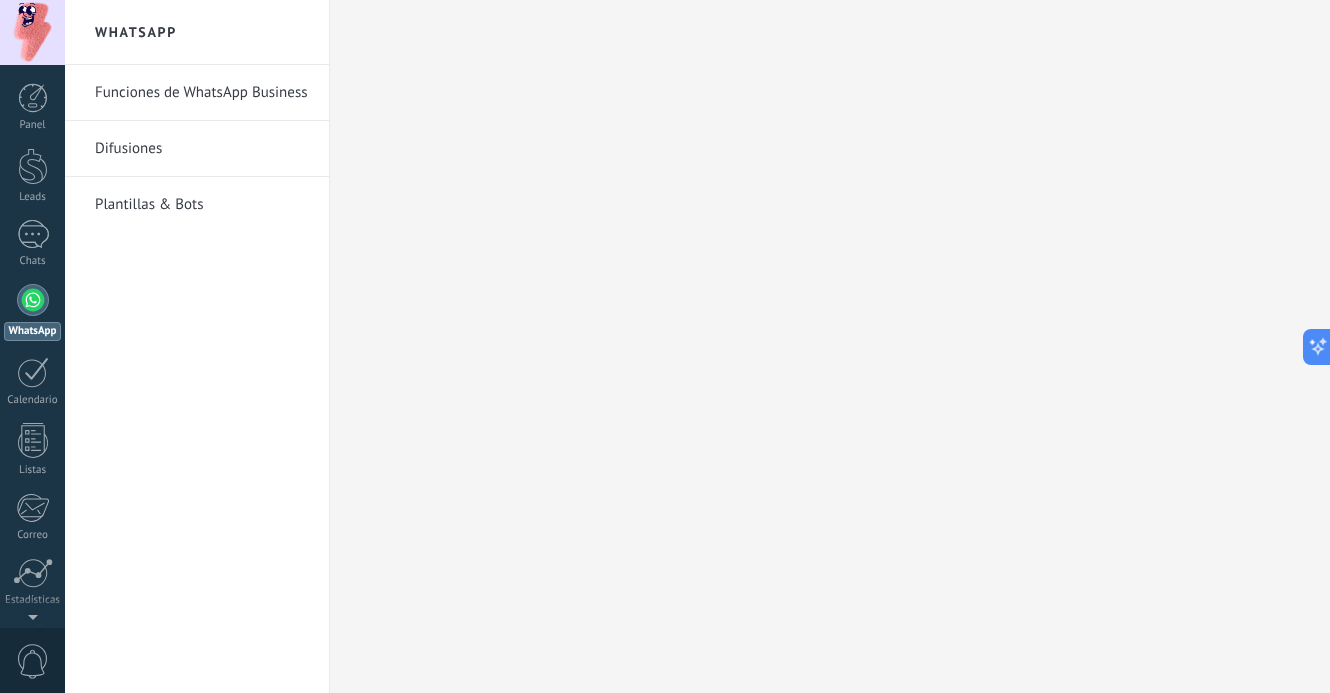 click on "Funciones de WhatsApp Business" at bounding box center [202, 93] 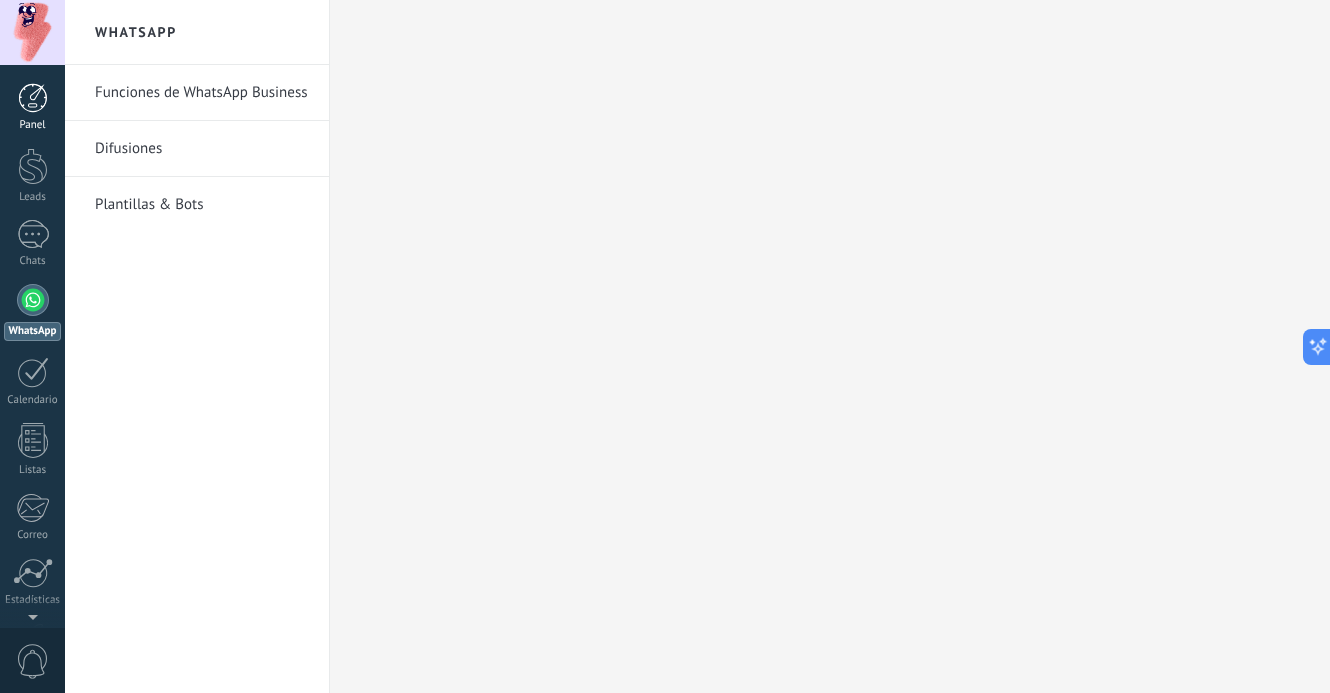 click at bounding box center (33, 98) 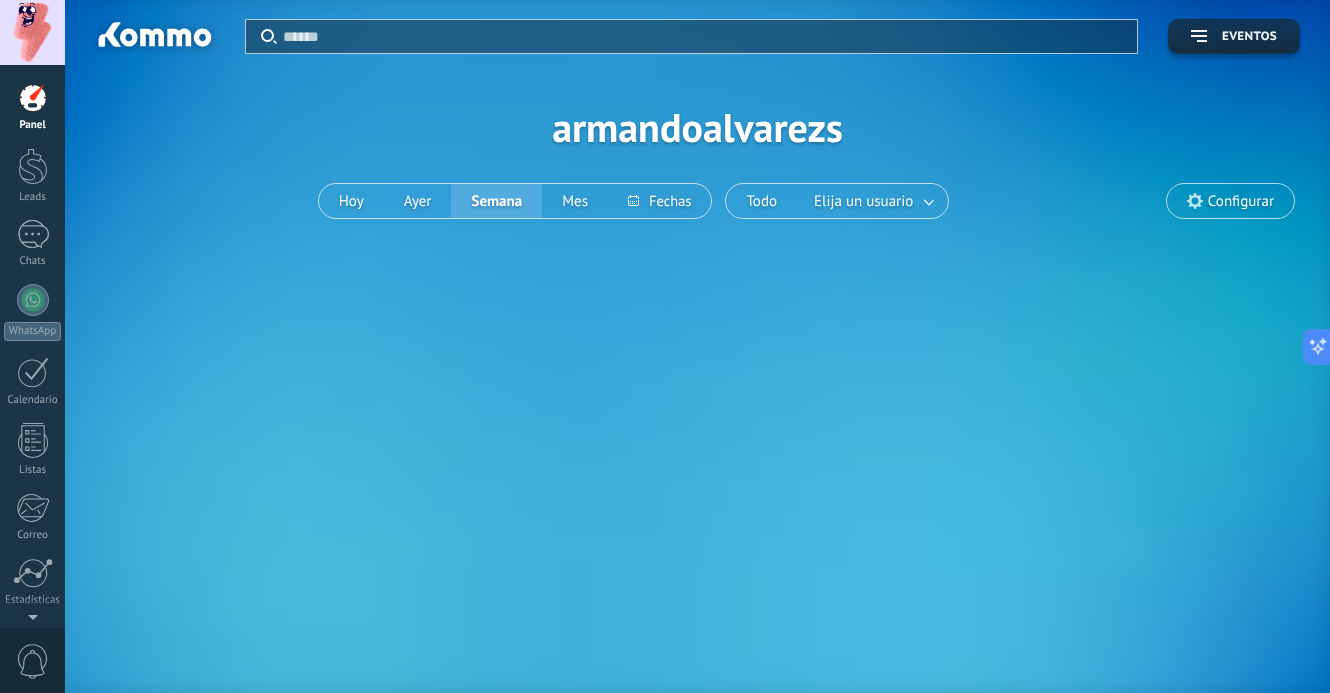 click on "Configurar" at bounding box center (1241, 201) 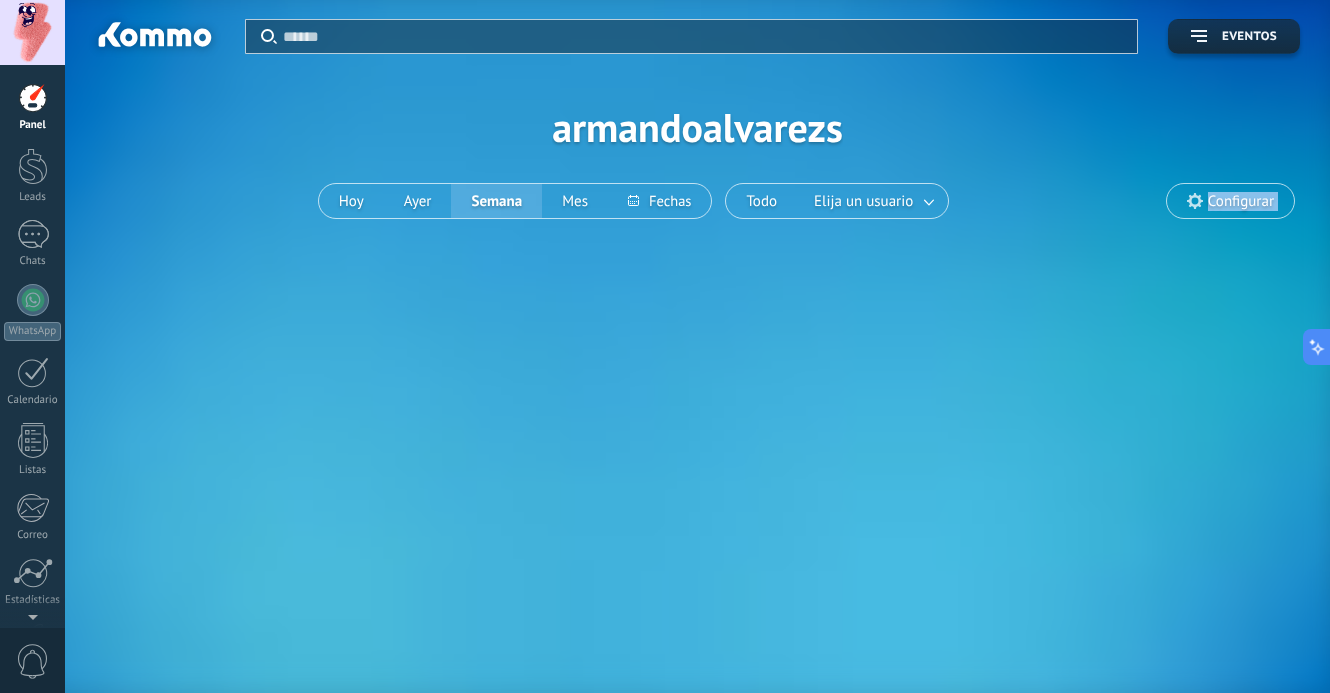 click 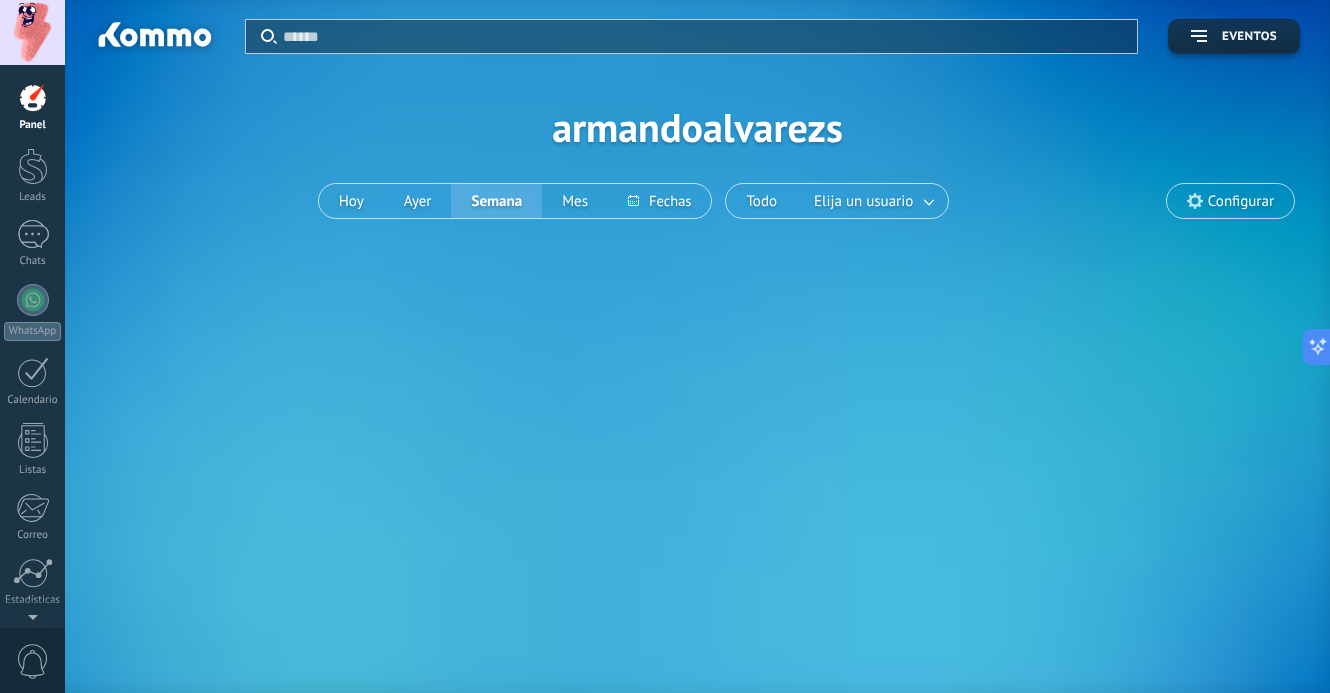 click 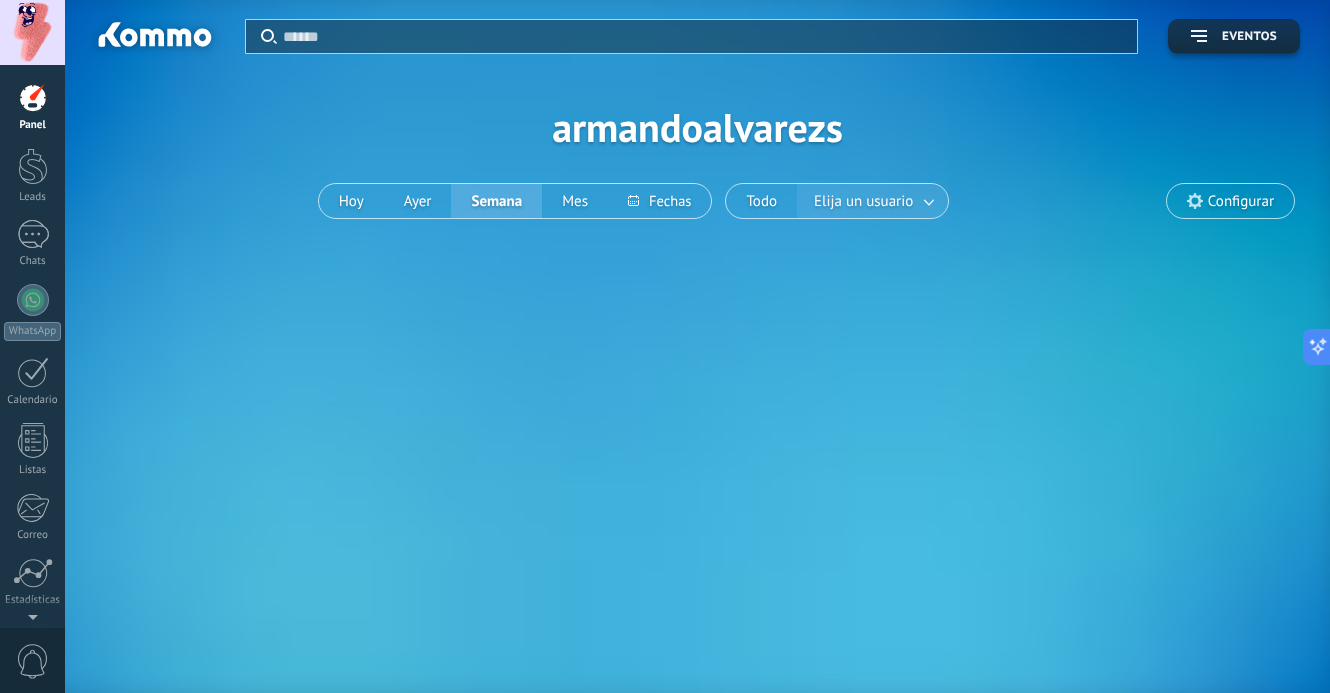 click on "Elija un usuario" at bounding box center [863, 201] 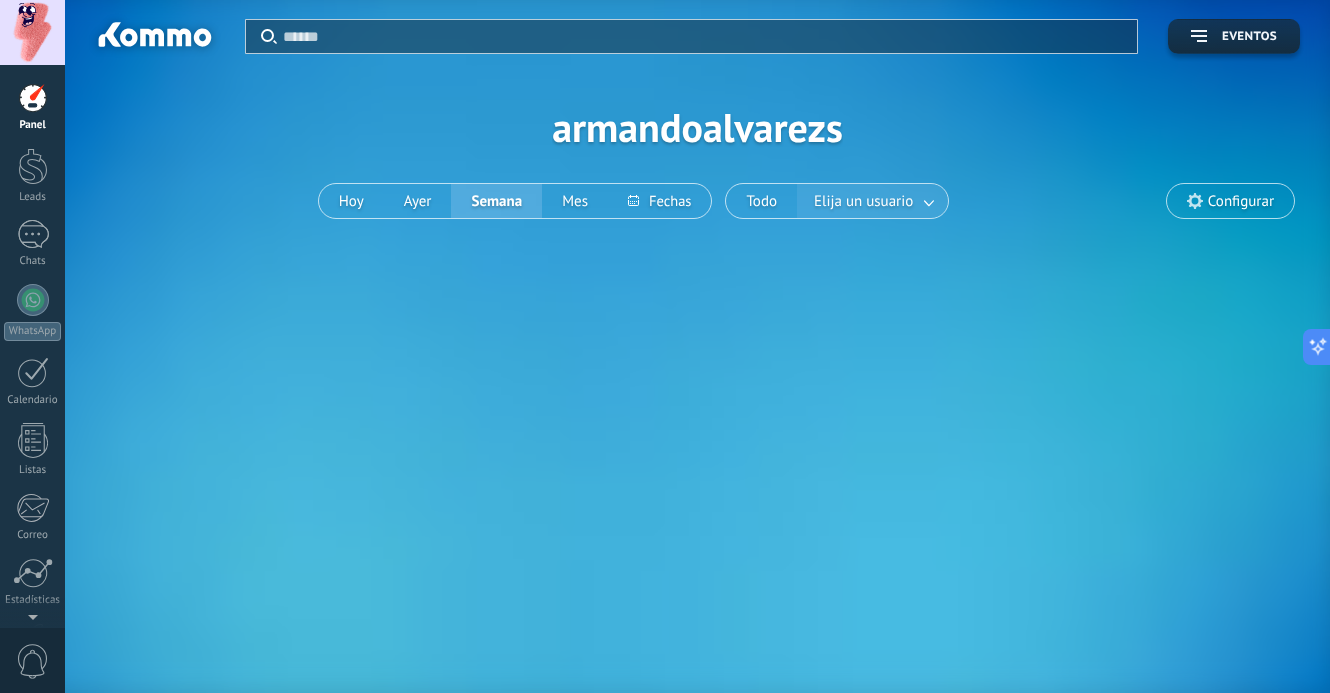 click at bounding box center (930, 201) 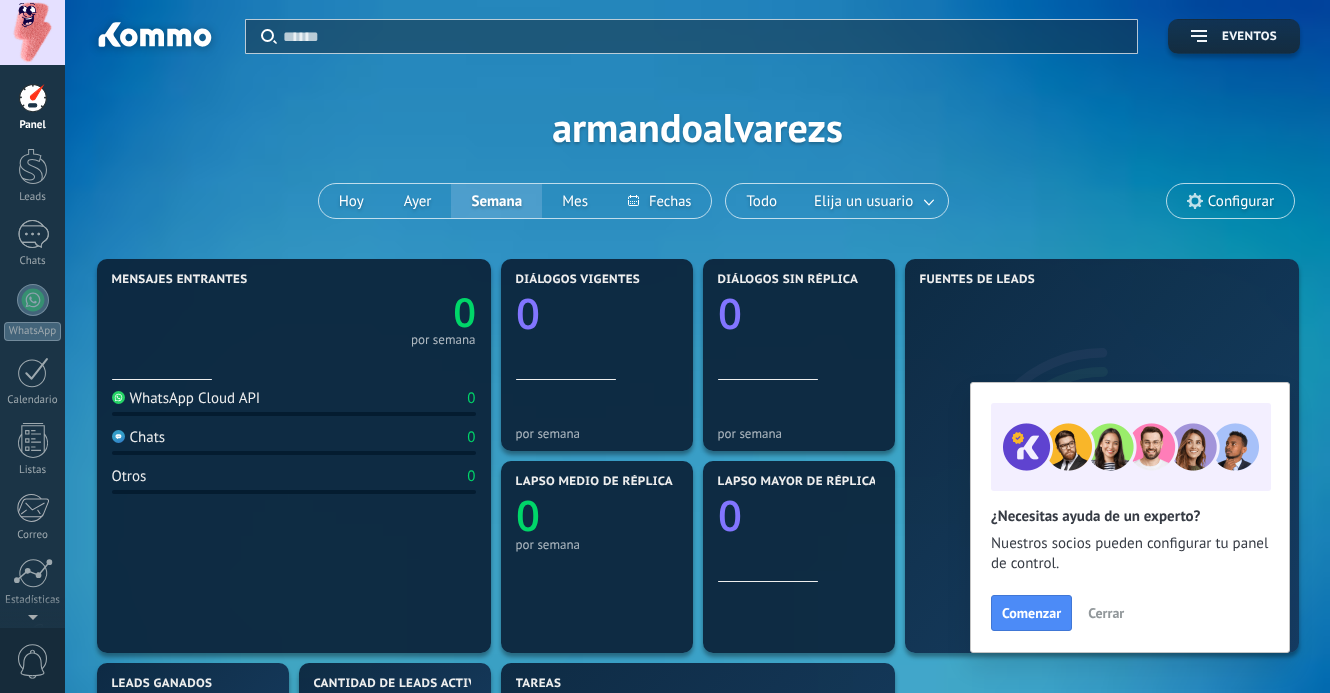scroll, scrollTop: 0, scrollLeft: 0, axis: both 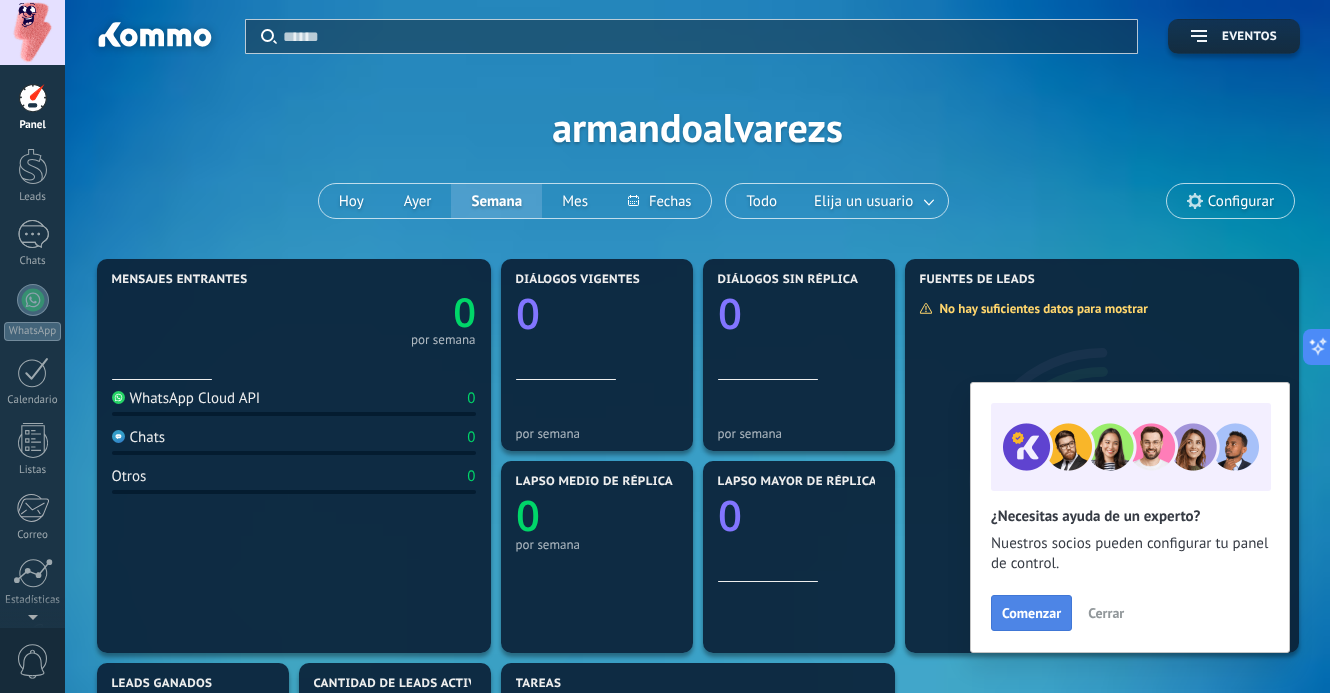 click on "Comenzar" at bounding box center [1031, 613] 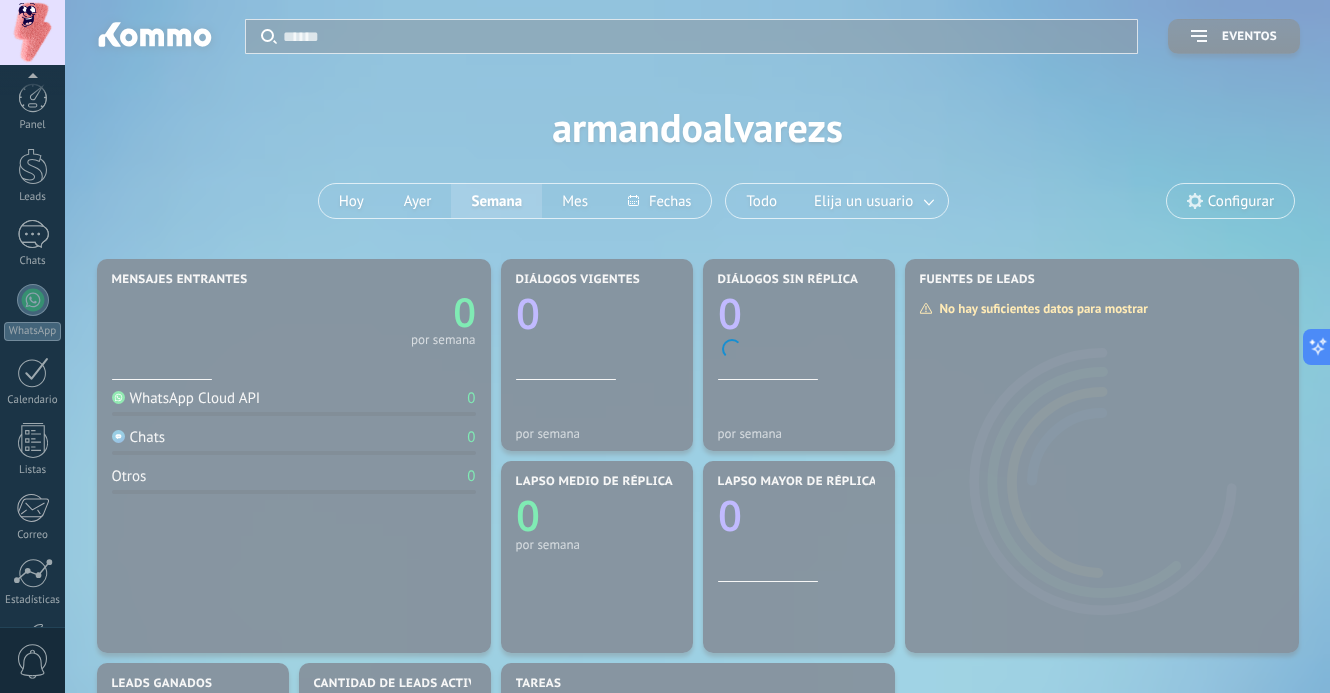scroll, scrollTop: 139, scrollLeft: 0, axis: vertical 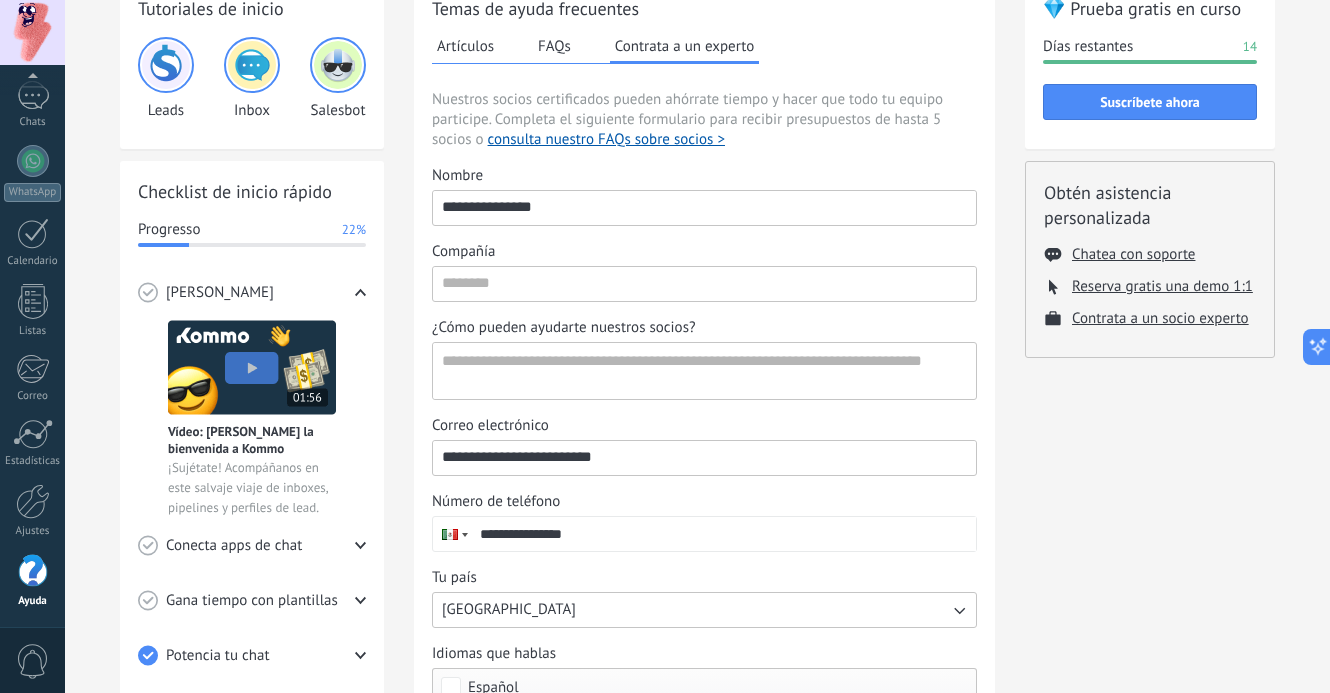 click on "**********" at bounding box center [723, 534] 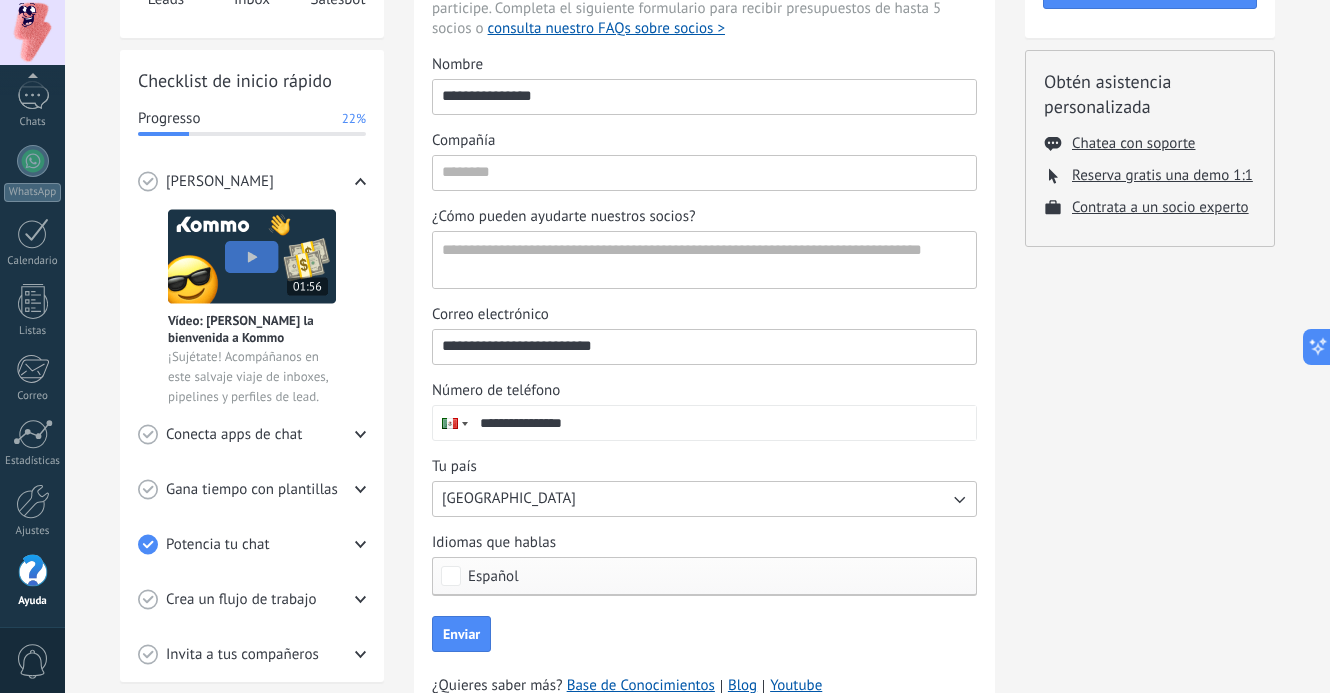 scroll, scrollTop: 224, scrollLeft: 0, axis: vertical 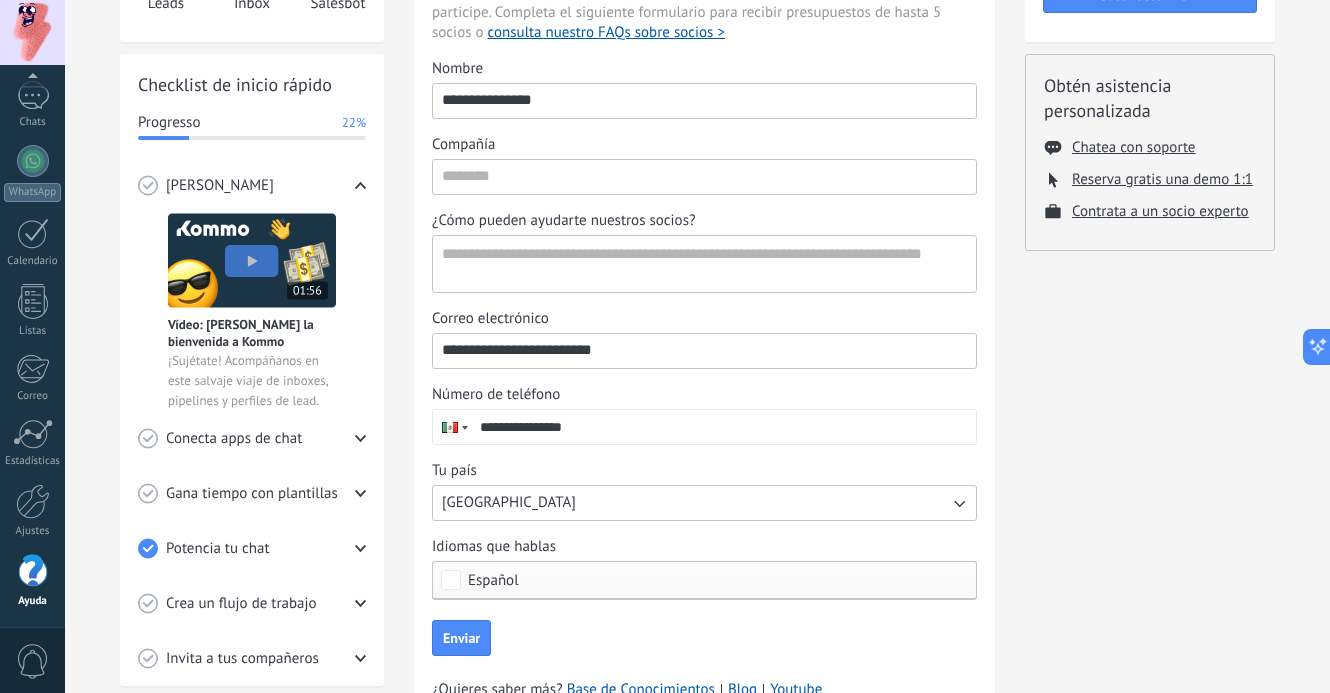 click at bounding box center (252, 260) 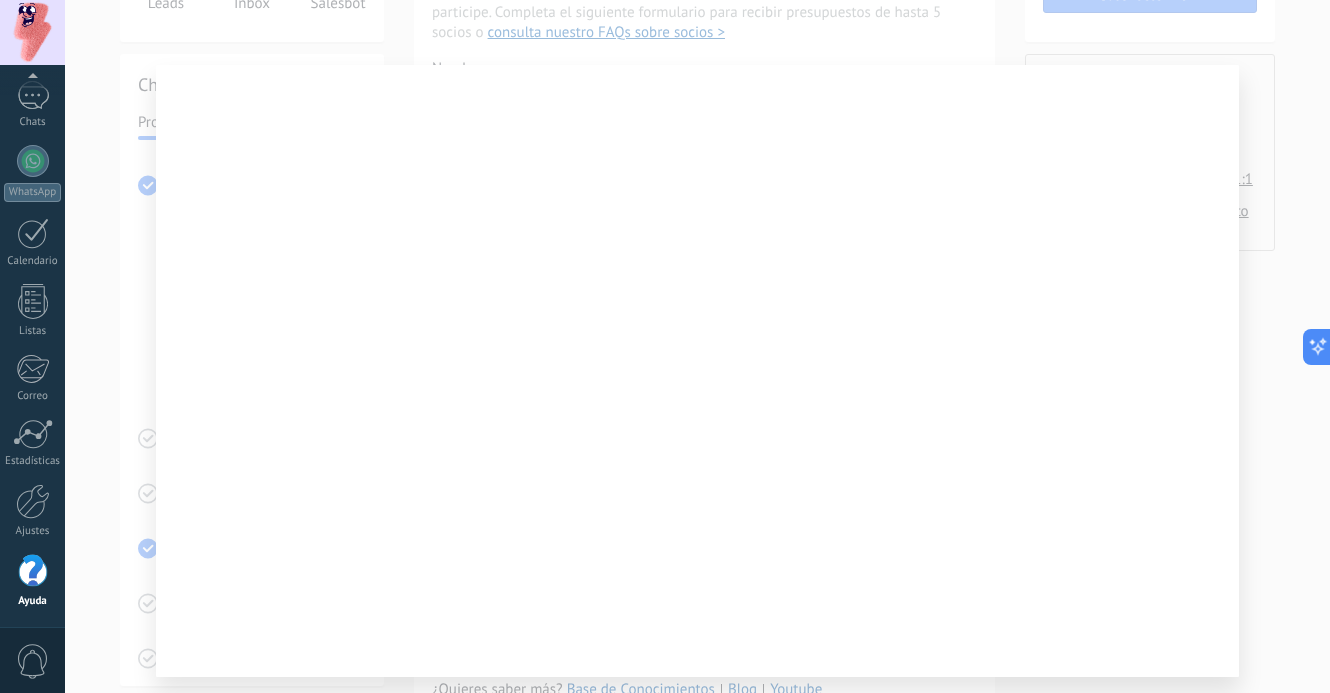 click at bounding box center [697, 346] 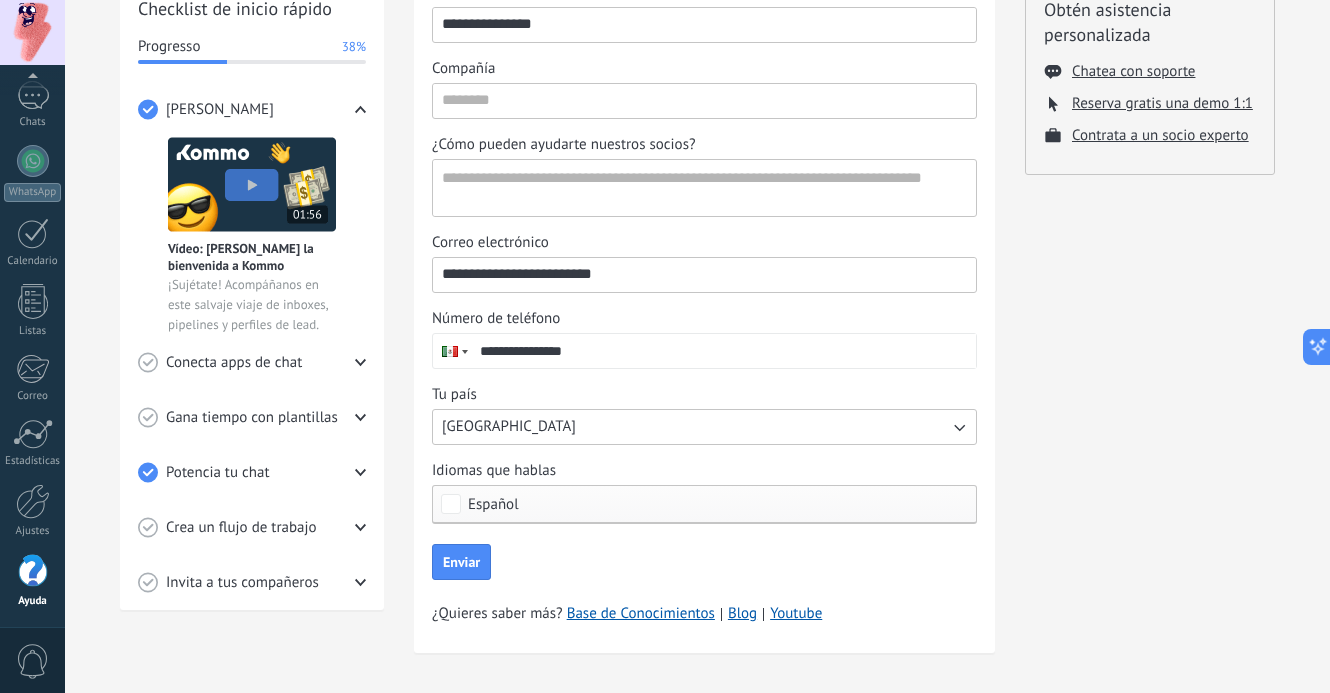 scroll, scrollTop: 315, scrollLeft: 0, axis: vertical 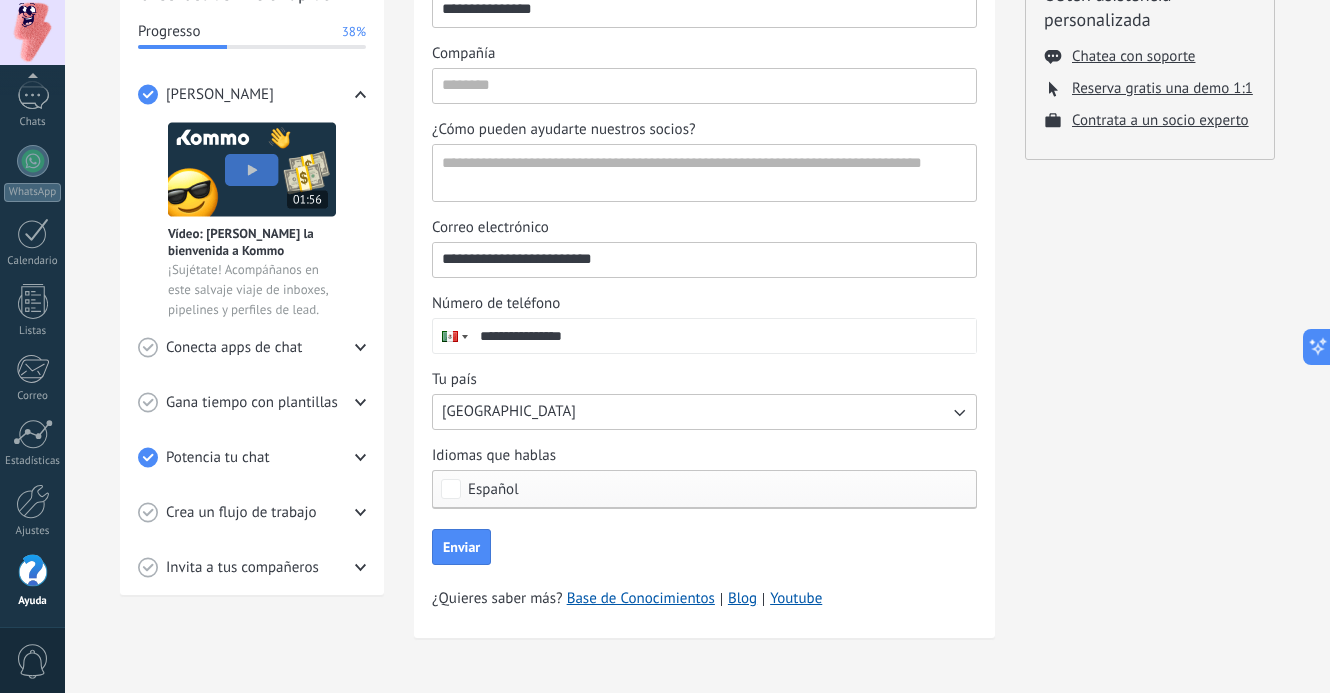click on "Gana tiempo con plantillas" at bounding box center [252, 402] 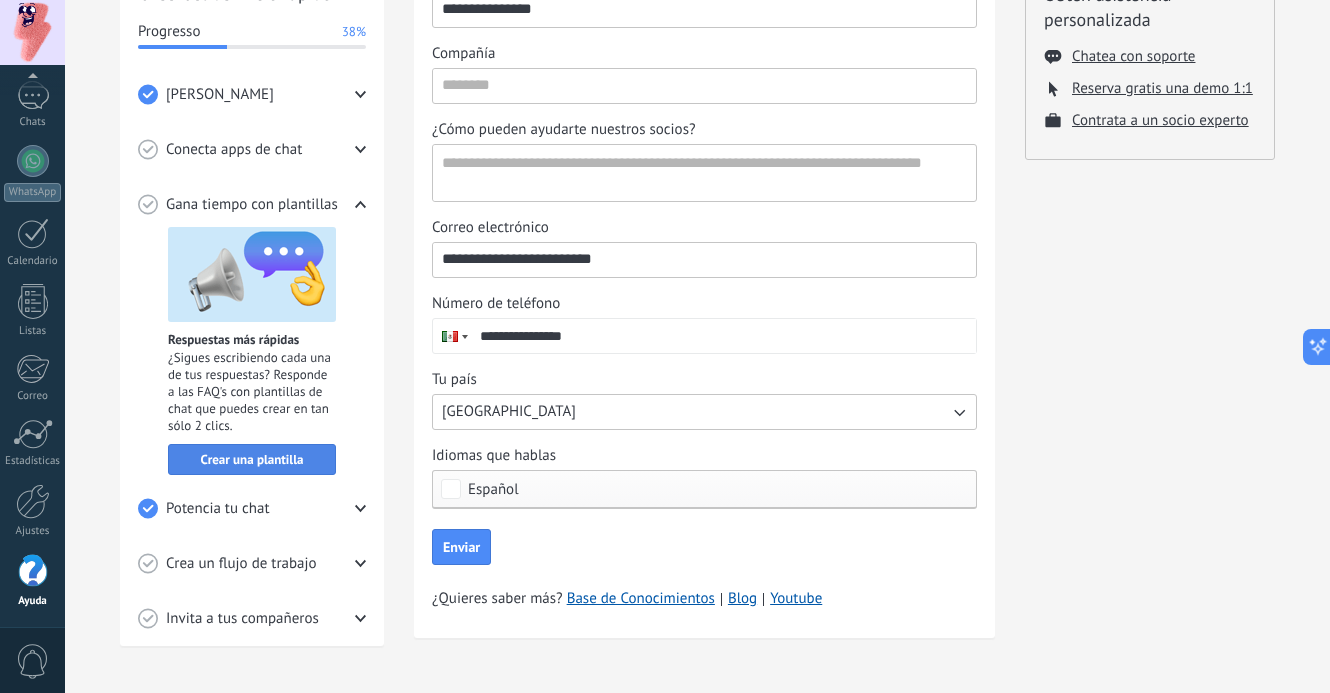 click on "Crear una plantilla" at bounding box center [252, 460] 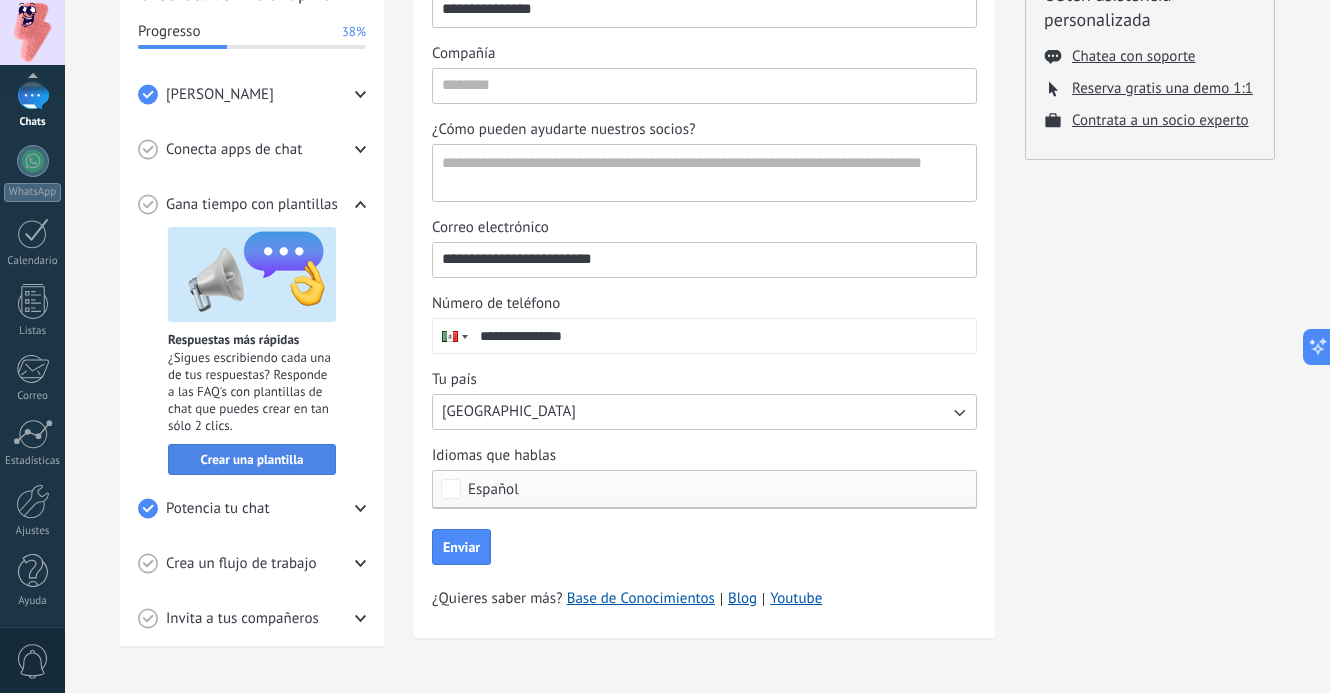 scroll, scrollTop: 0, scrollLeft: 0, axis: both 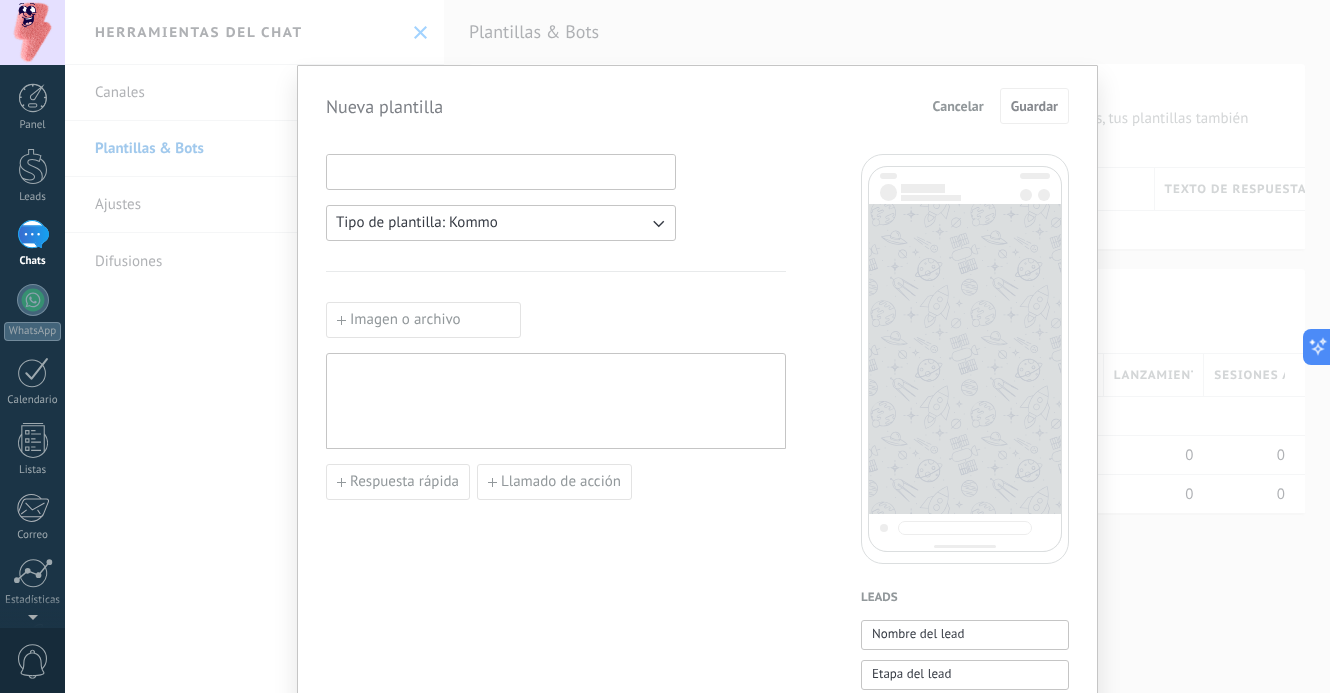 click at bounding box center [501, 171] 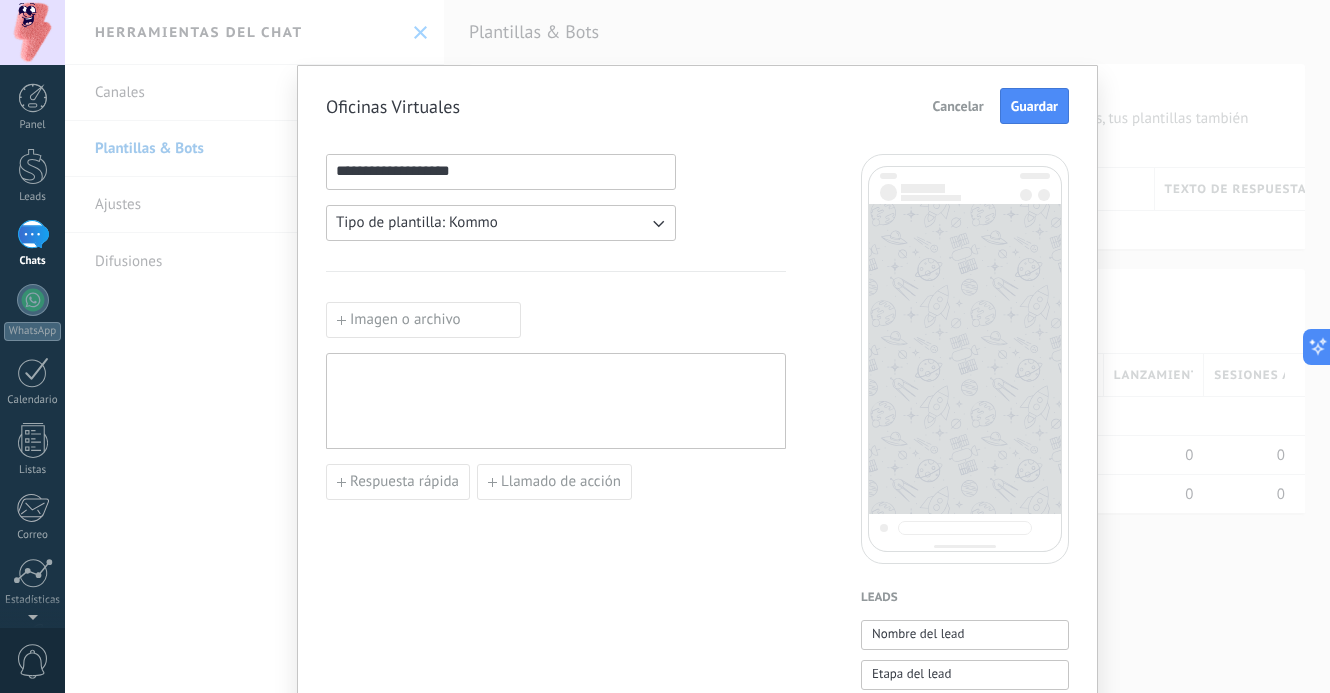 type on "**********" 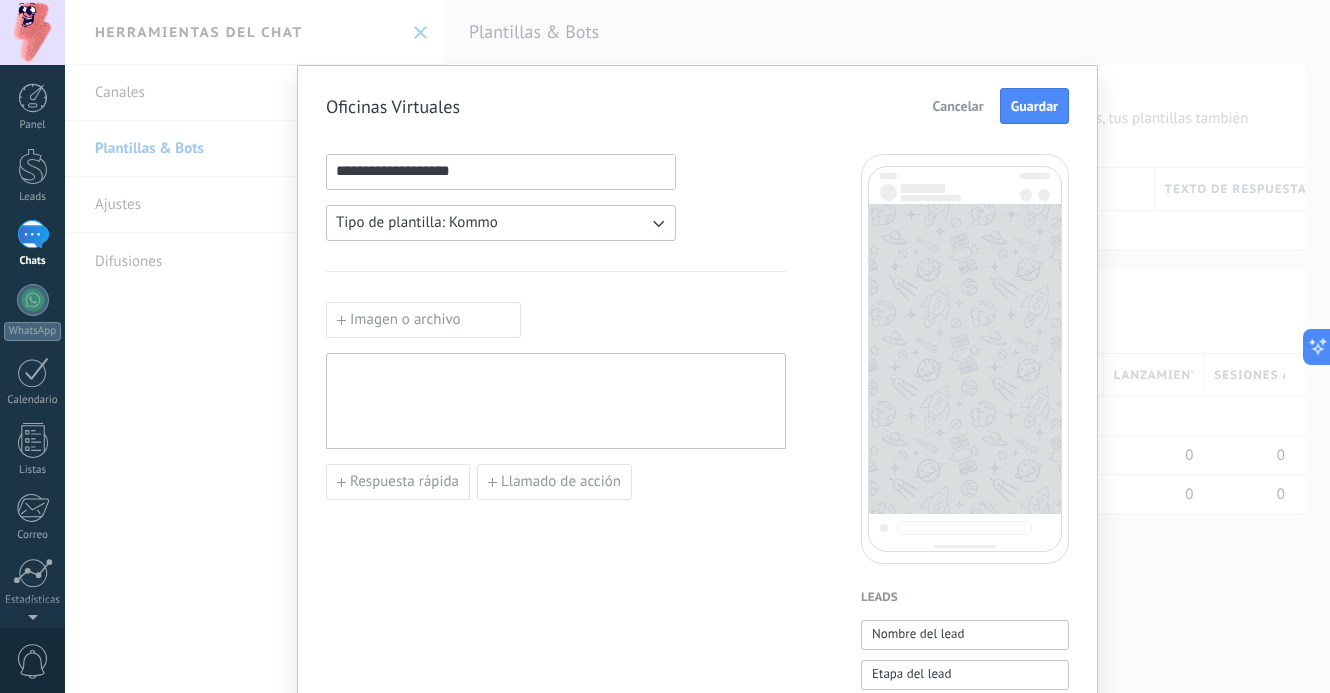 scroll, scrollTop: 0, scrollLeft: 0, axis: both 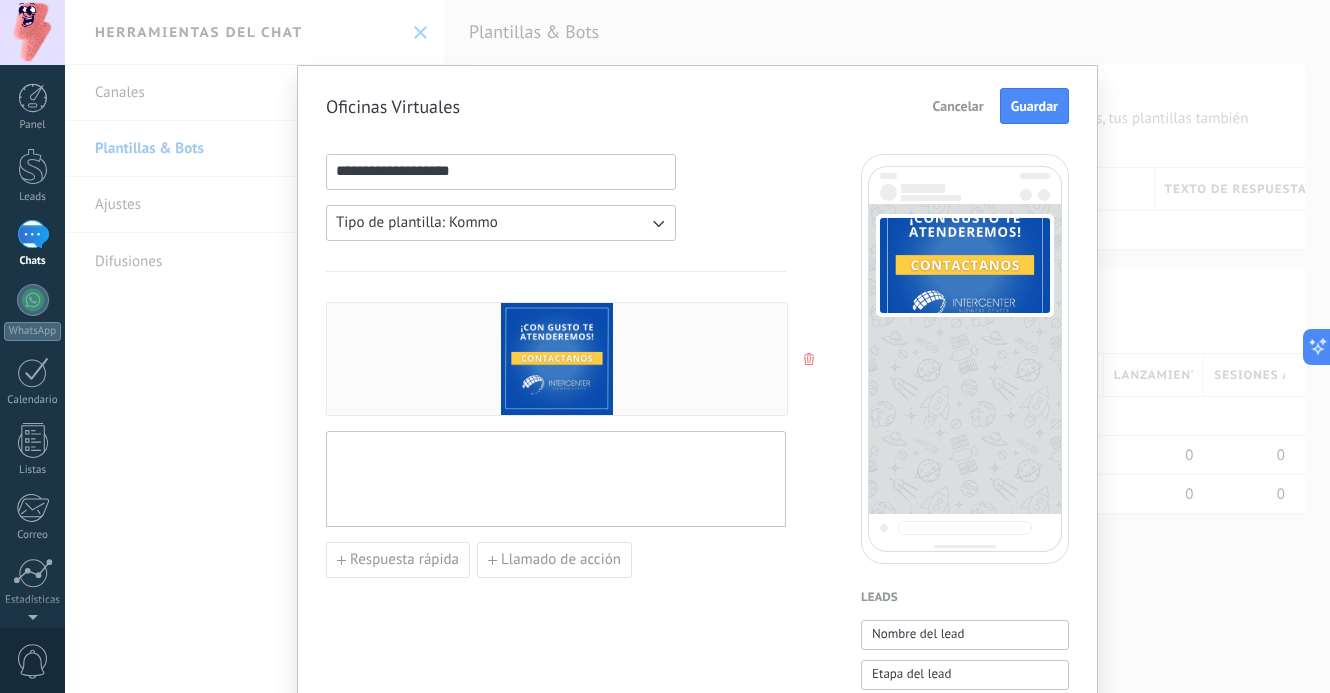 click at bounding box center [811, 359] 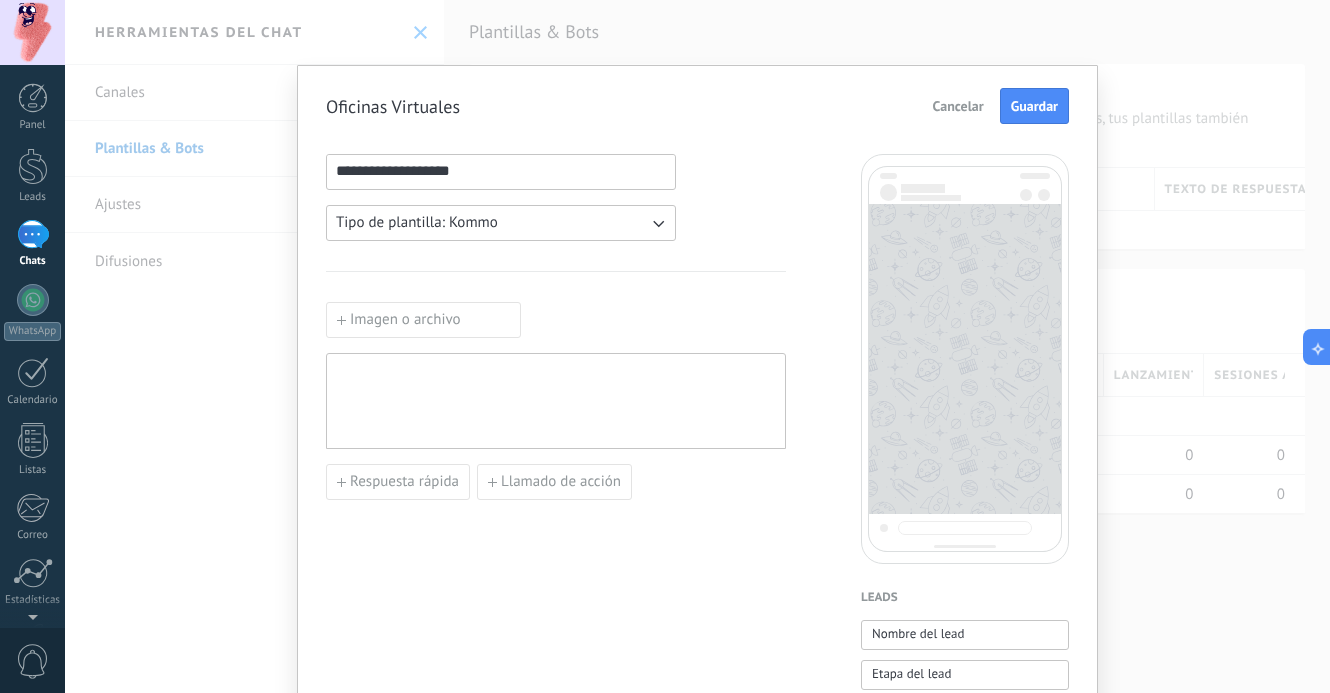 click on "Imagen o archivo" at bounding box center [423, 320] 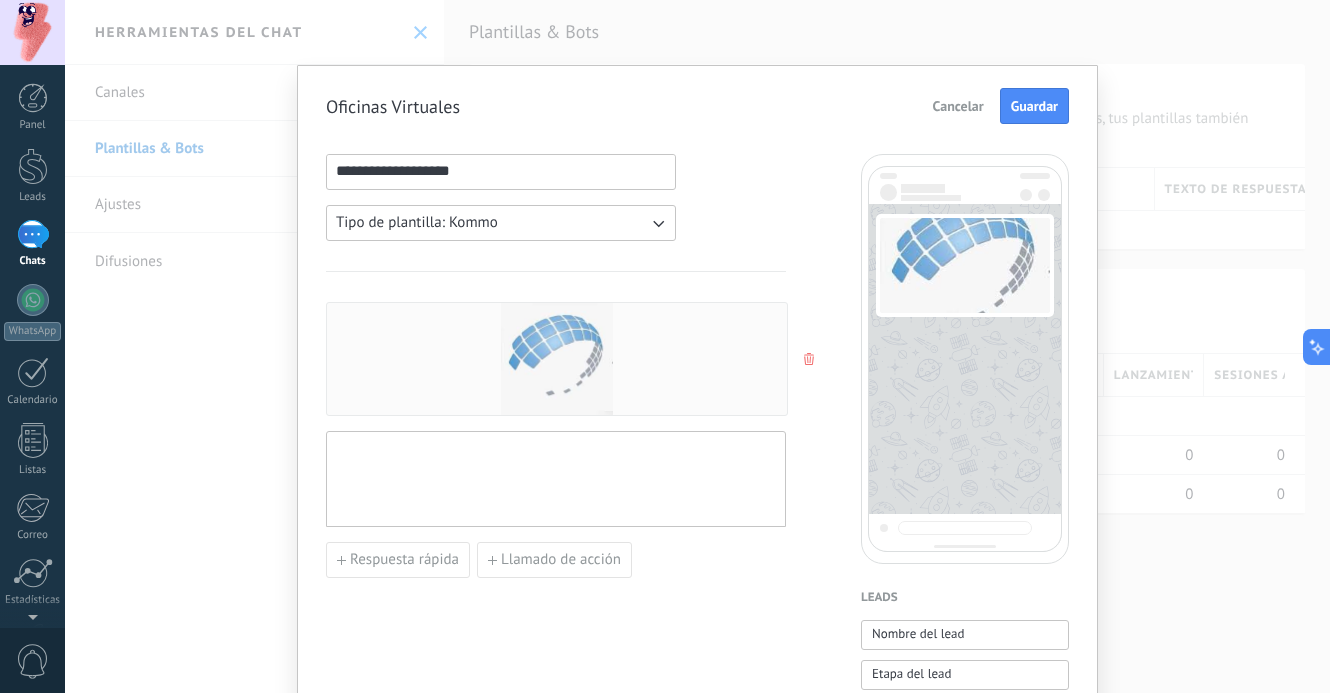 click at bounding box center [557, 359] 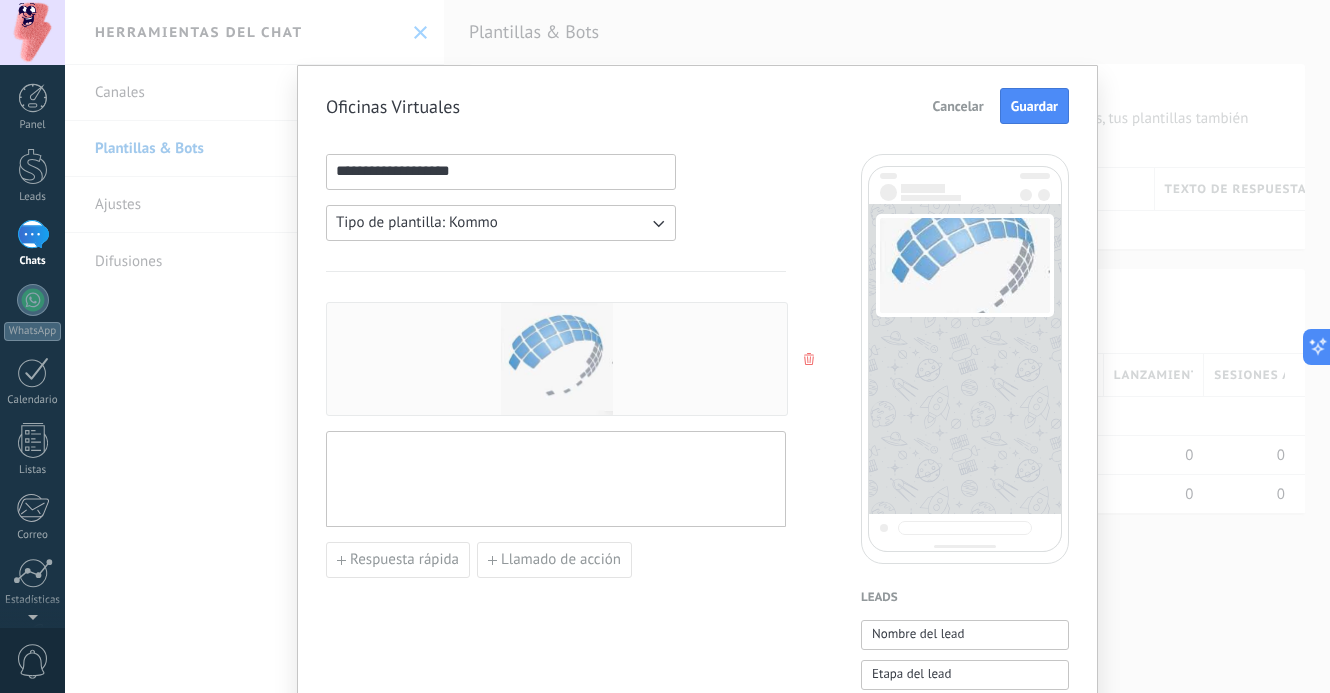 click 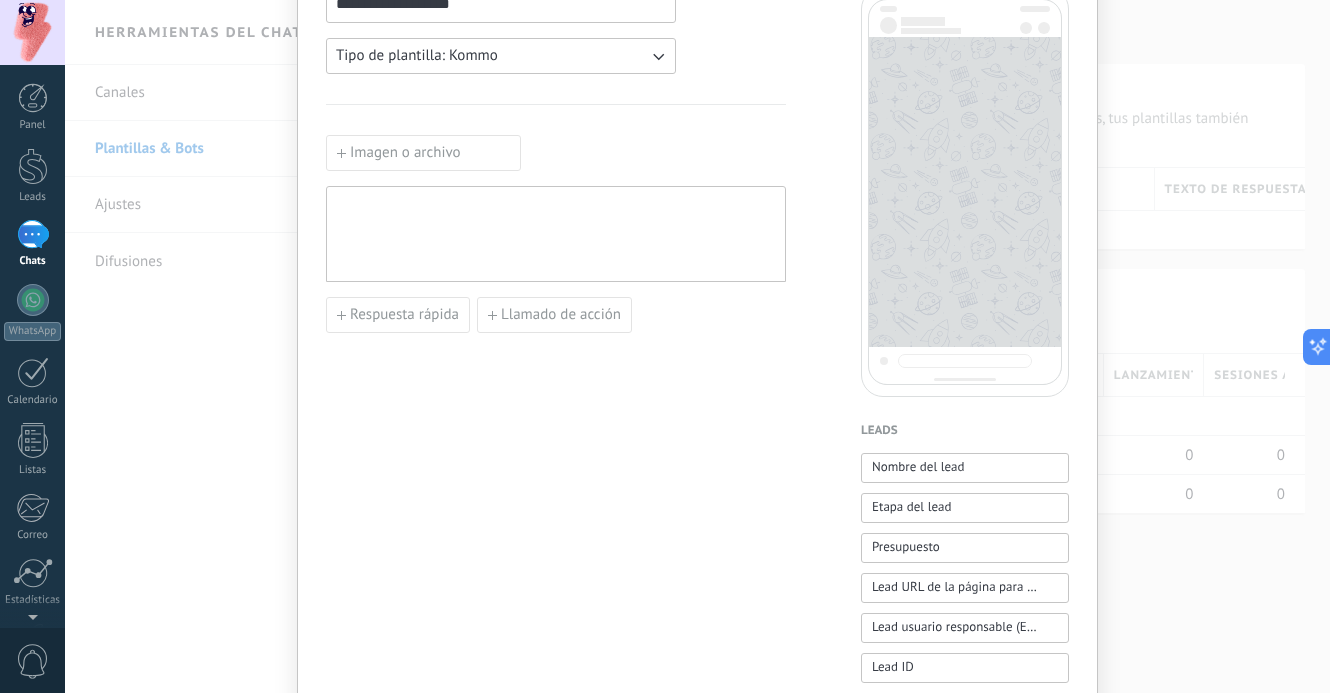 scroll, scrollTop: 171, scrollLeft: 0, axis: vertical 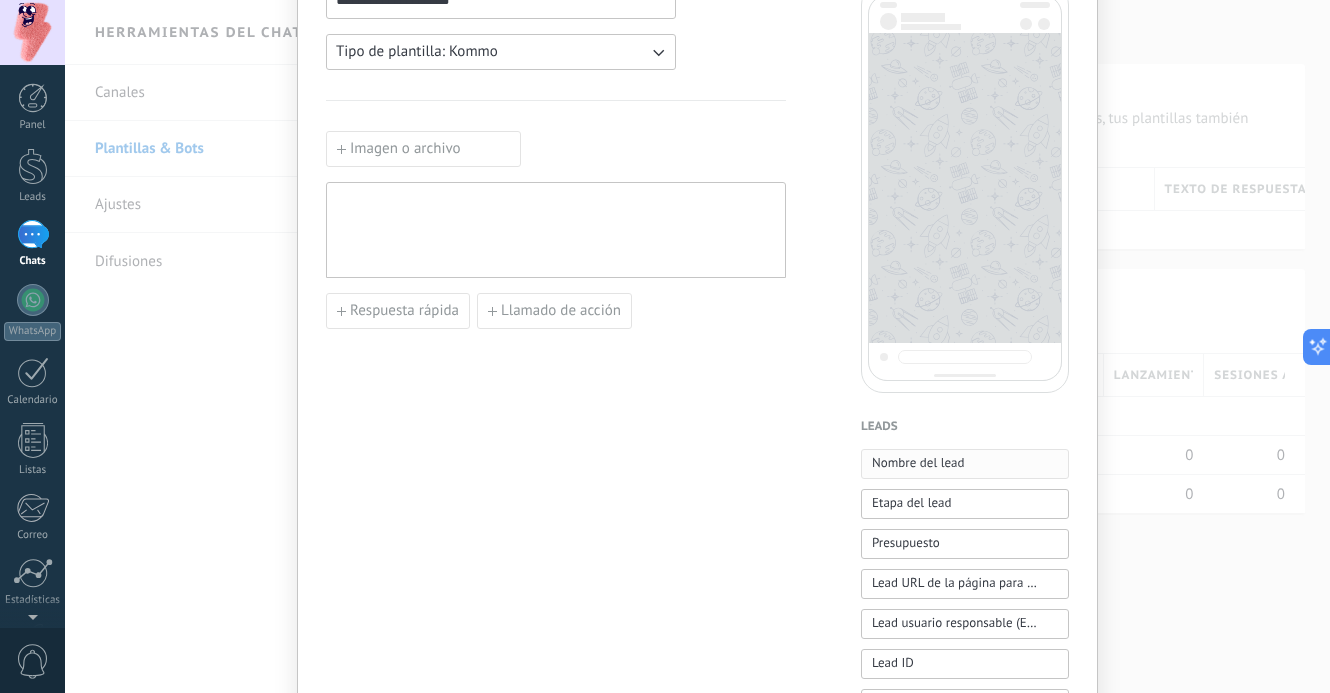 click on "Nombre del lead" at bounding box center [965, 464] 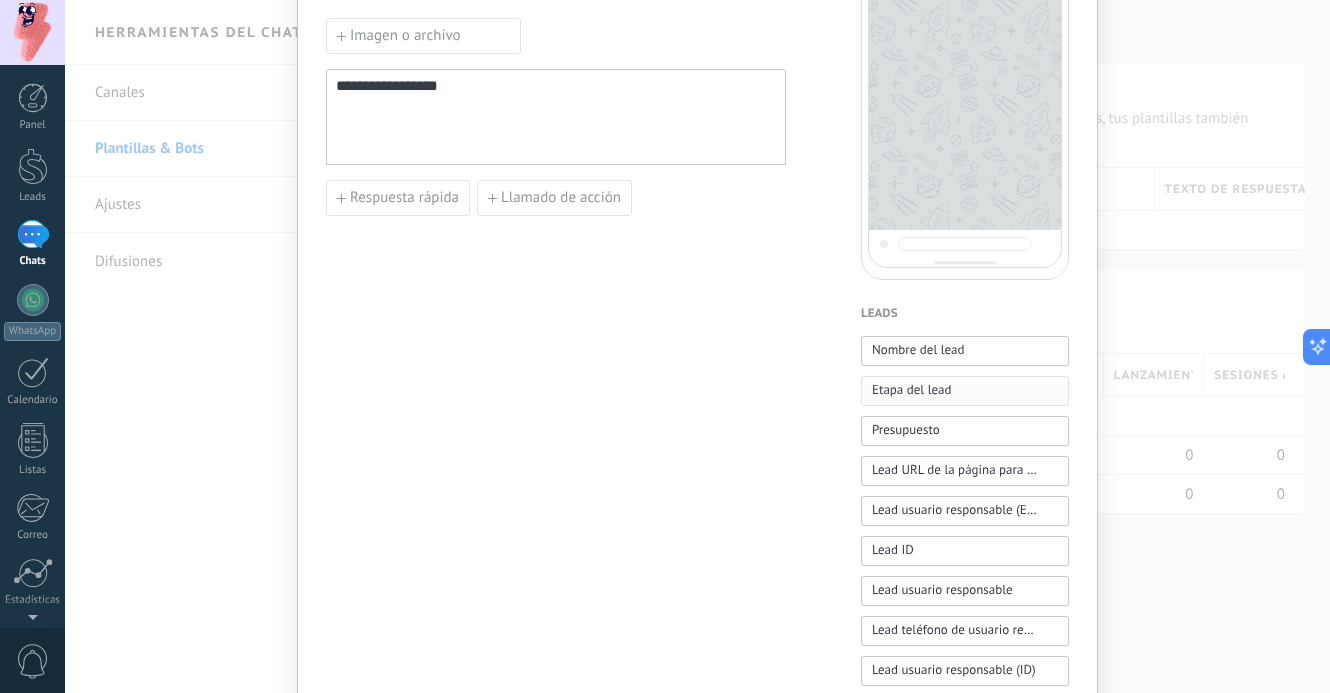 scroll, scrollTop: 290, scrollLeft: 0, axis: vertical 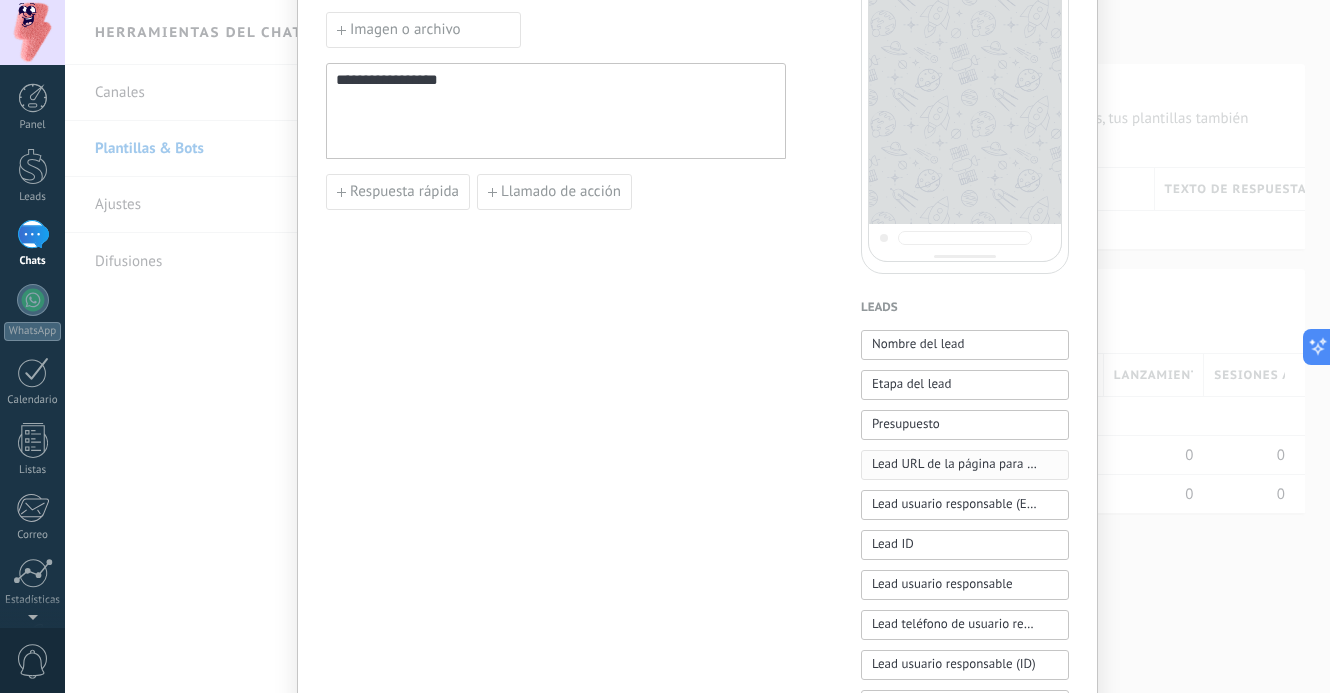 click on "Lead URL de la página para compartir con los clientes" at bounding box center [954, 464] 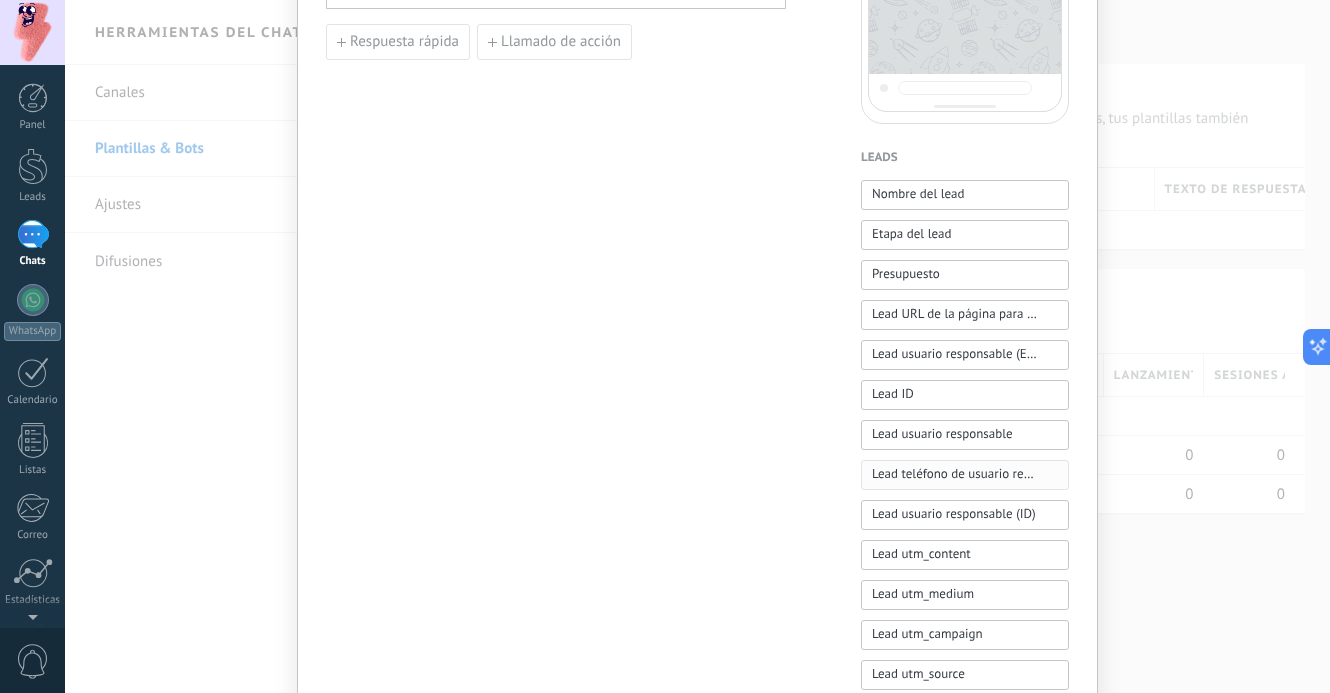scroll, scrollTop: 447, scrollLeft: 0, axis: vertical 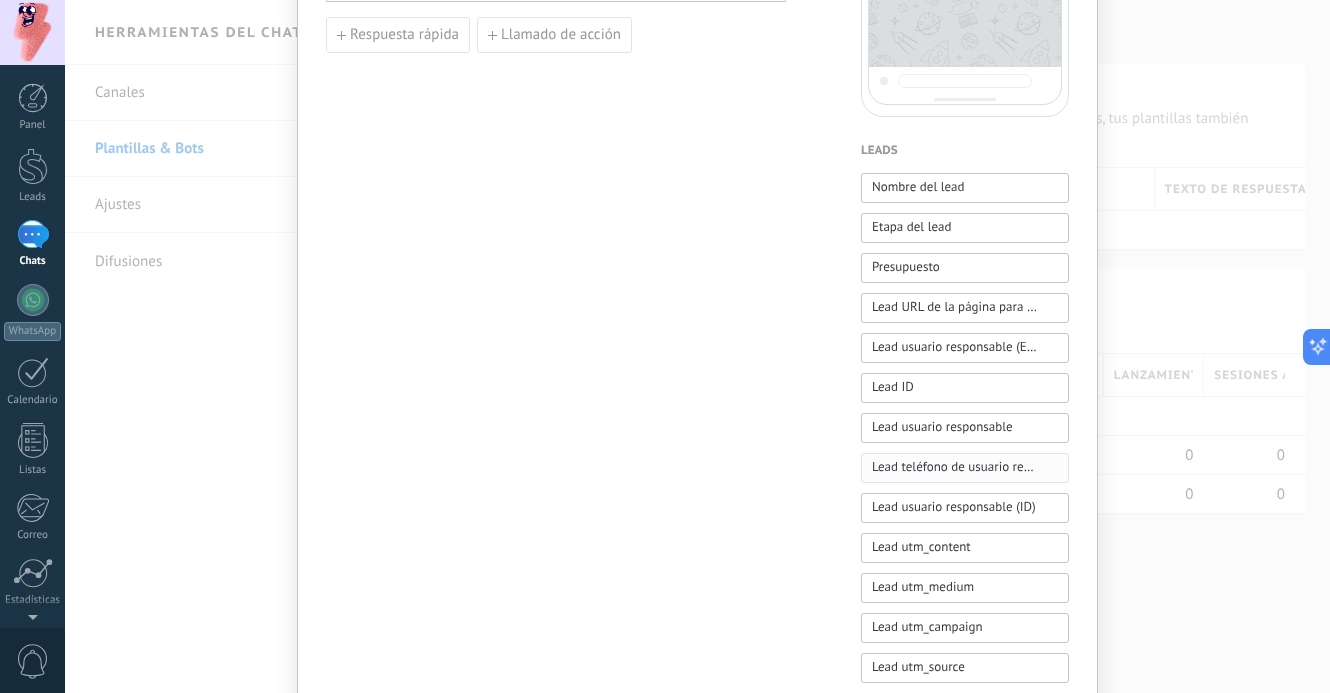 click on "Lead teléfono de usuario responsable" at bounding box center [954, 467] 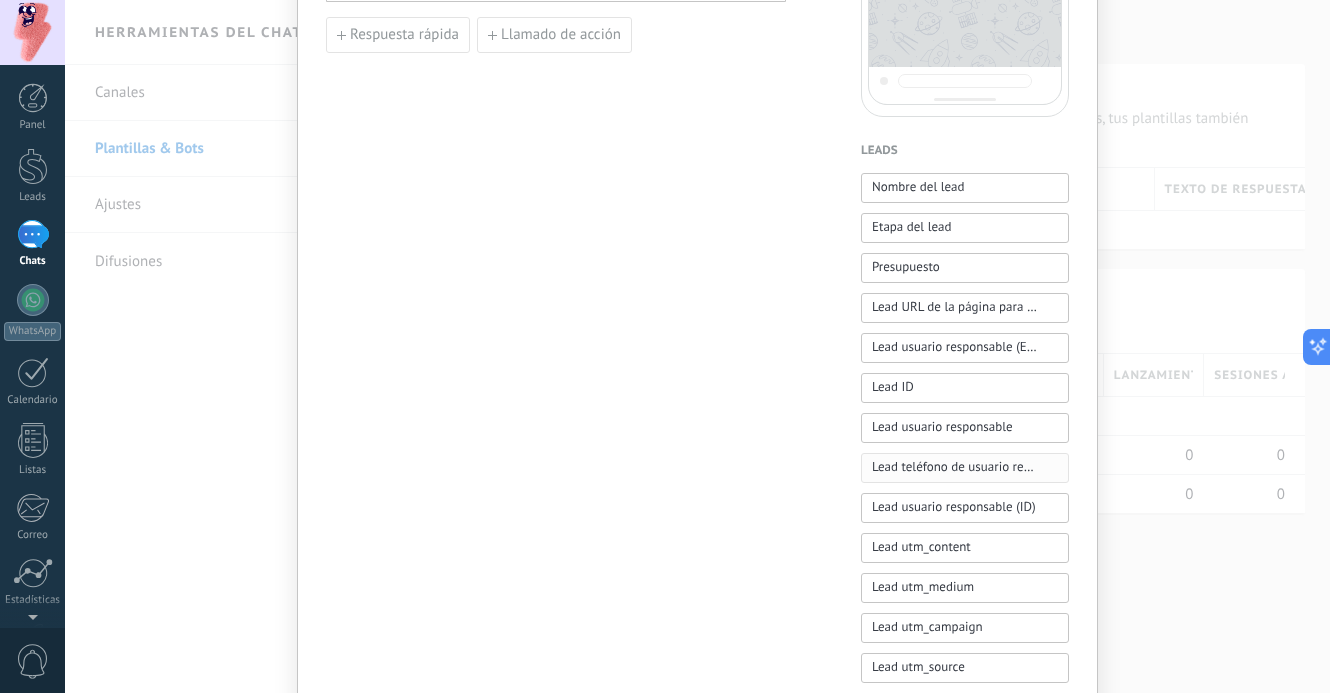 click on "Lead teléfono de usuario responsable" at bounding box center (954, 467) 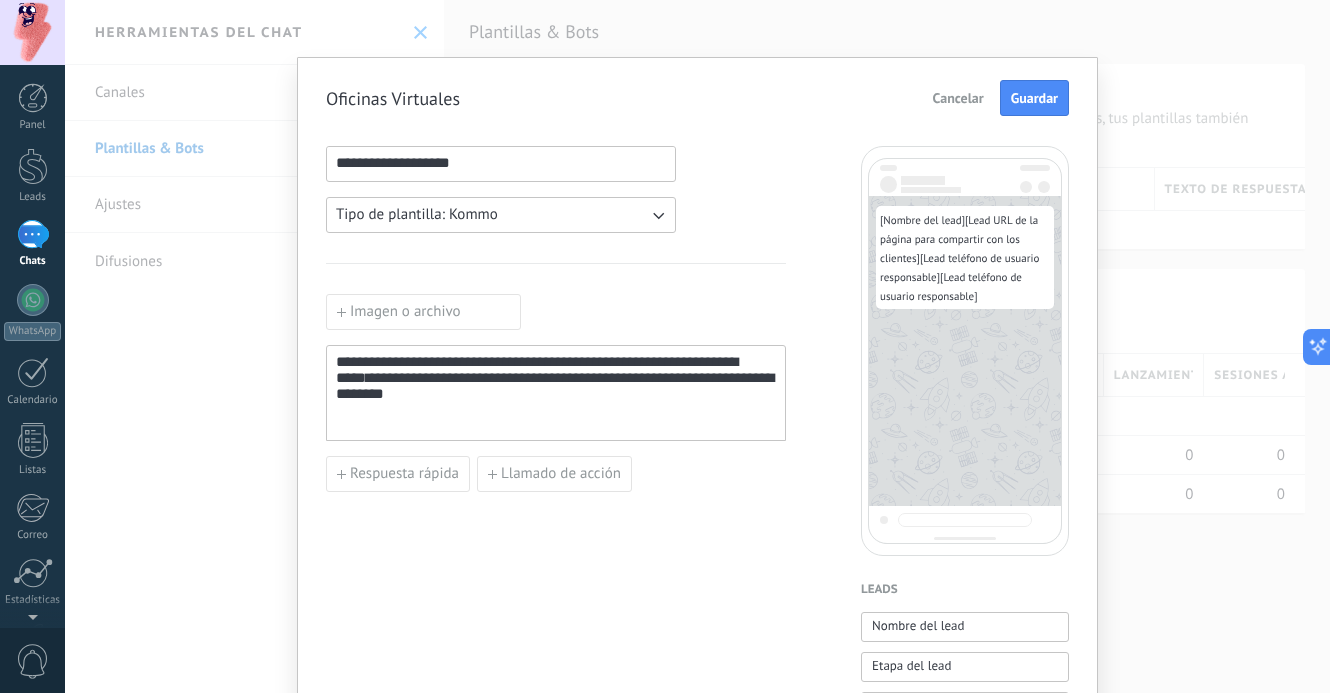 scroll, scrollTop: 3, scrollLeft: 0, axis: vertical 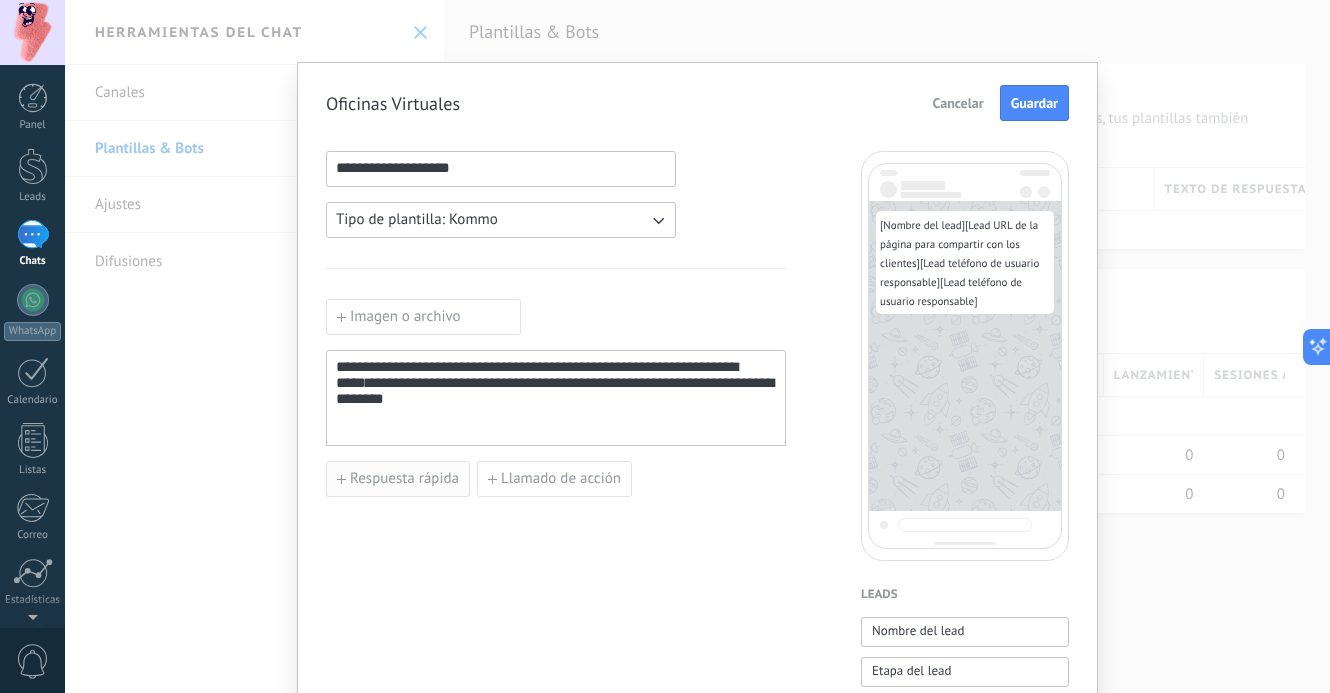 click on "Respuesta rápida" at bounding box center [404, 479] 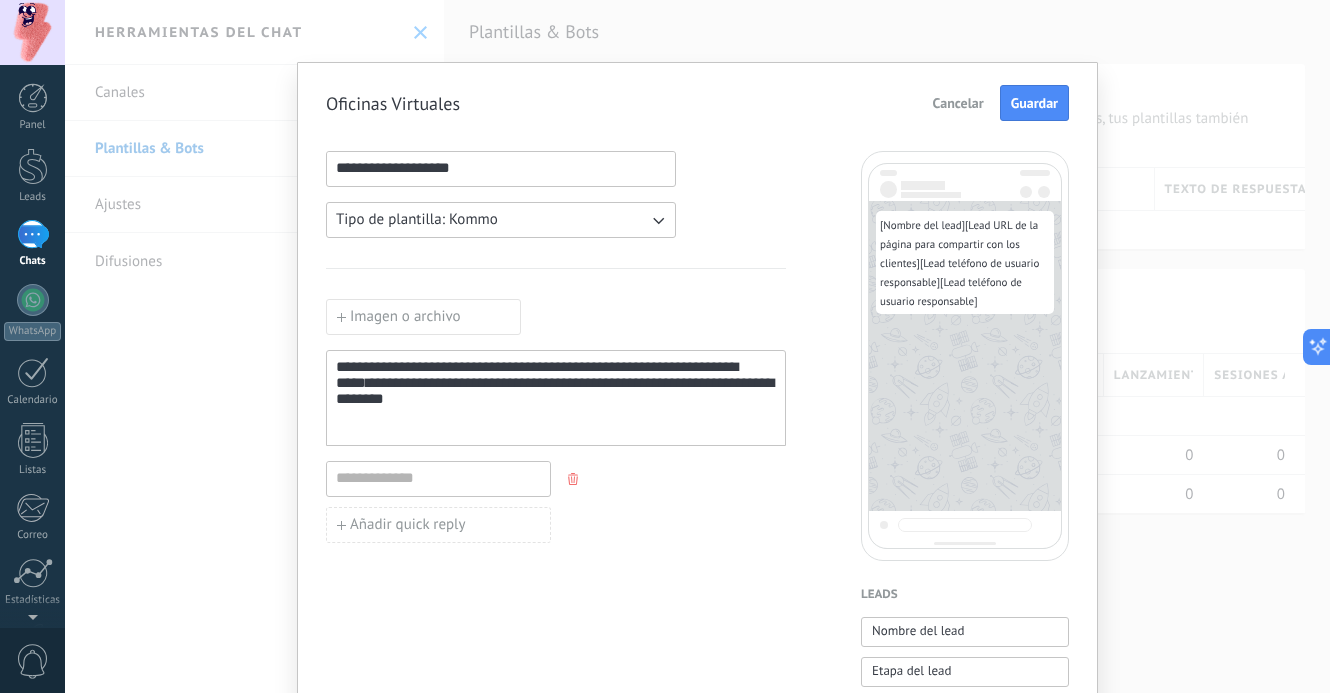 click on "**********" at bounding box center (556, 398) 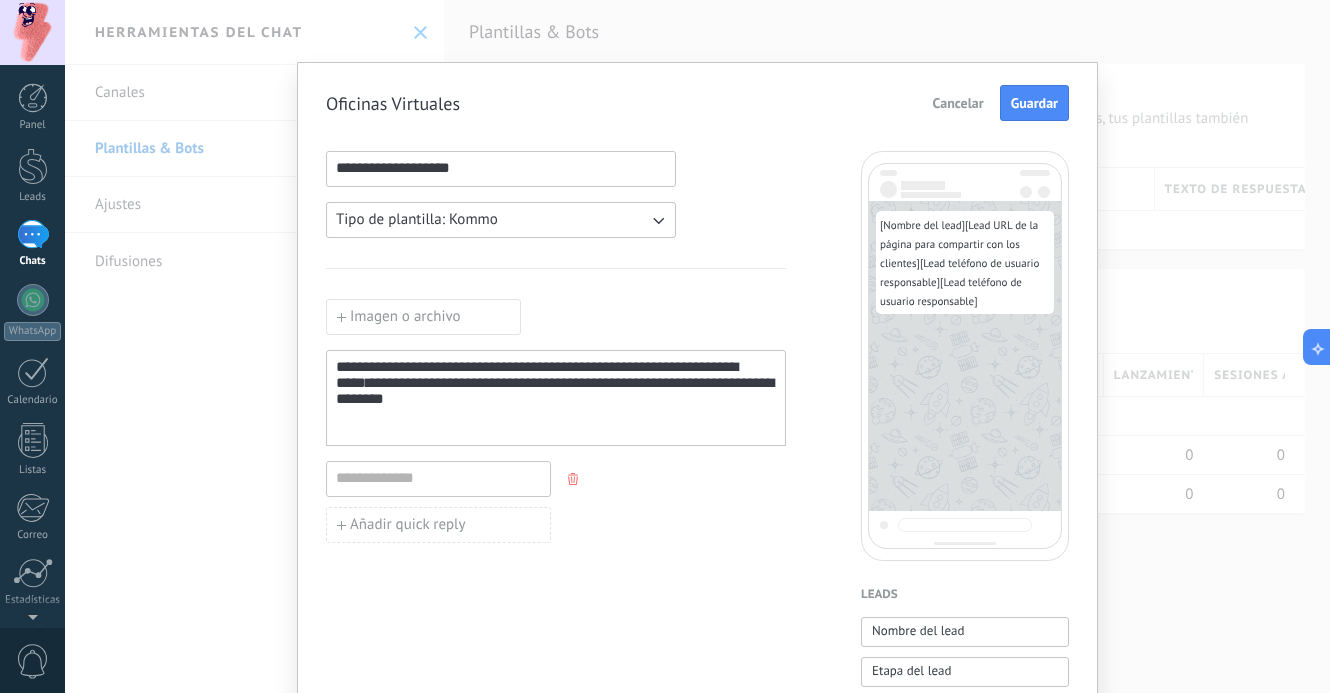 type 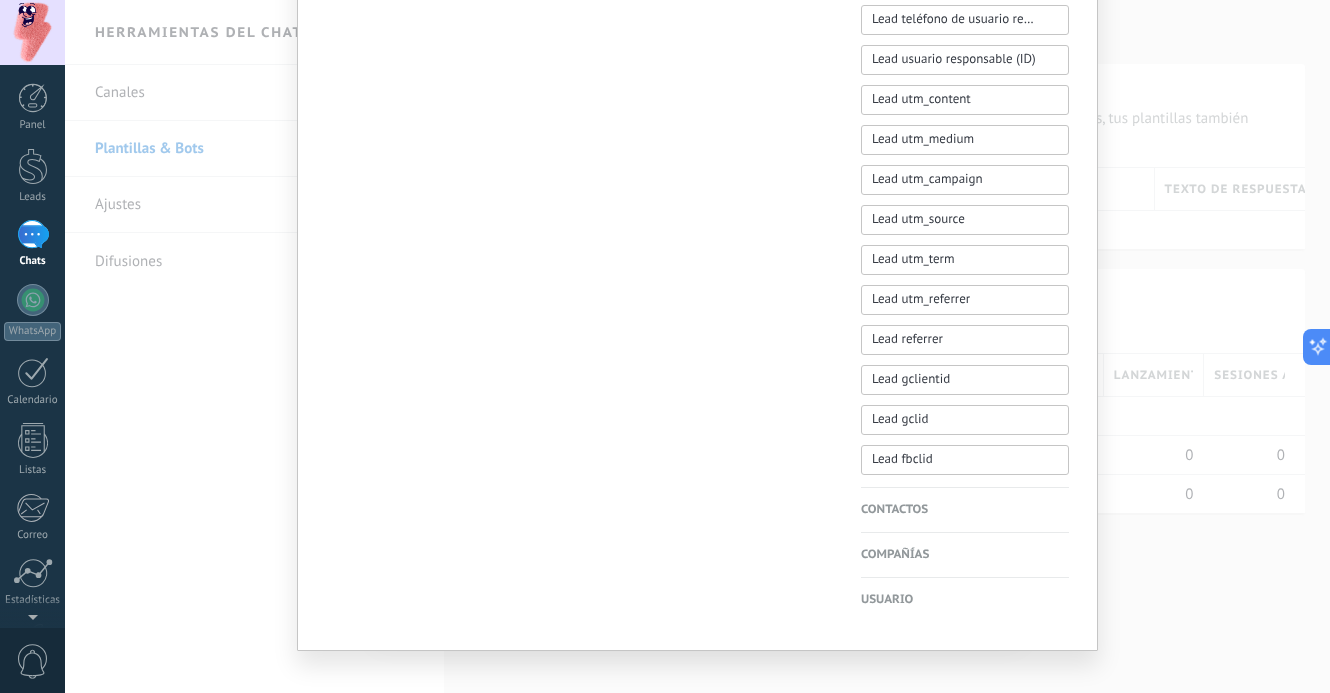 scroll, scrollTop: 918, scrollLeft: 0, axis: vertical 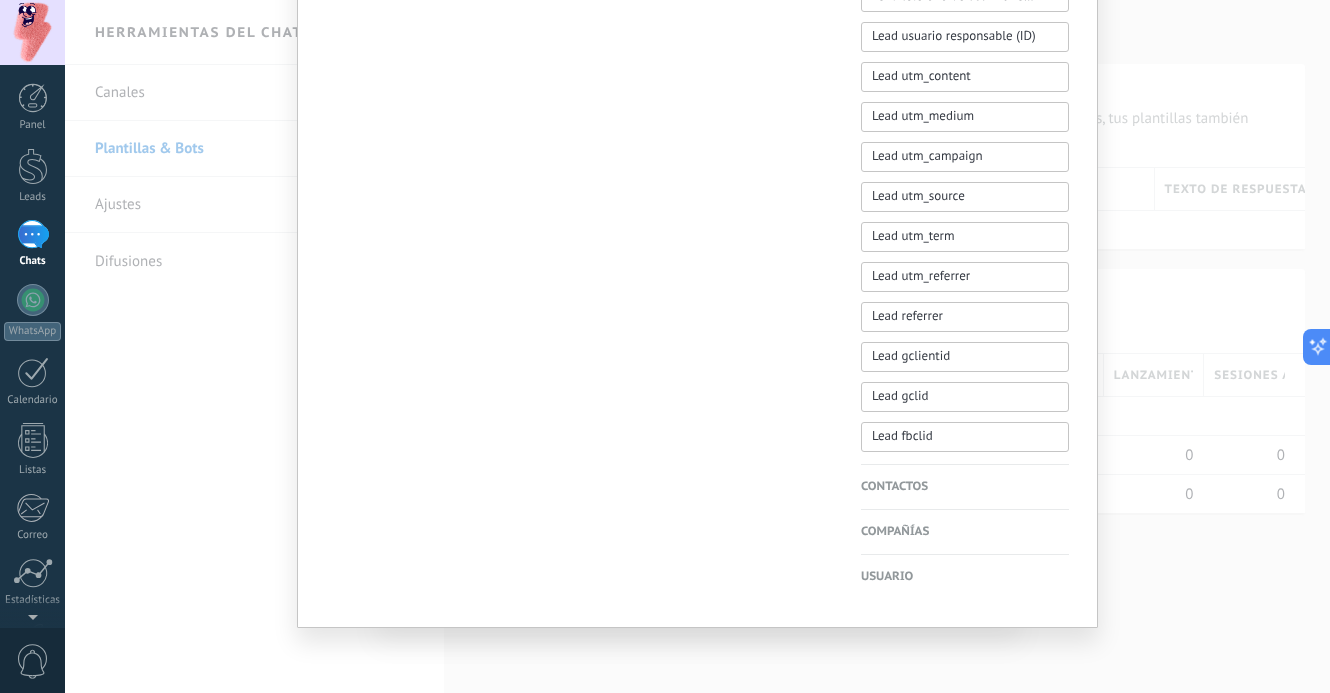 click on "Contactos" at bounding box center (965, 487) 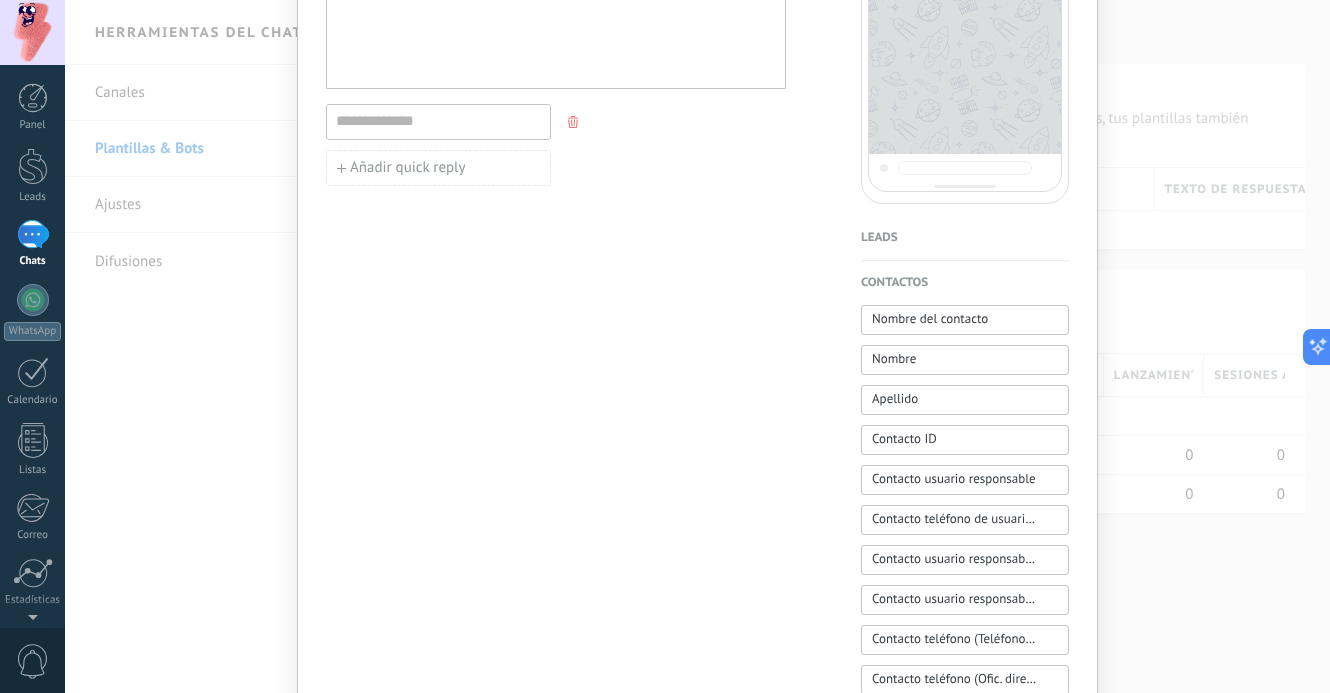 scroll, scrollTop: 353, scrollLeft: 0, axis: vertical 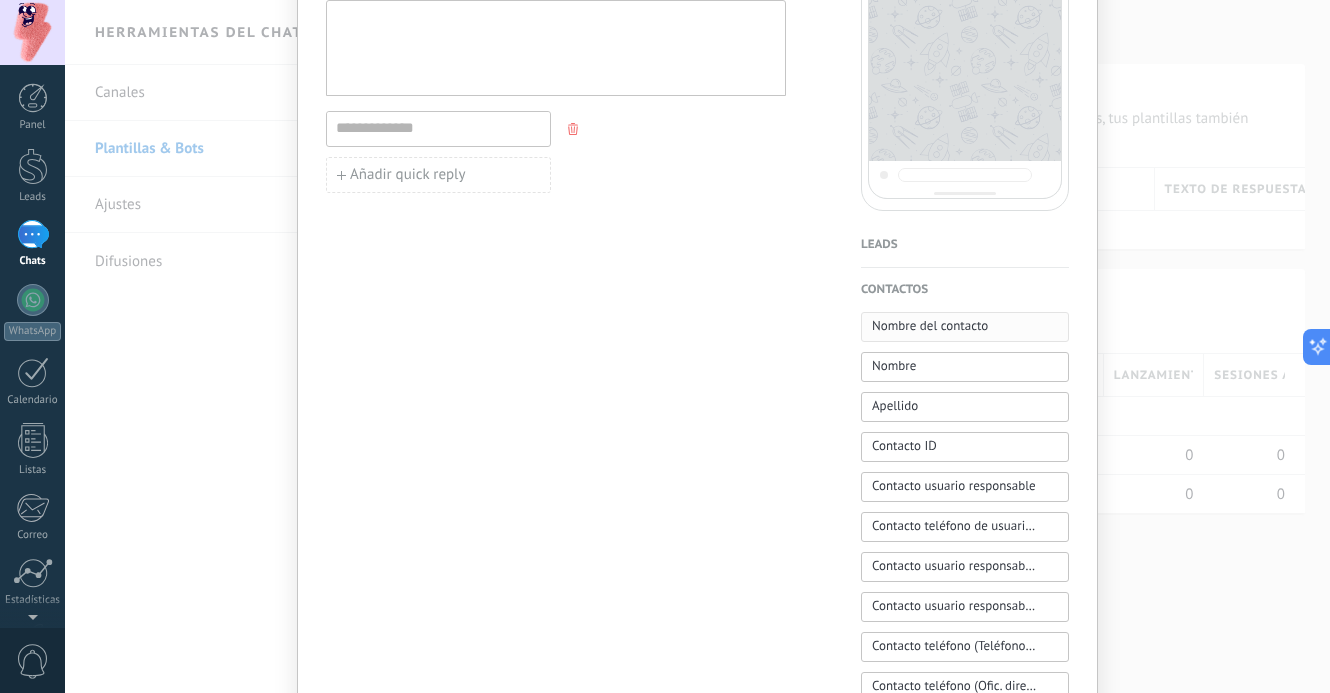 click on "Nombre del contacto" at bounding box center (930, 326) 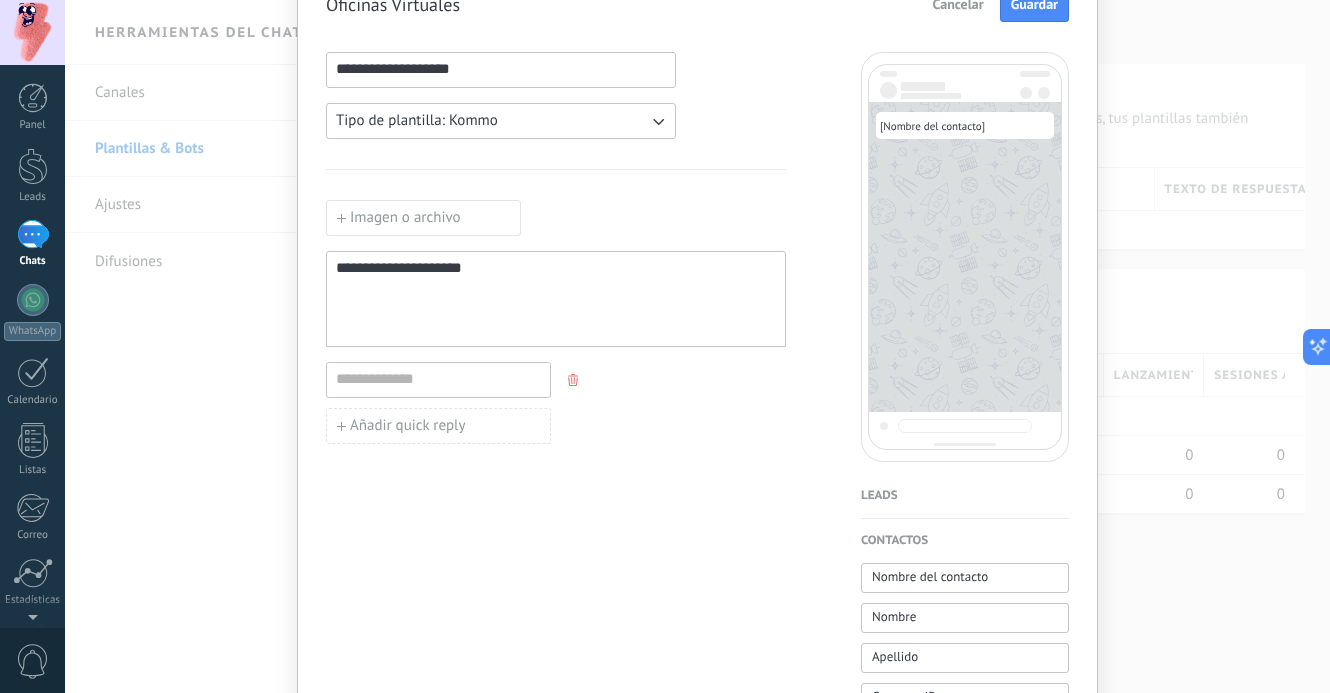 scroll, scrollTop: 0, scrollLeft: 0, axis: both 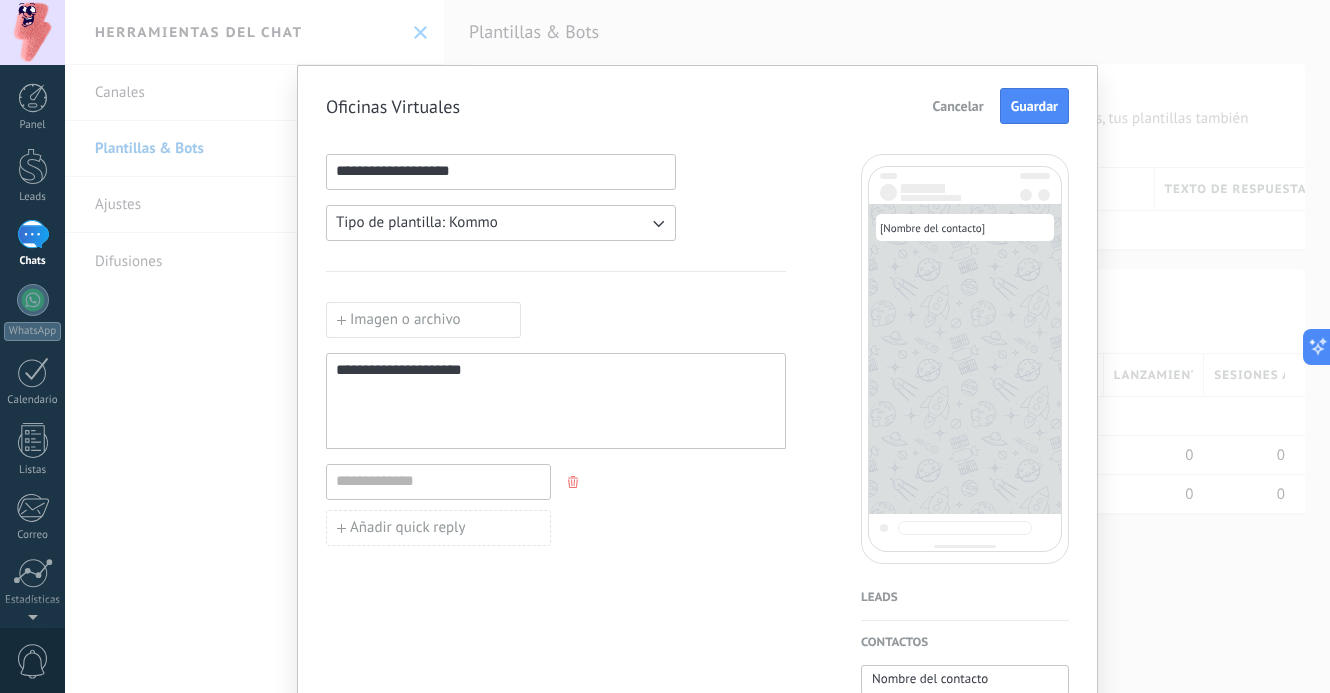 click on "Tipo de plantilla: Kommo" at bounding box center [501, 223] 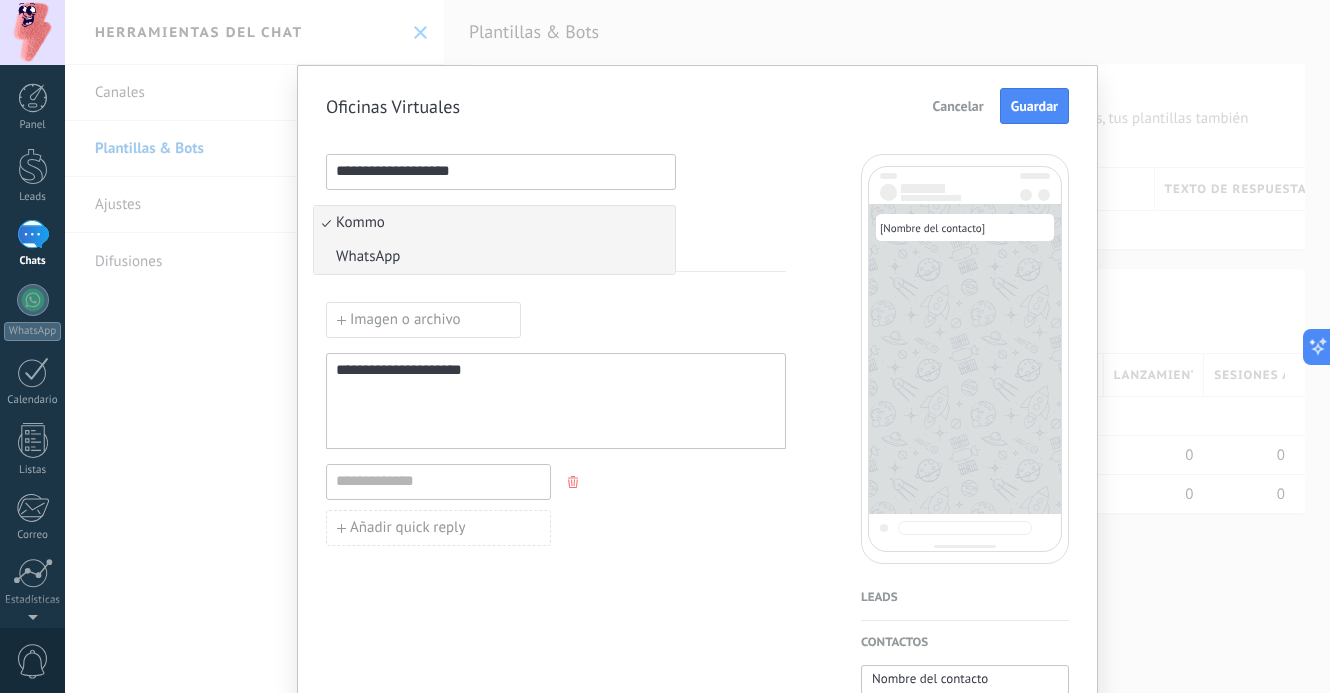 click on "WhatsApp" at bounding box center (494, 257) 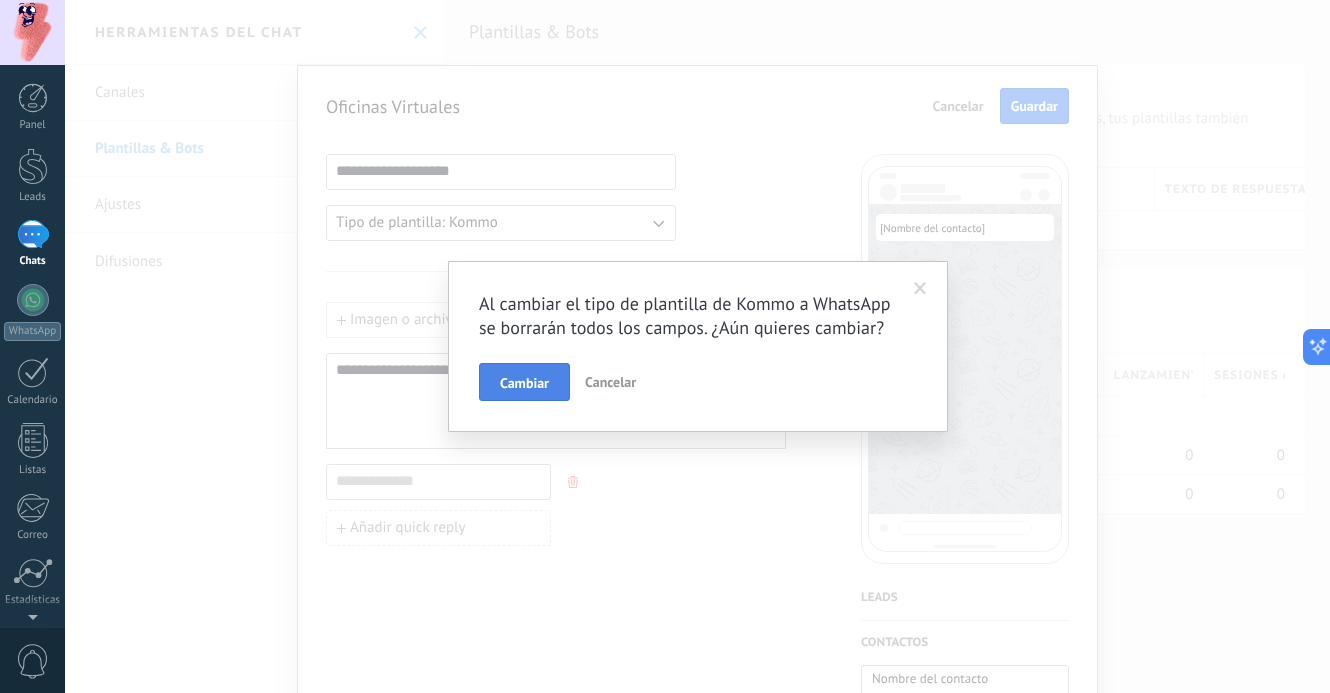click on "Cambiar" at bounding box center [524, 383] 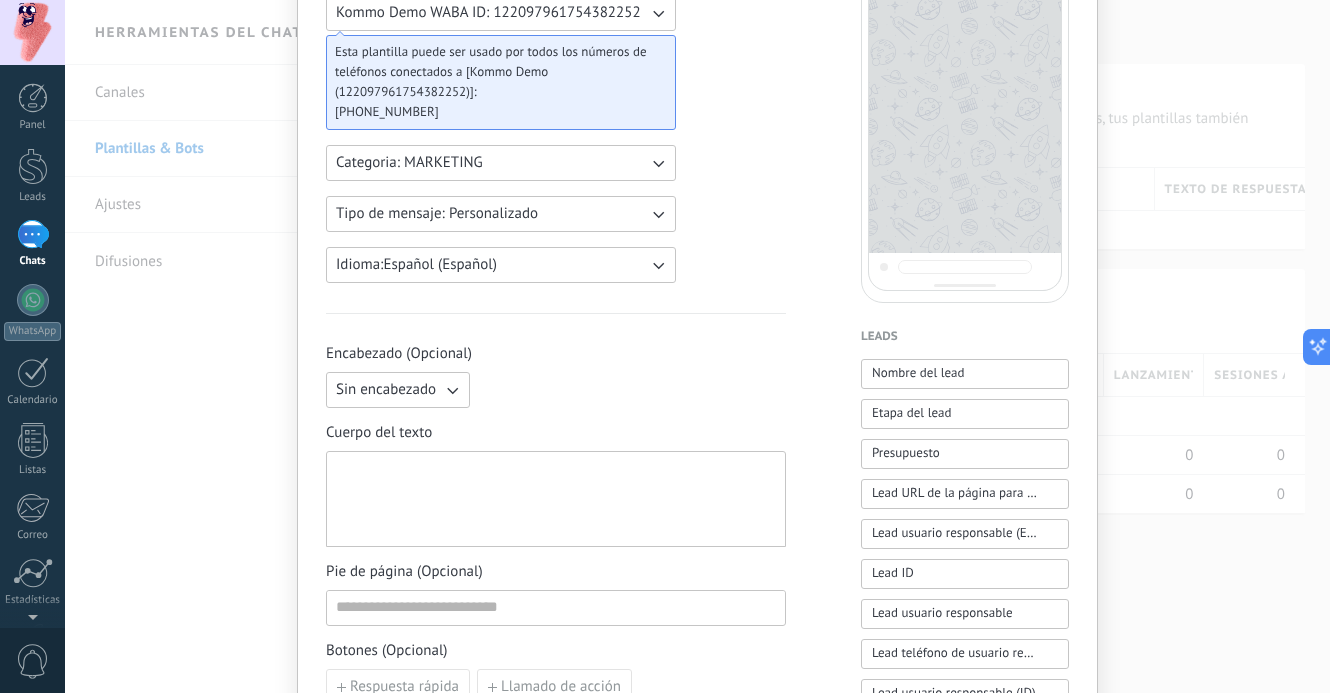 scroll, scrollTop: 285, scrollLeft: 0, axis: vertical 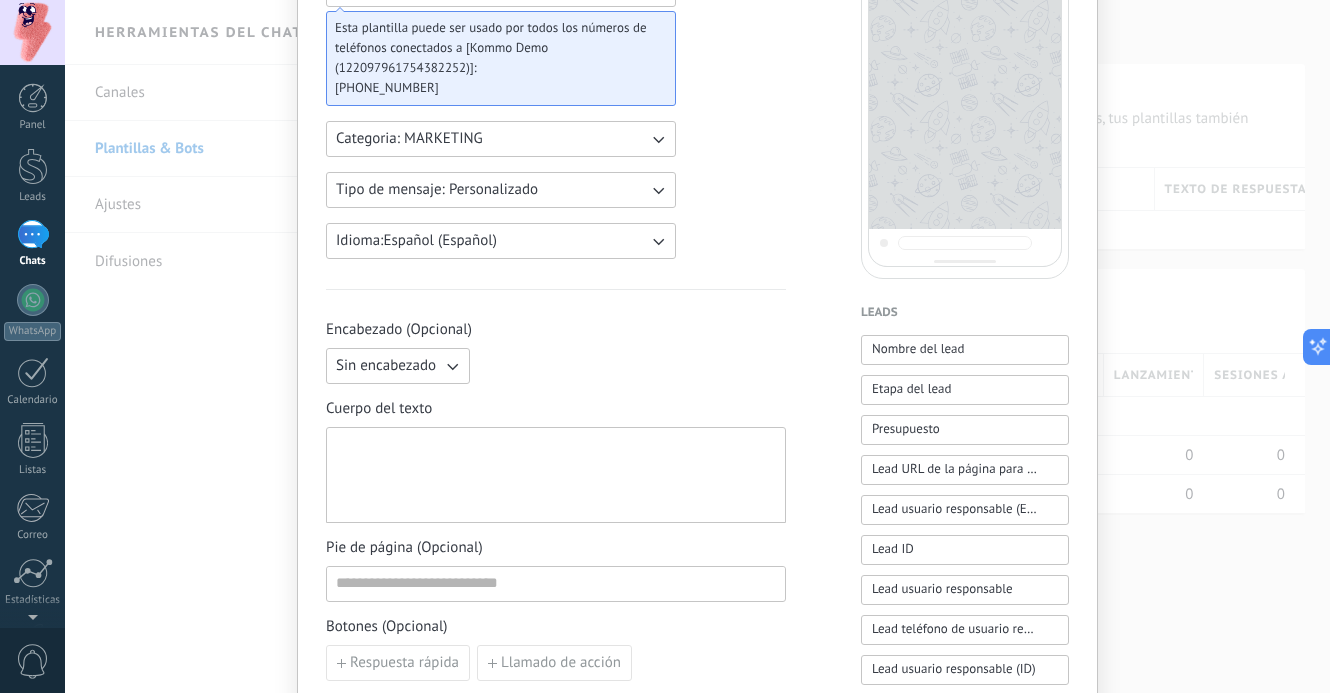 click 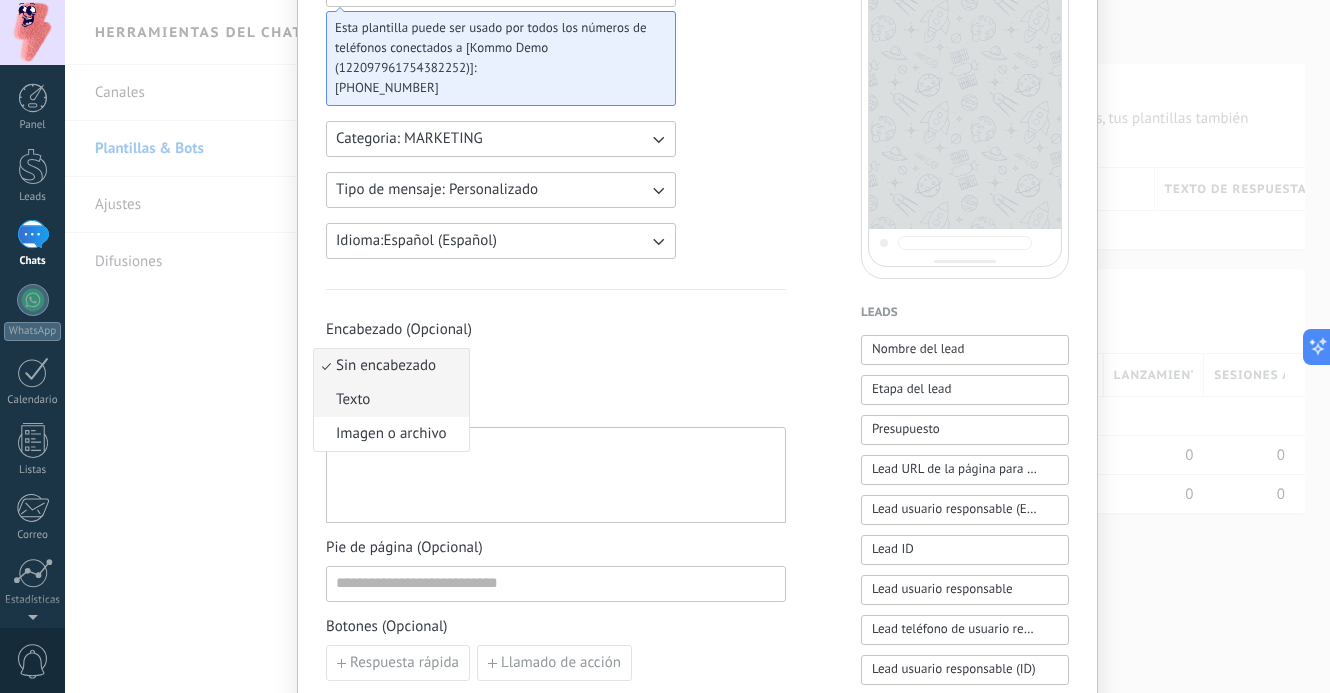 click on "Texto" at bounding box center [391, 400] 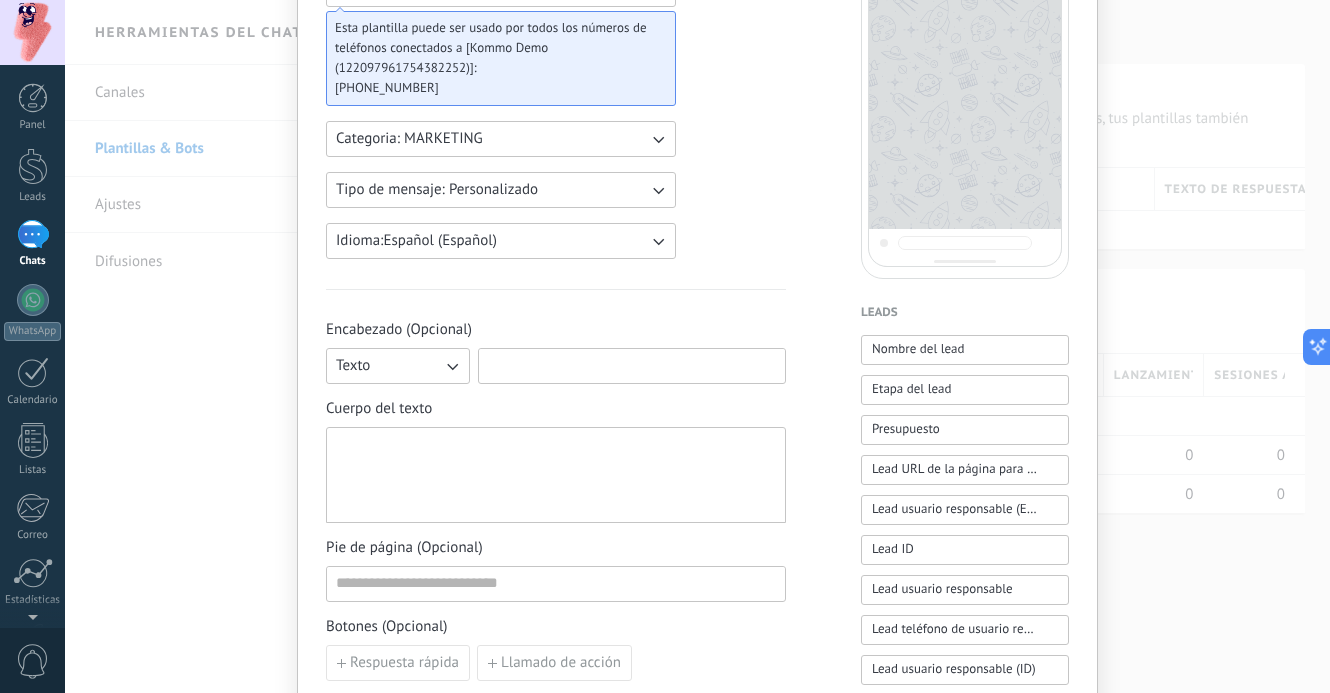 click at bounding box center [632, 365] 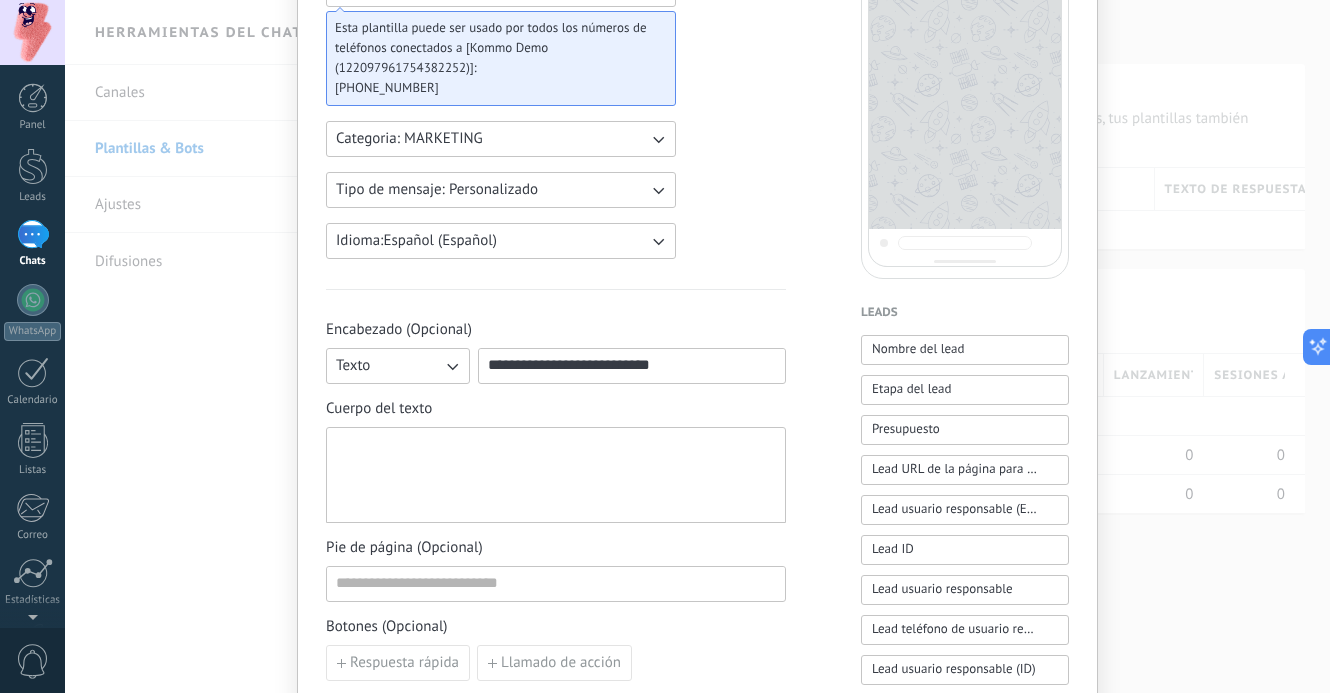 type on "**********" 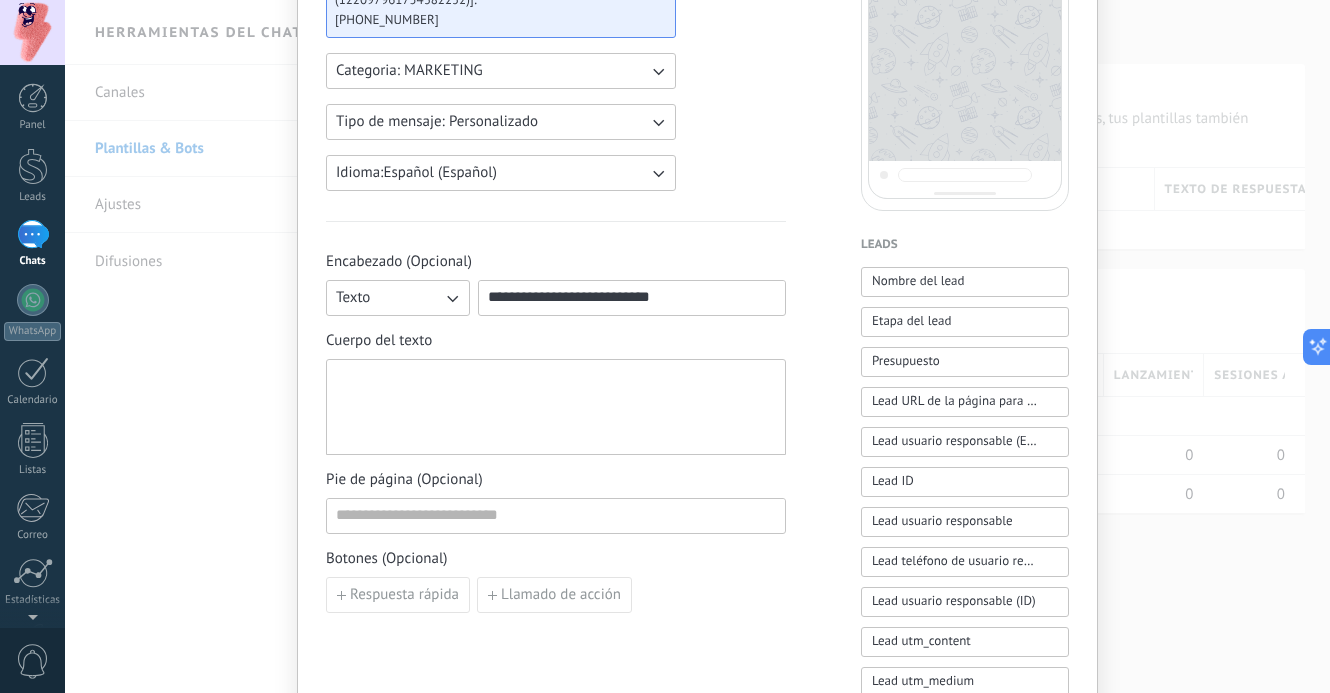 scroll, scrollTop: 357, scrollLeft: 0, axis: vertical 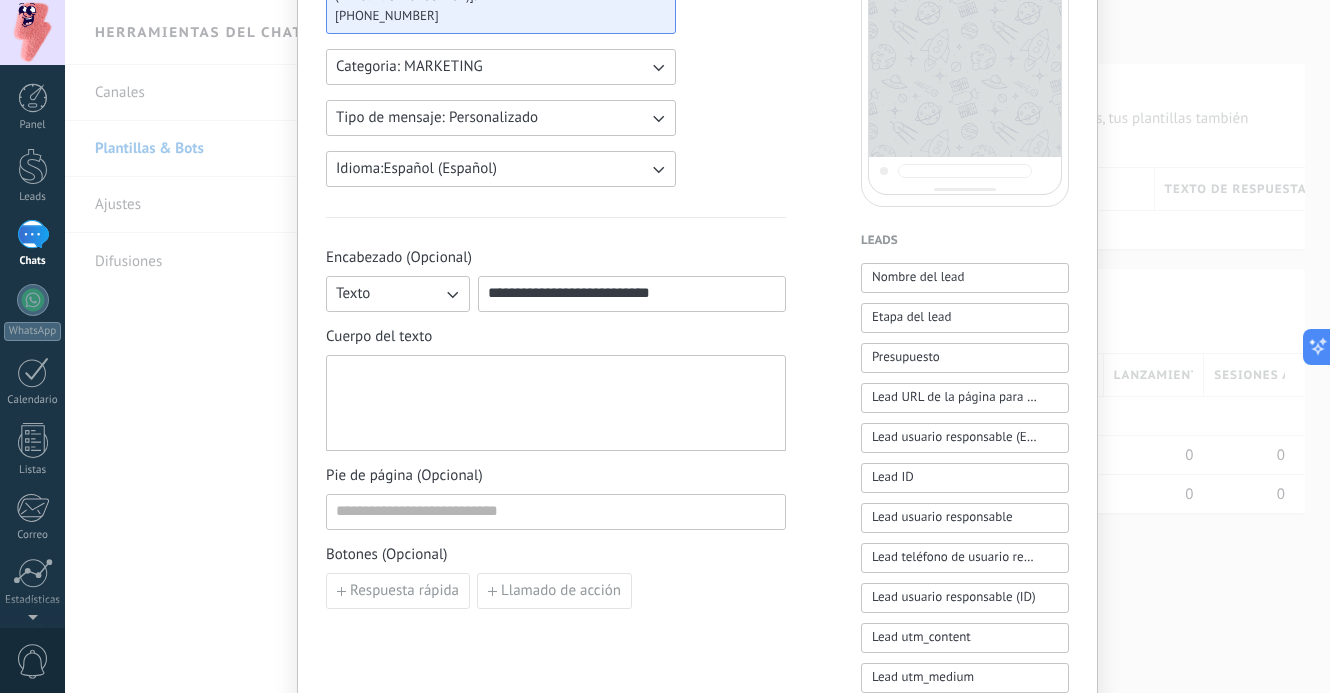 type 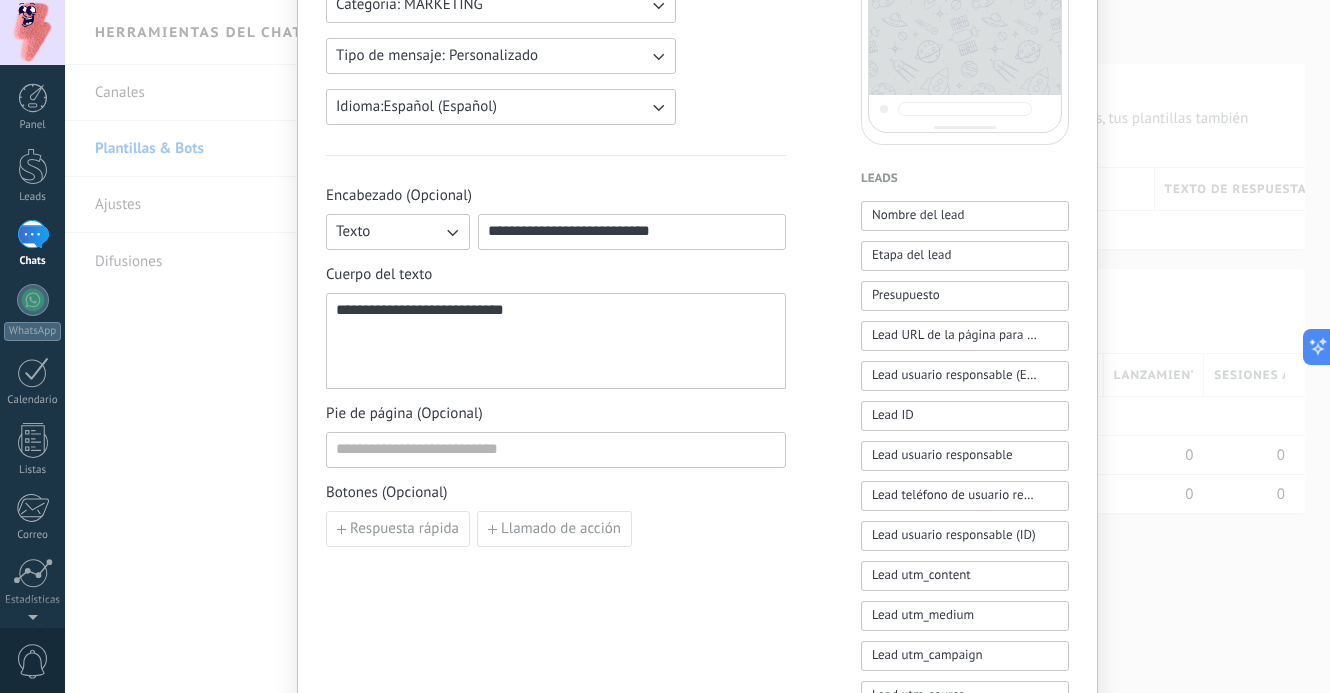 scroll, scrollTop: 425, scrollLeft: 0, axis: vertical 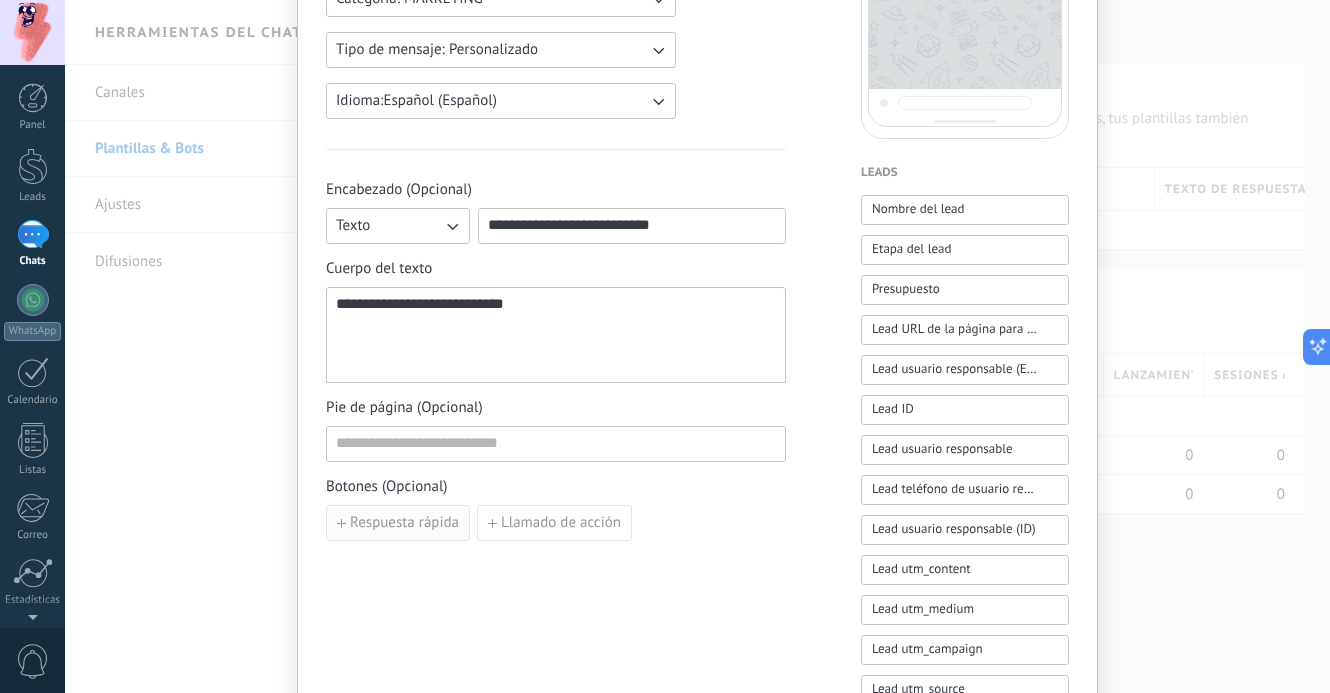 click on "Respuesta rápida" at bounding box center (404, 523) 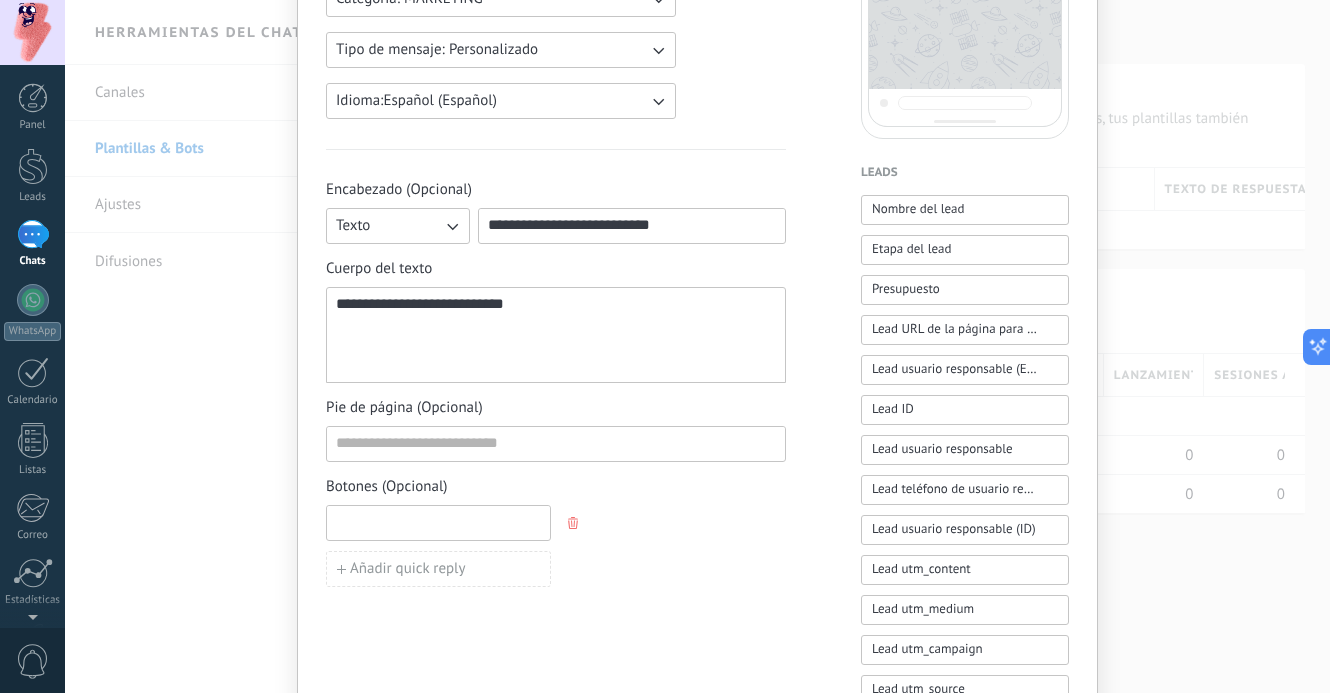 click at bounding box center [438, 522] 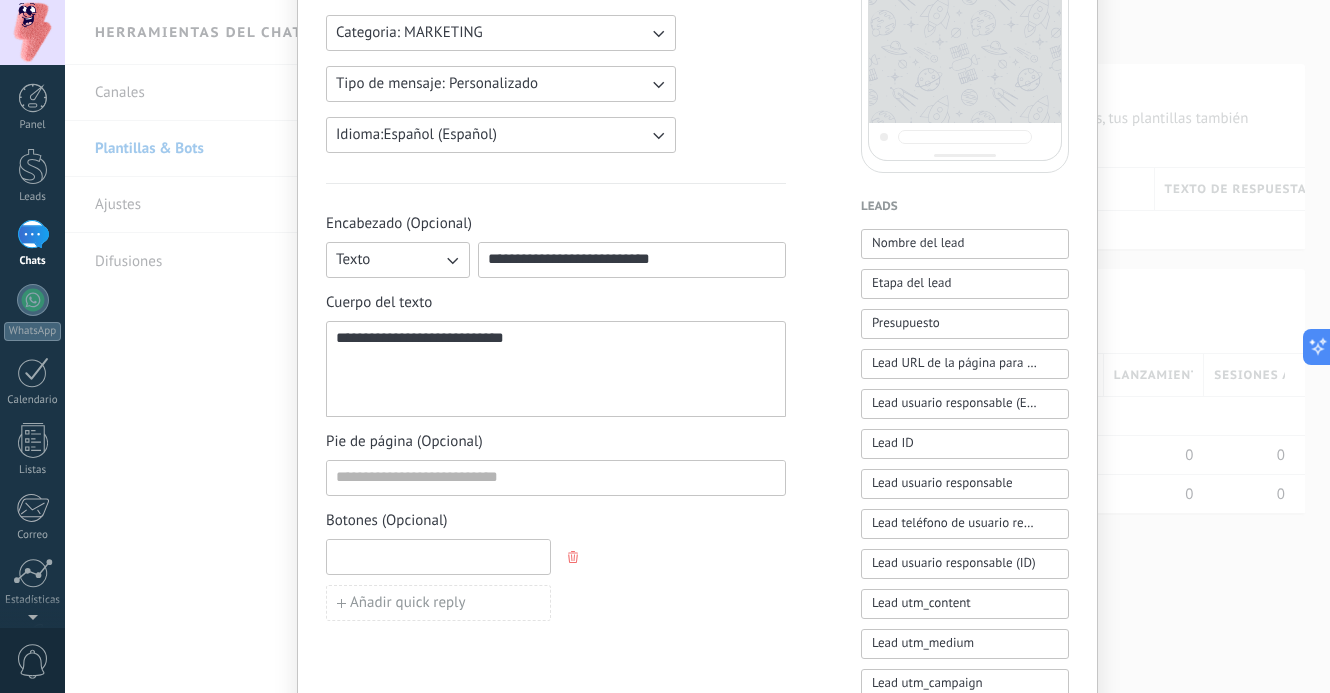 scroll, scrollTop: 403, scrollLeft: 0, axis: vertical 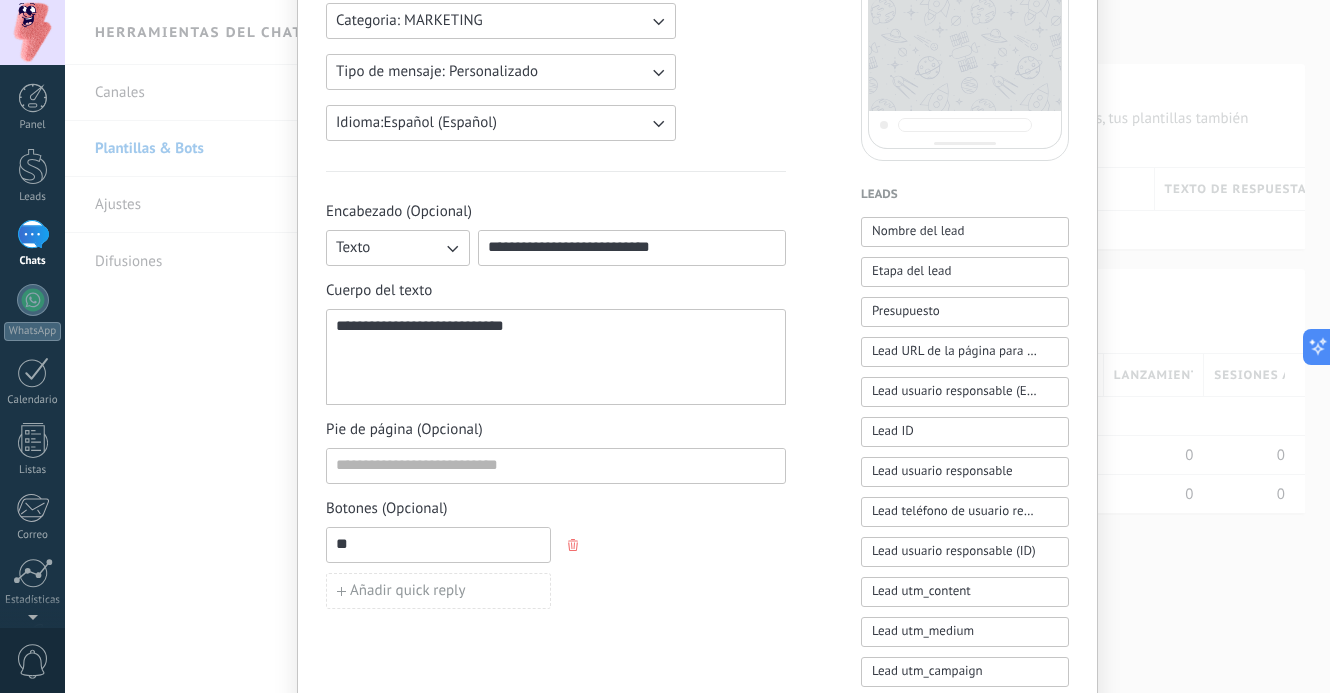 type on "*" 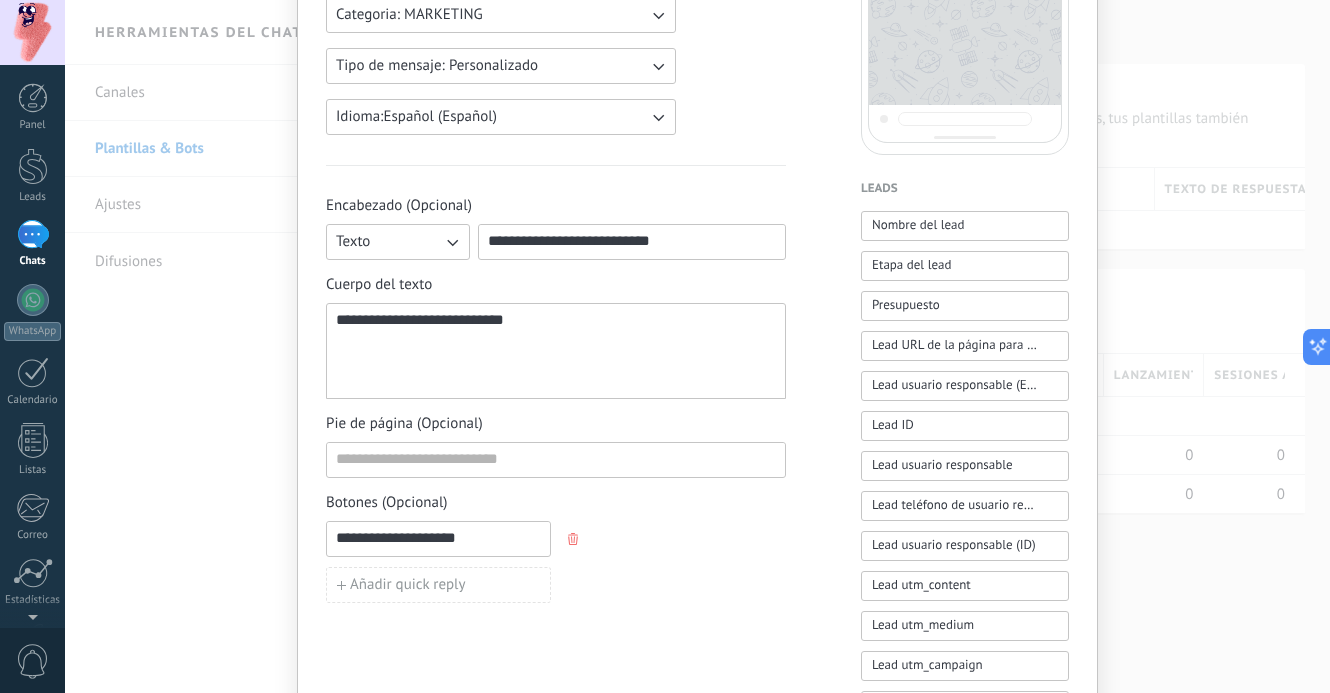 scroll, scrollTop: 431, scrollLeft: 0, axis: vertical 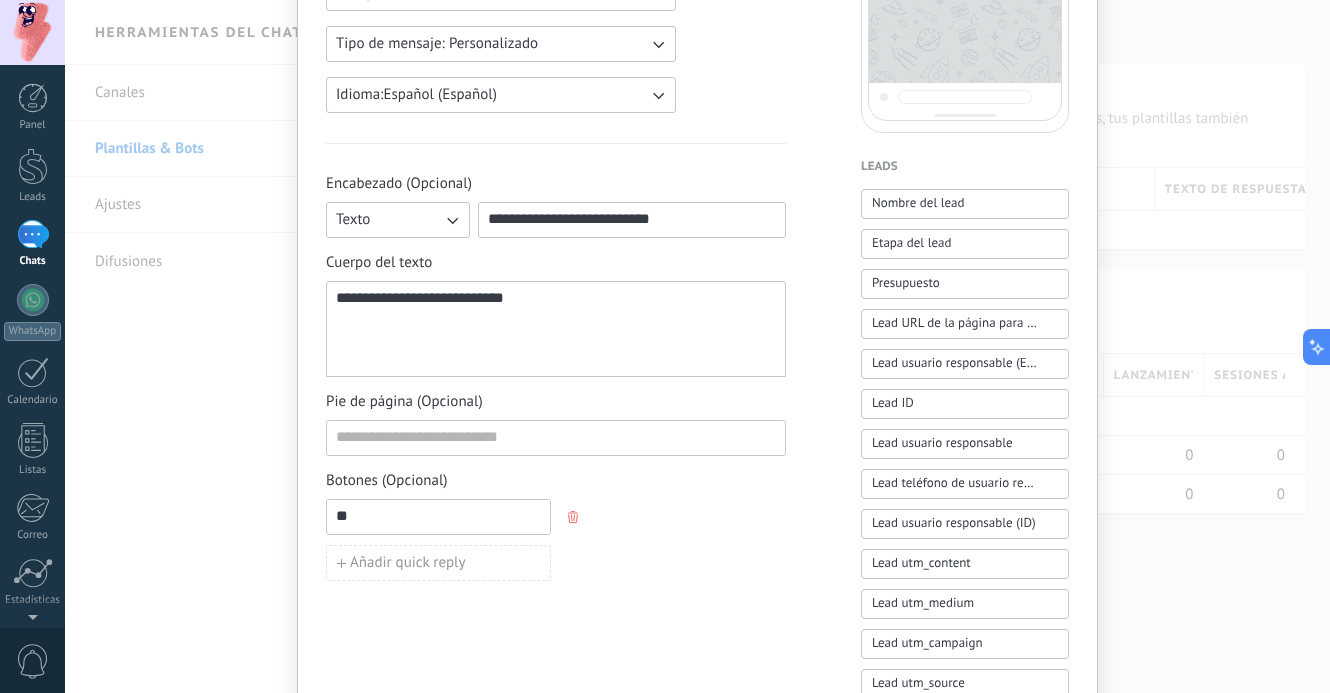 type on "*" 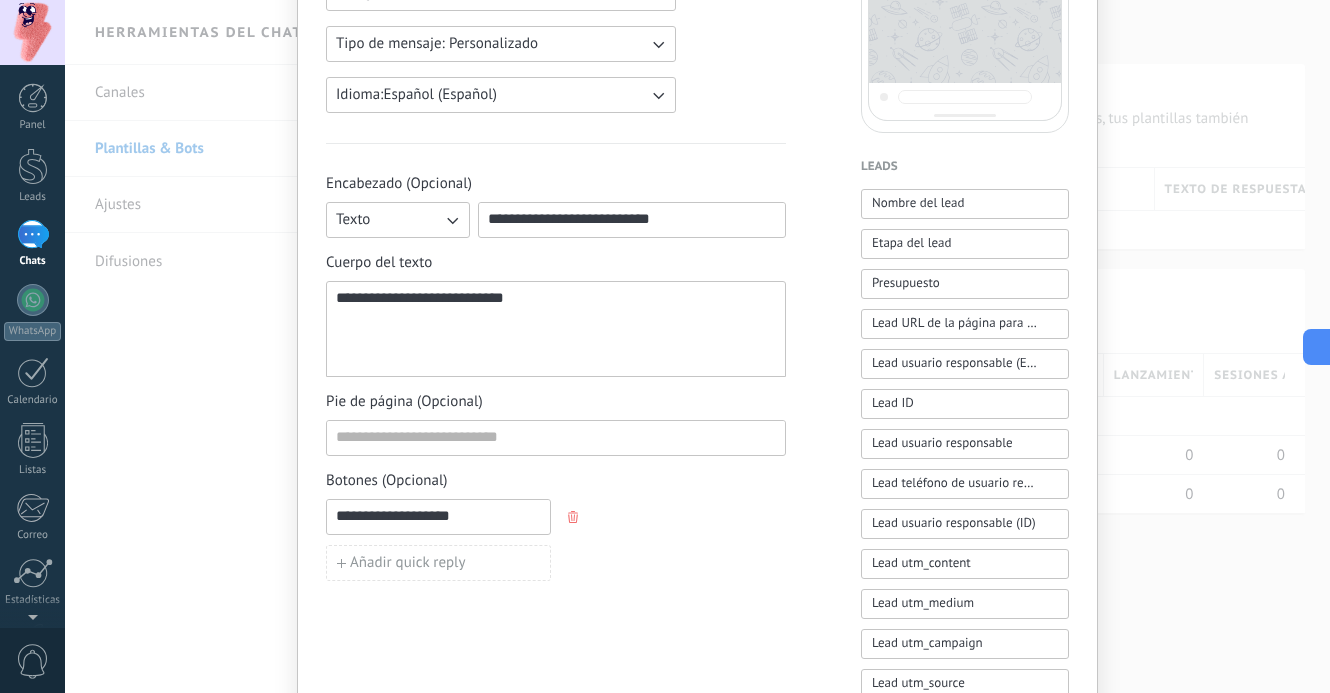 type on "**********" 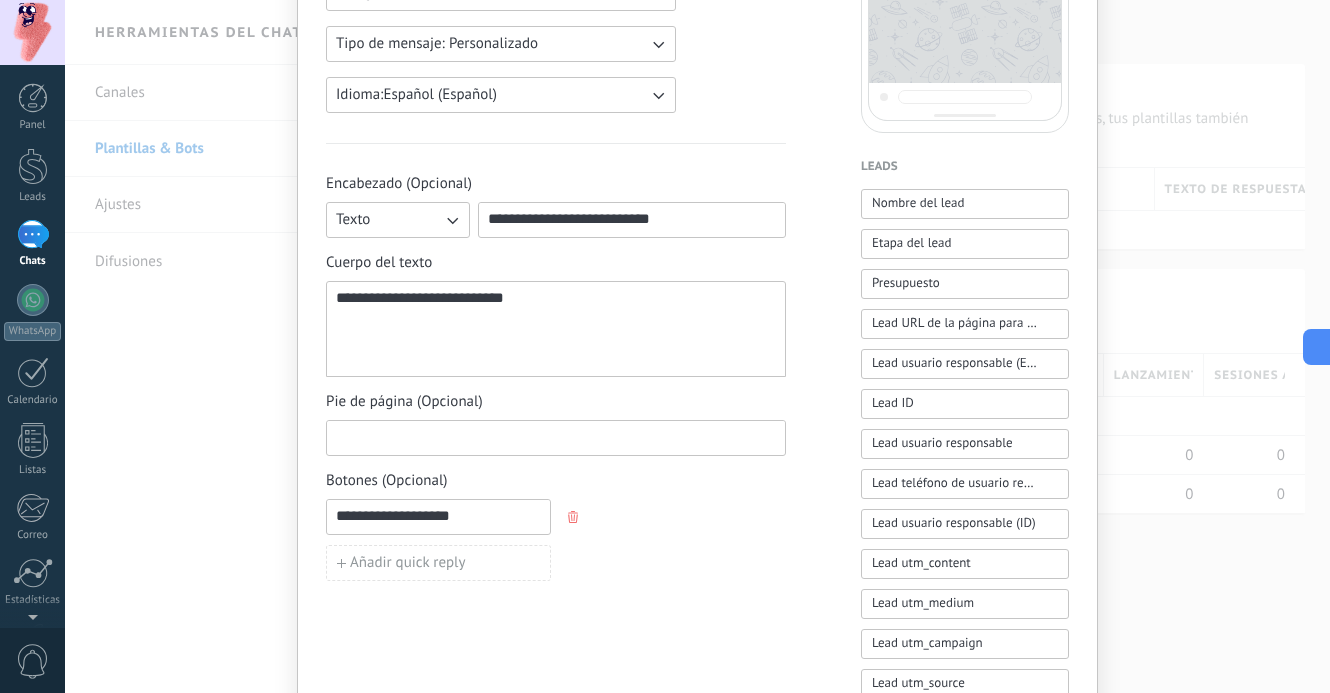 click at bounding box center (556, 437) 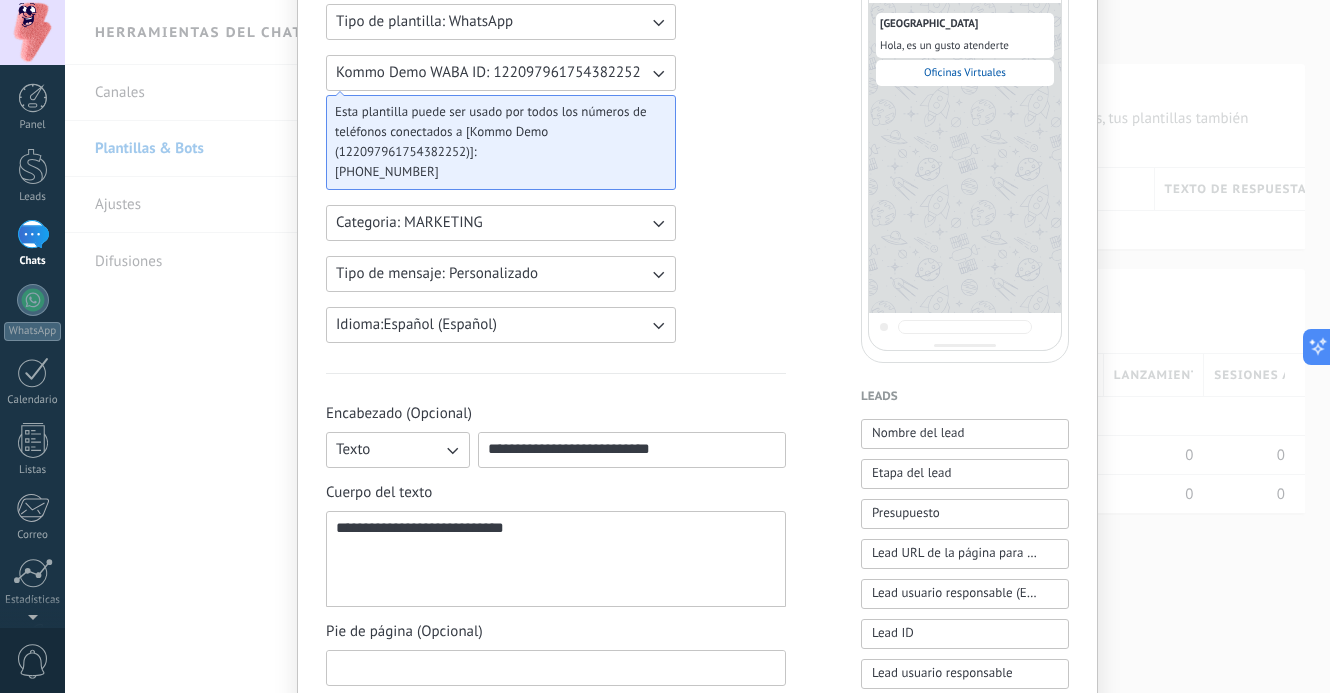 scroll, scrollTop: 195, scrollLeft: 0, axis: vertical 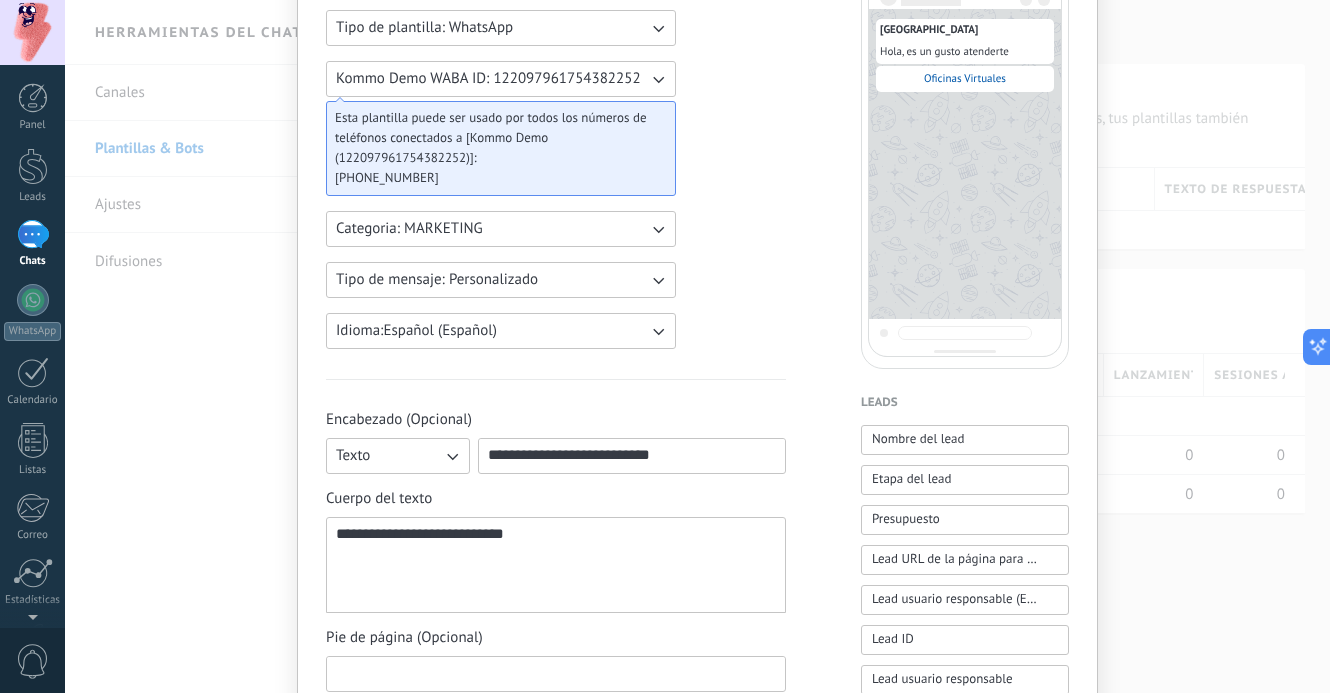 type on "*" 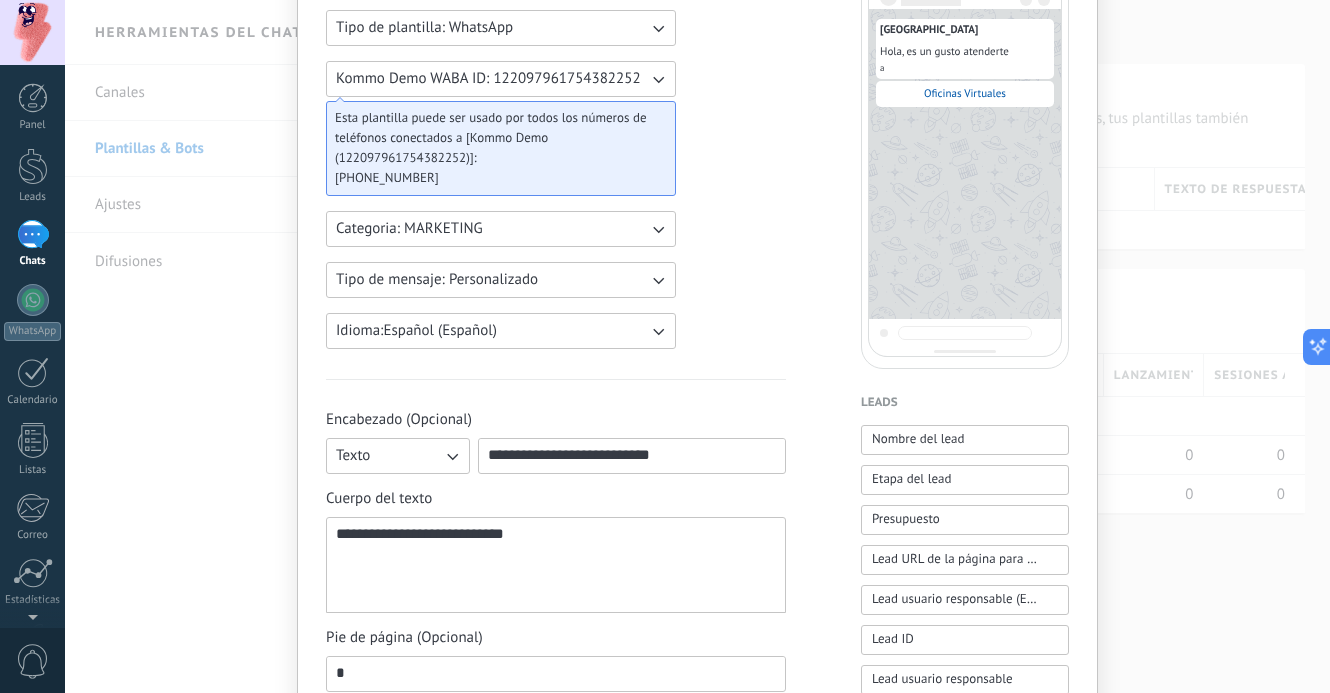 type 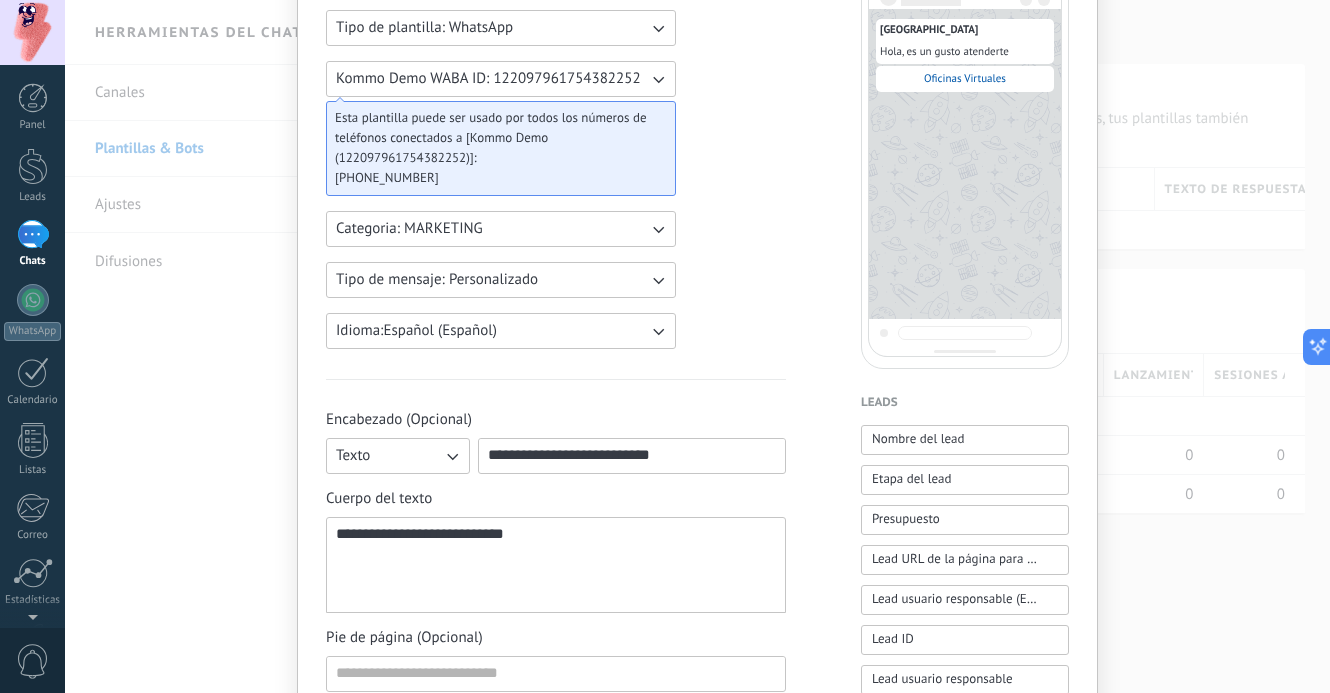 click on "**********" at bounding box center [556, 565] 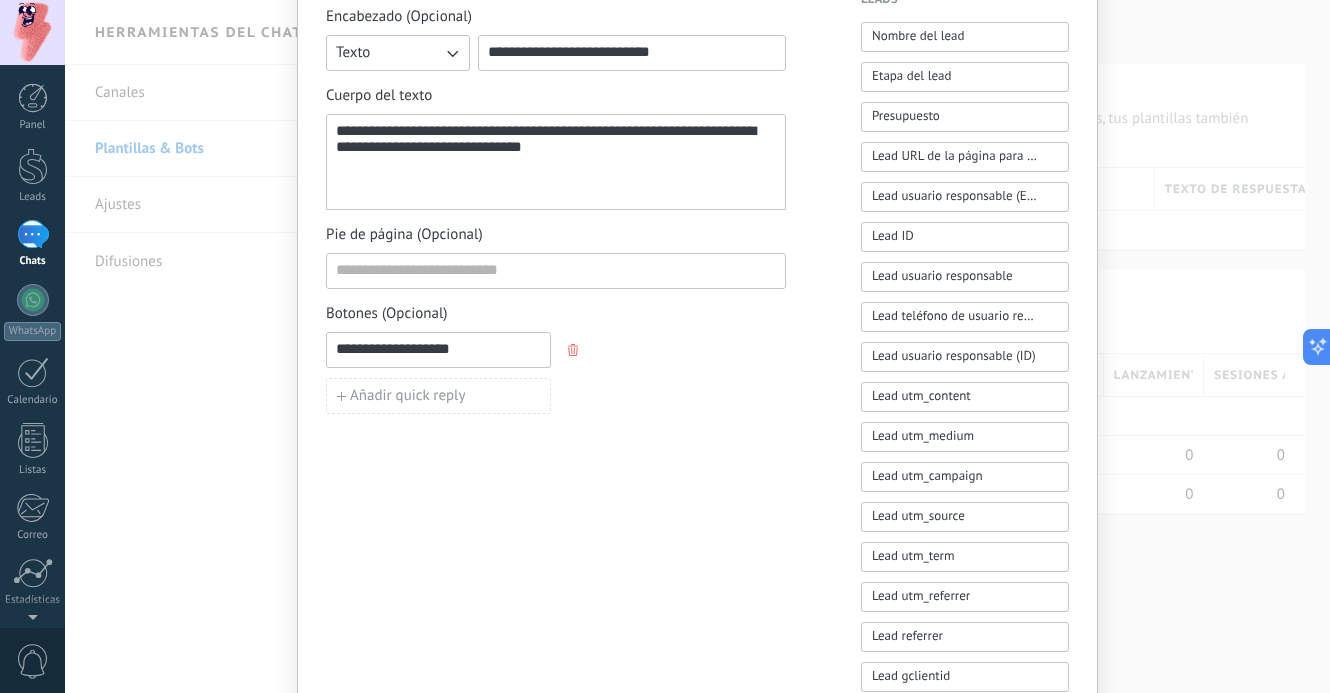 scroll, scrollTop: 599, scrollLeft: 0, axis: vertical 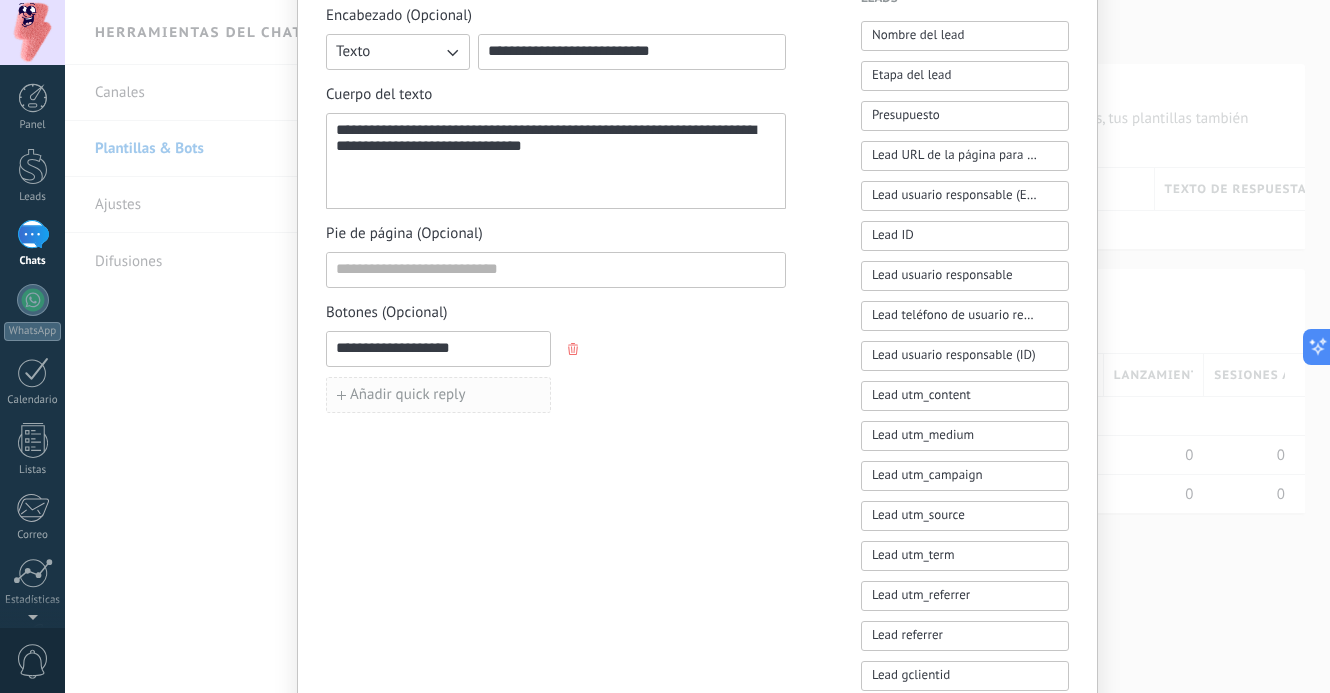 click on "Añadir quick reply" at bounding box center [438, 395] 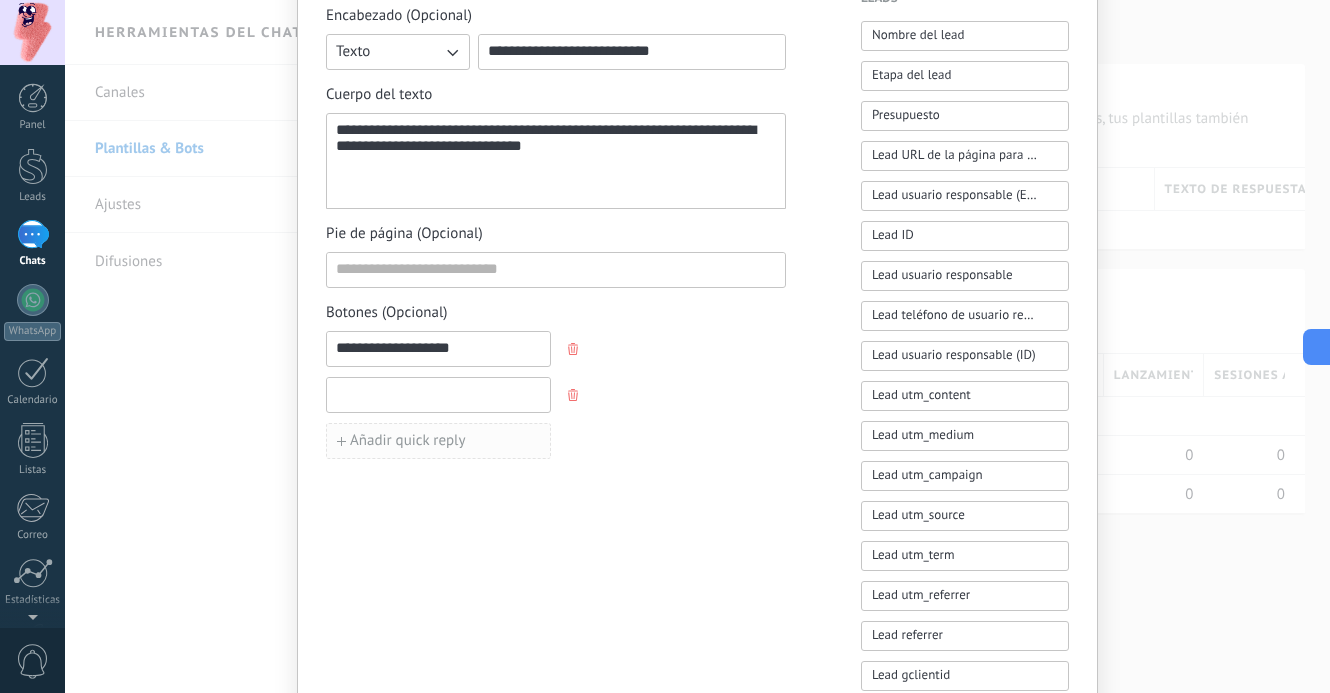 click at bounding box center [438, 394] 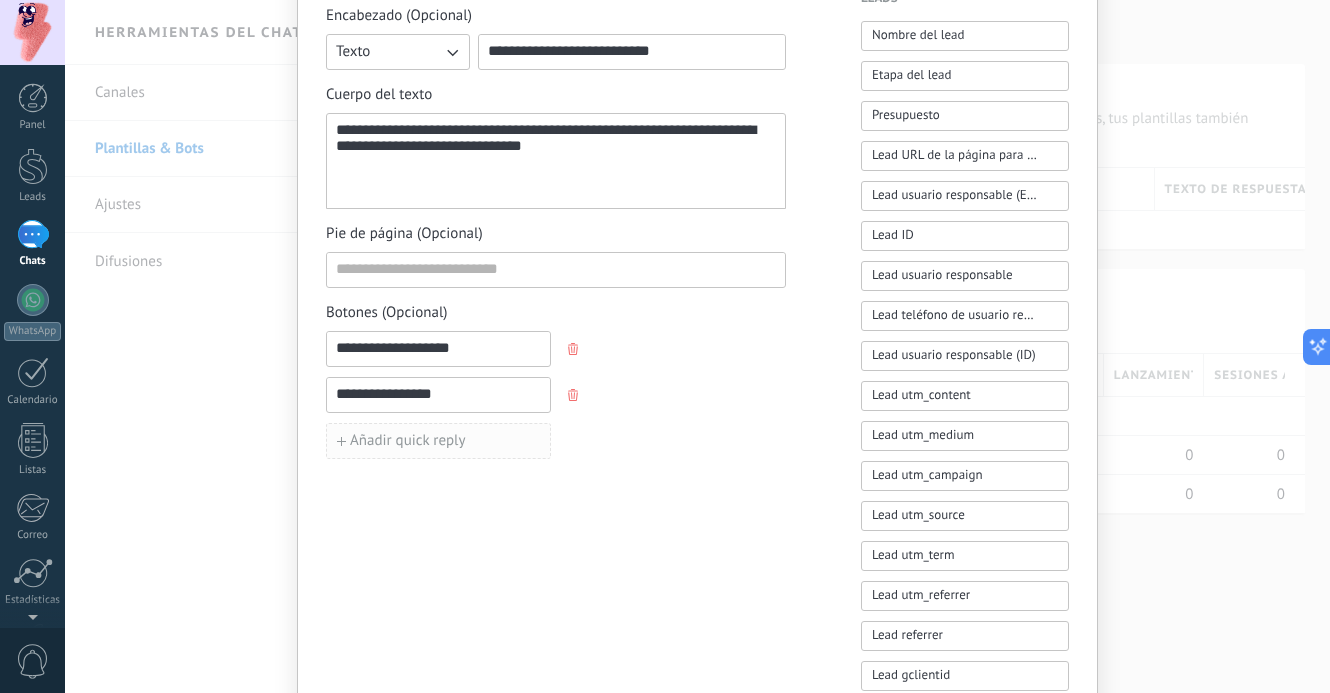 type on "**********" 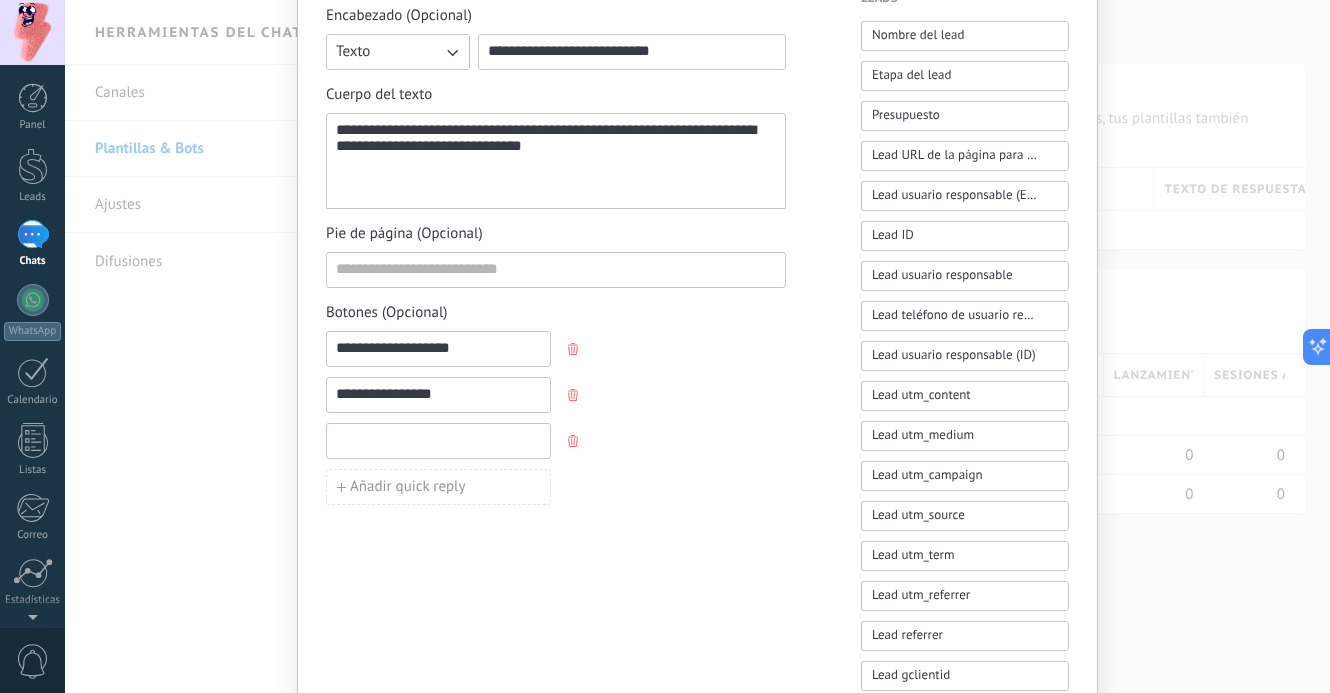click at bounding box center (438, 440) 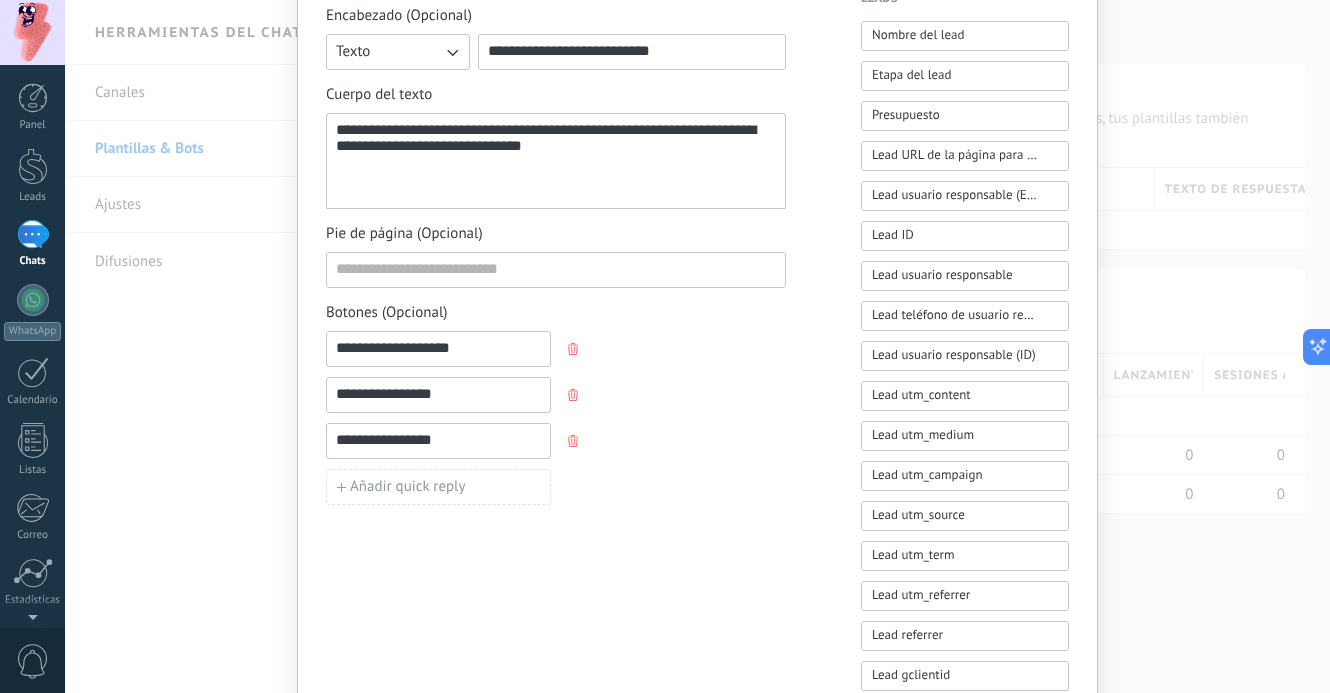 type on "**********" 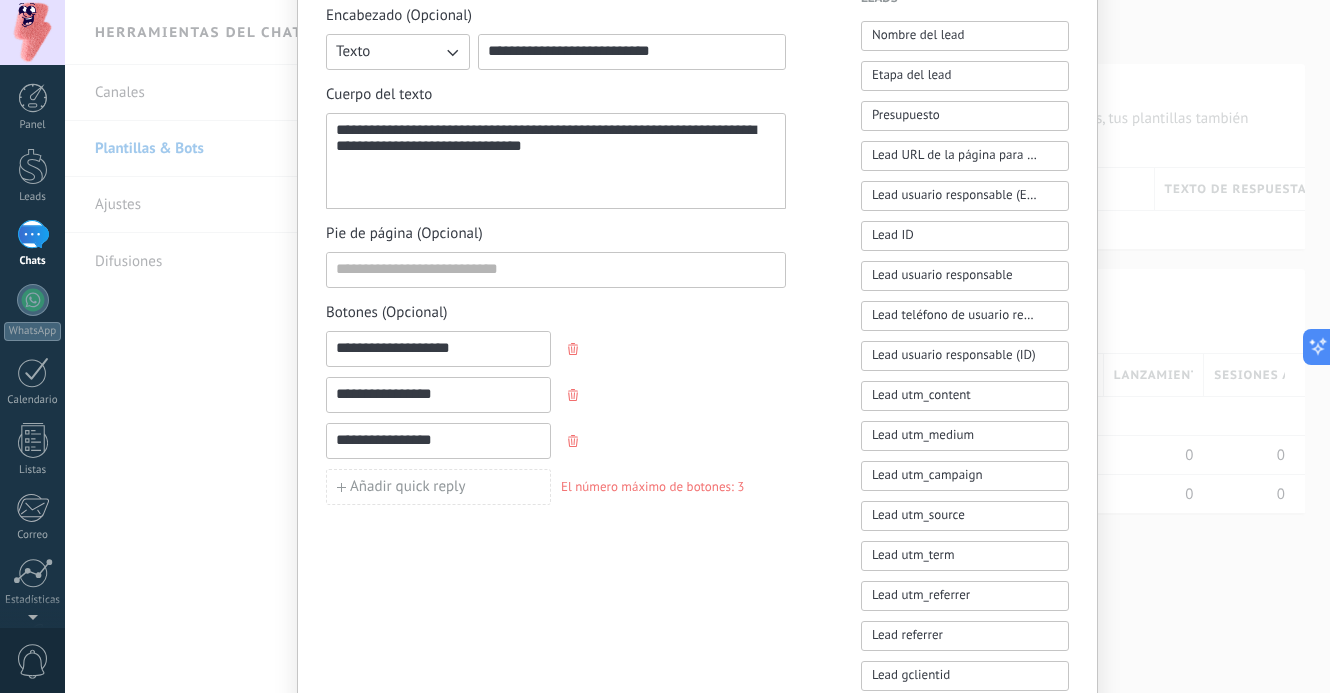 click on "Añadir quick reply" at bounding box center (408, 487) 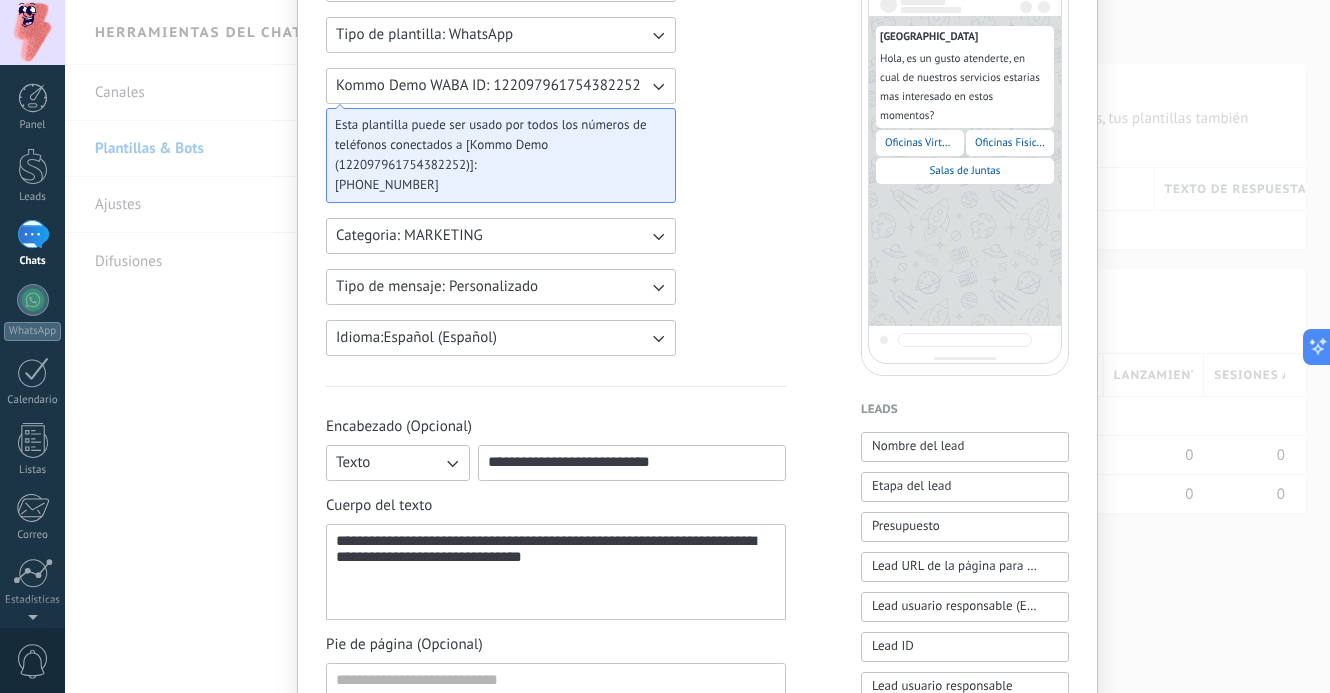 scroll, scrollTop: 192, scrollLeft: 0, axis: vertical 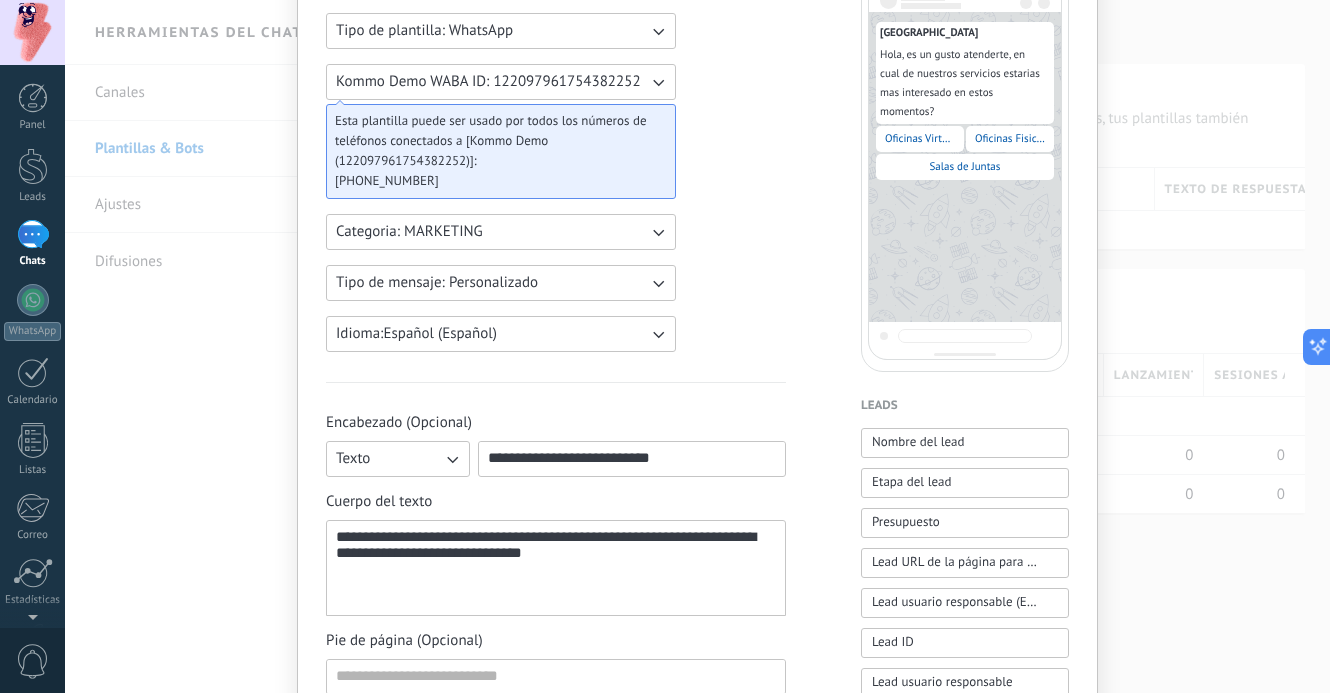 click on "Texto" at bounding box center [398, 459] 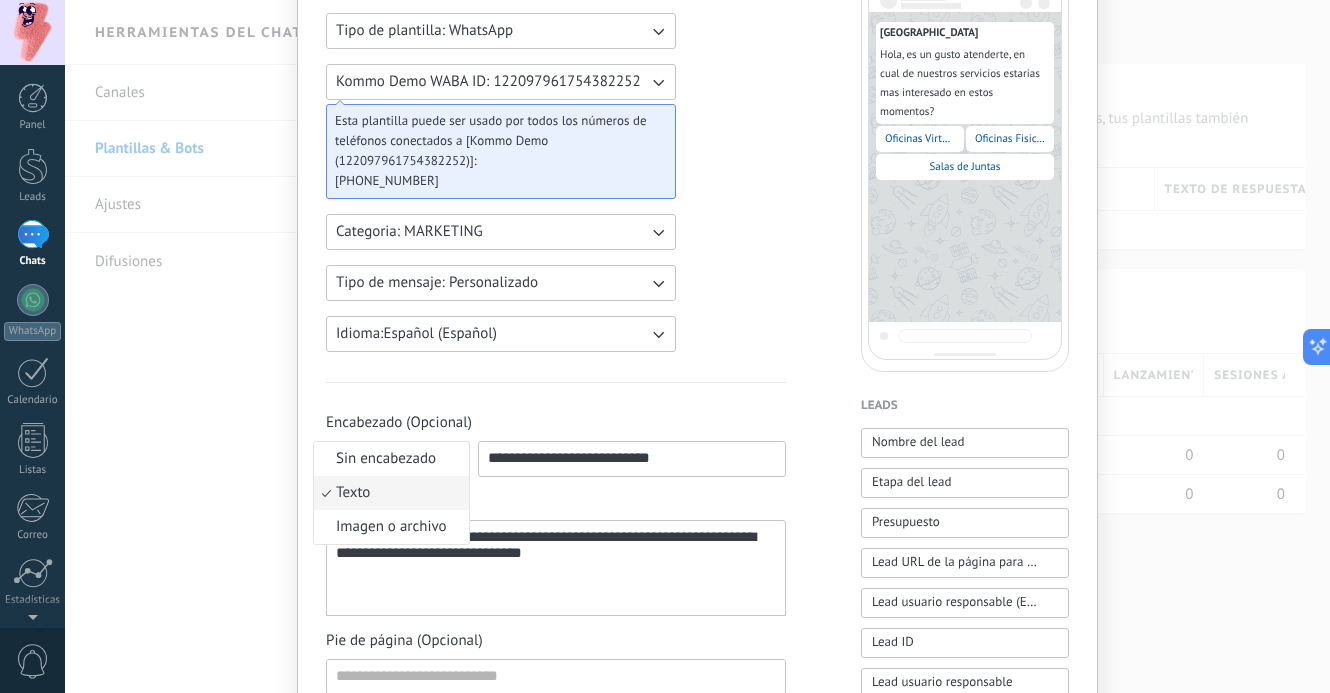 click on "**********" at bounding box center (556, 637) 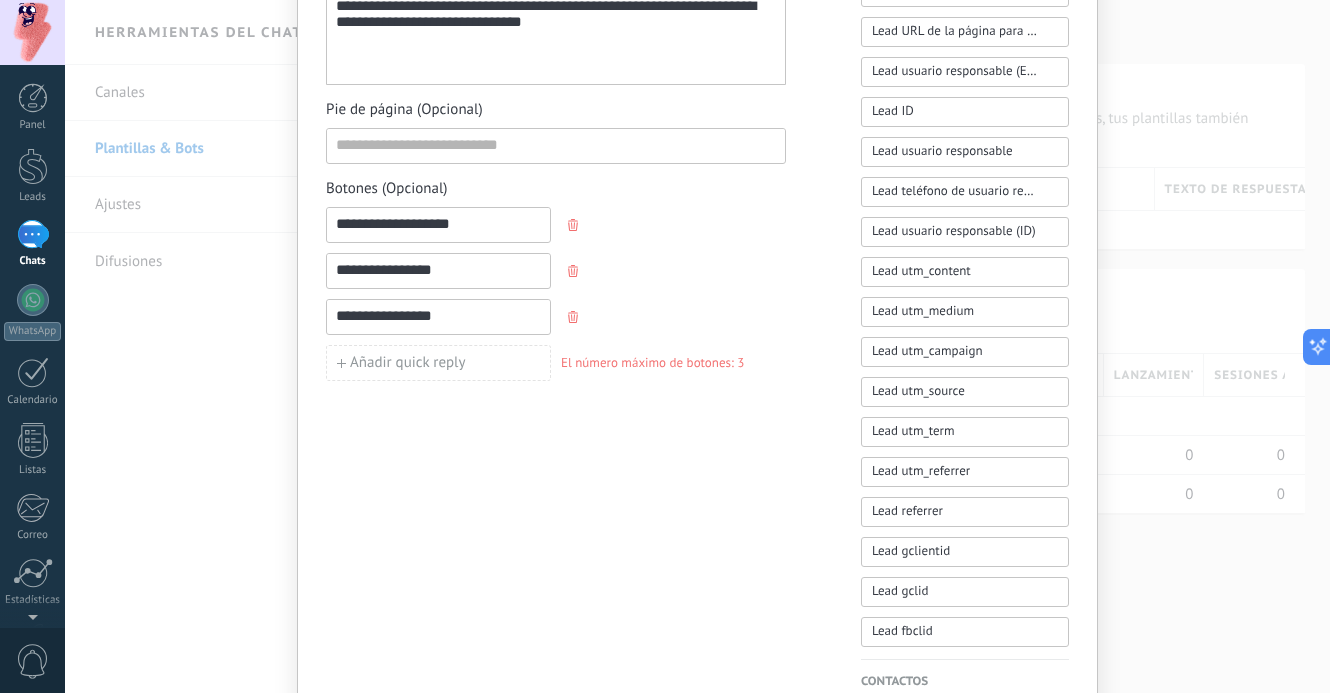 scroll, scrollTop: 740, scrollLeft: 0, axis: vertical 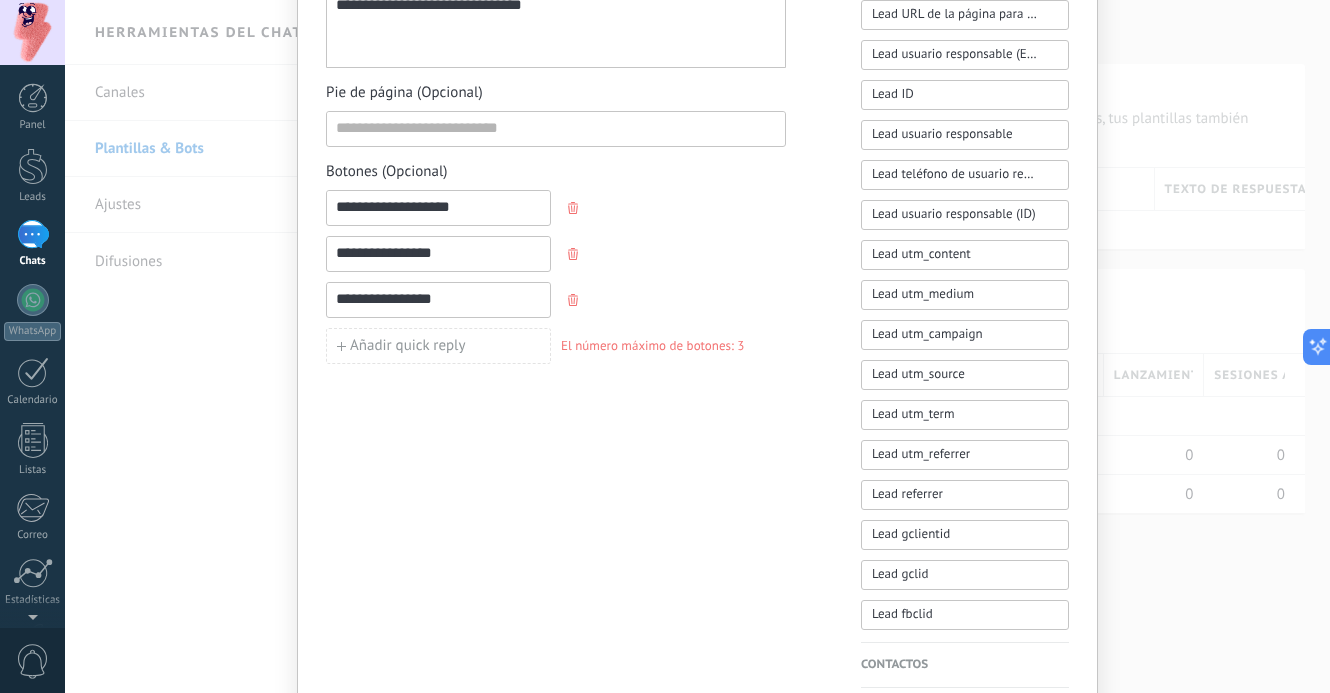 click 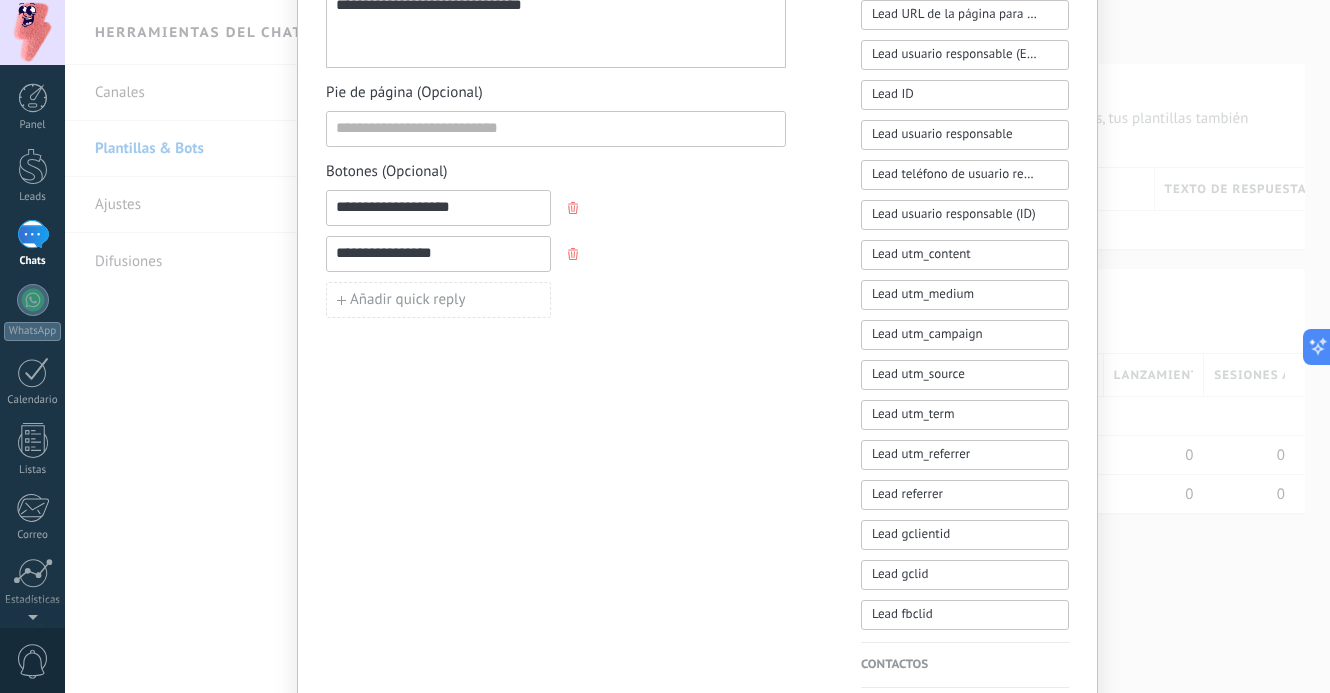 click 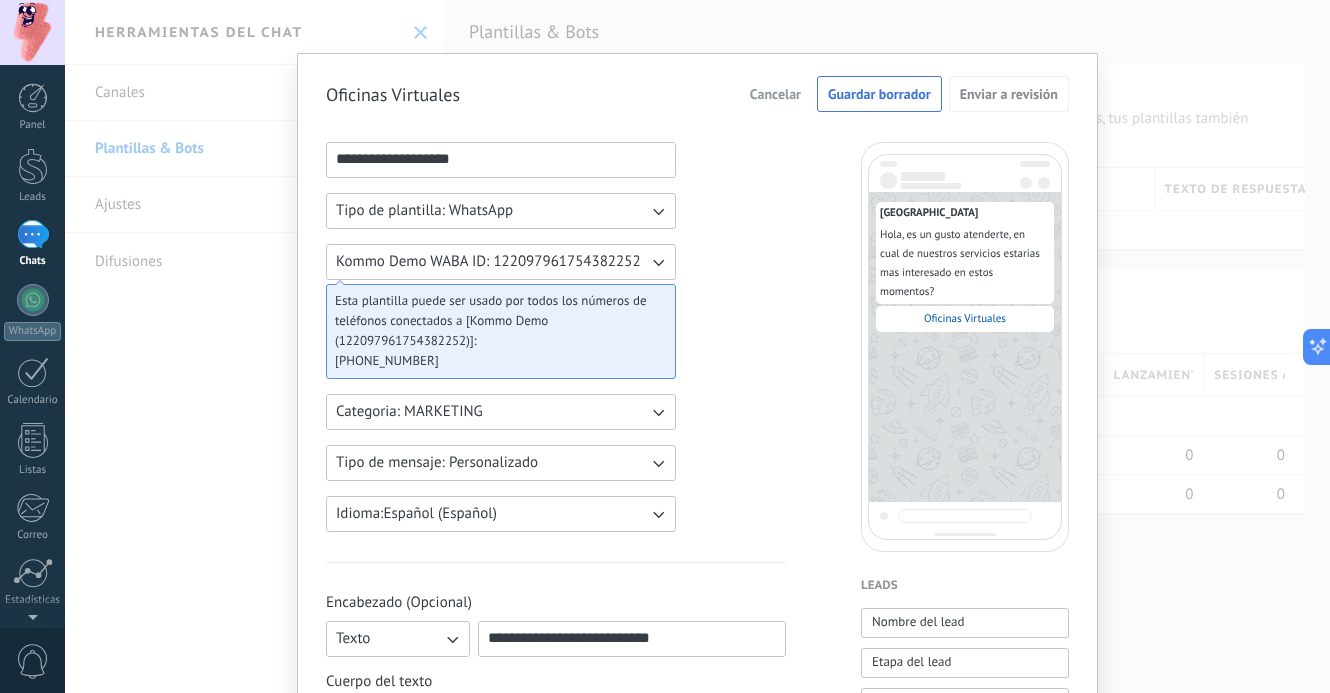 scroll, scrollTop: 0, scrollLeft: 0, axis: both 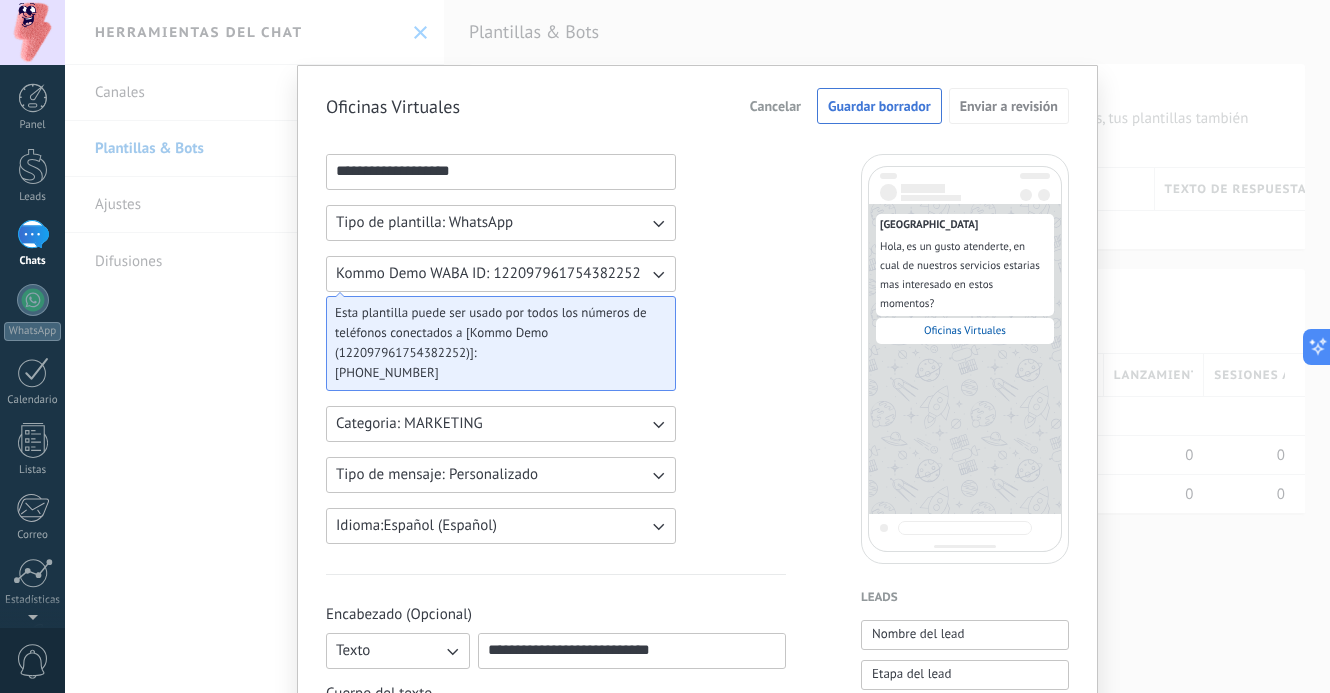 click on "**********" at bounding box center [697, 346] 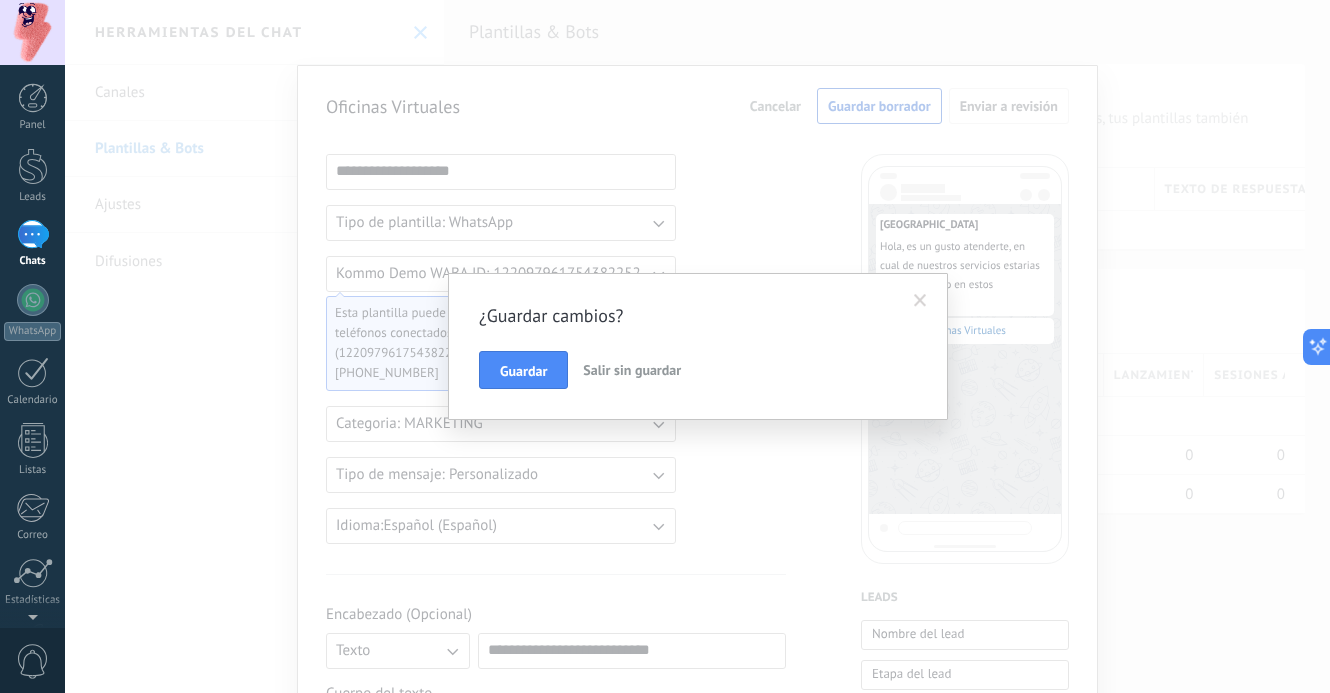 click on "Salir sin guardar" at bounding box center [632, 370] 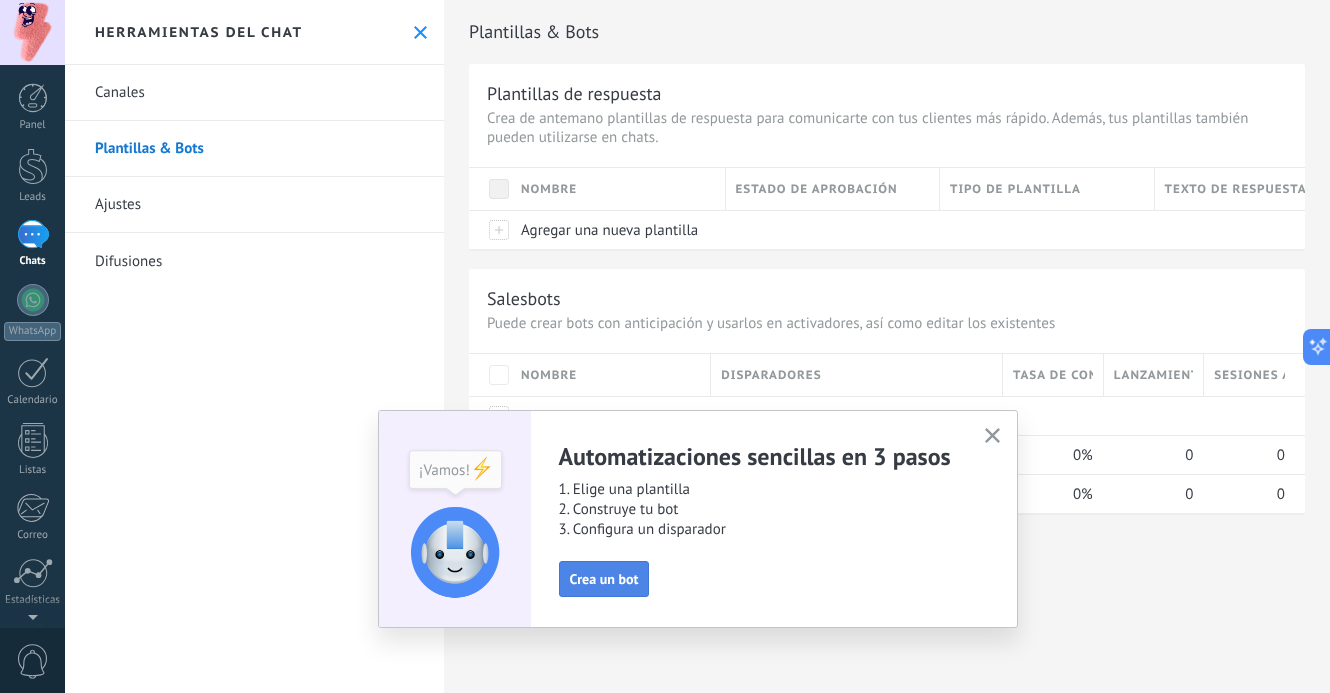 click on "Crea un bot" at bounding box center [604, 579] 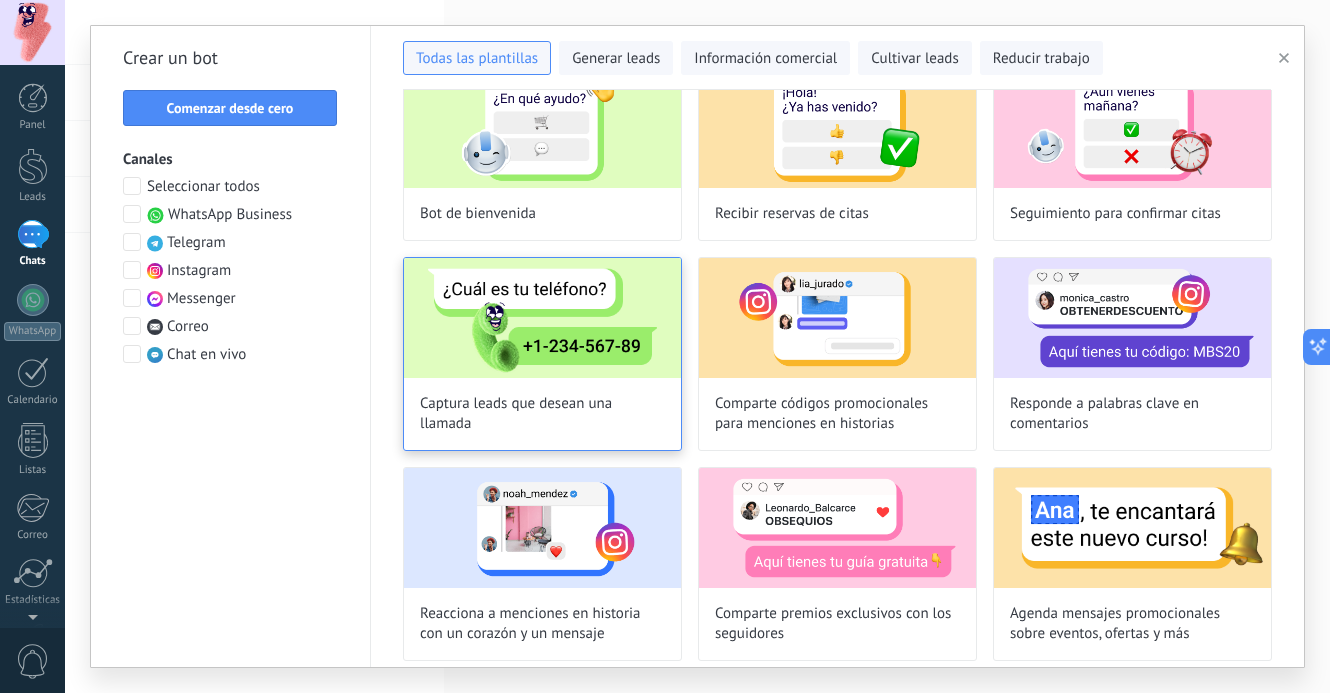 scroll, scrollTop: 0, scrollLeft: 0, axis: both 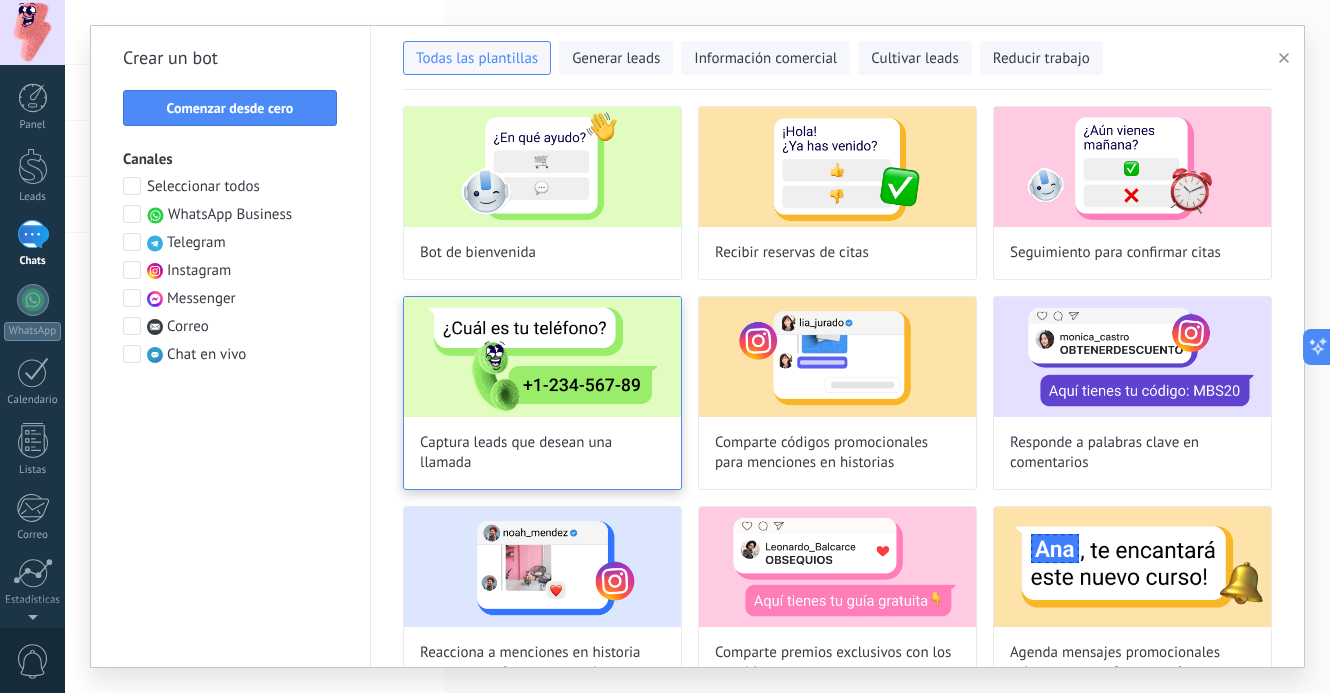 click at bounding box center (542, 357) 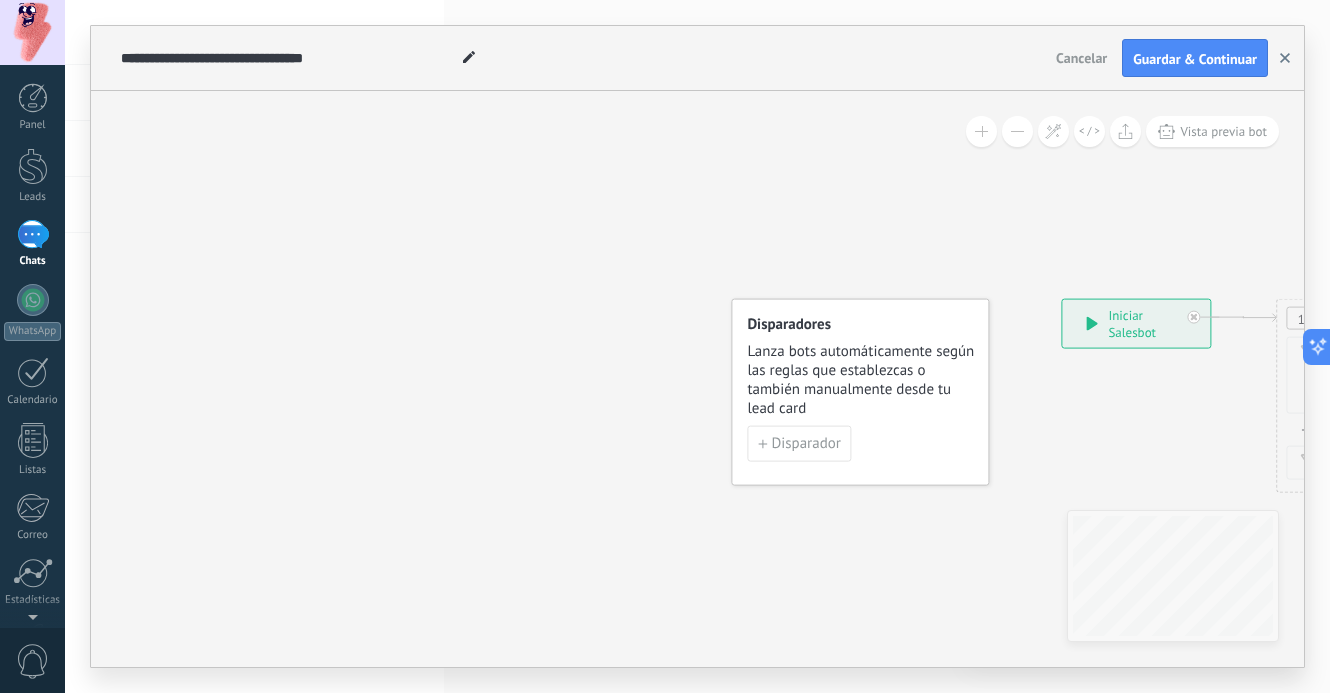 click at bounding box center (1285, 58) 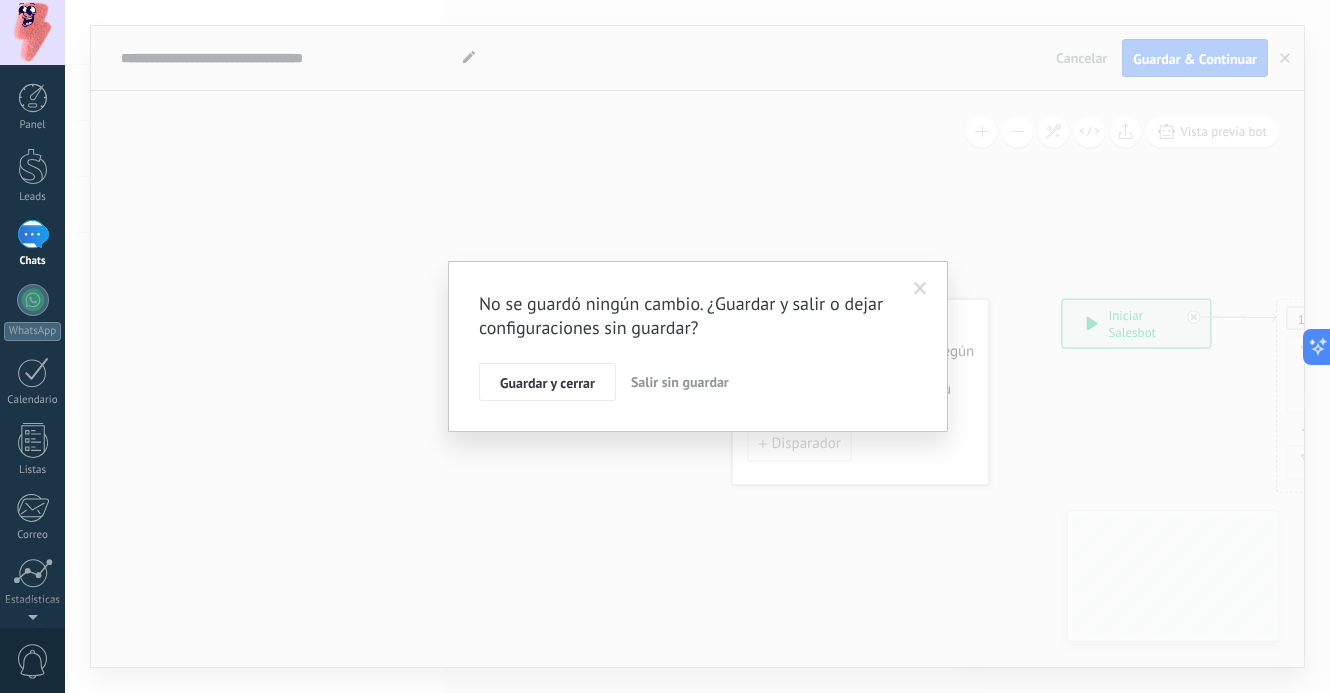 click on "Salir sin guardar" at bounding box center [680, 382] 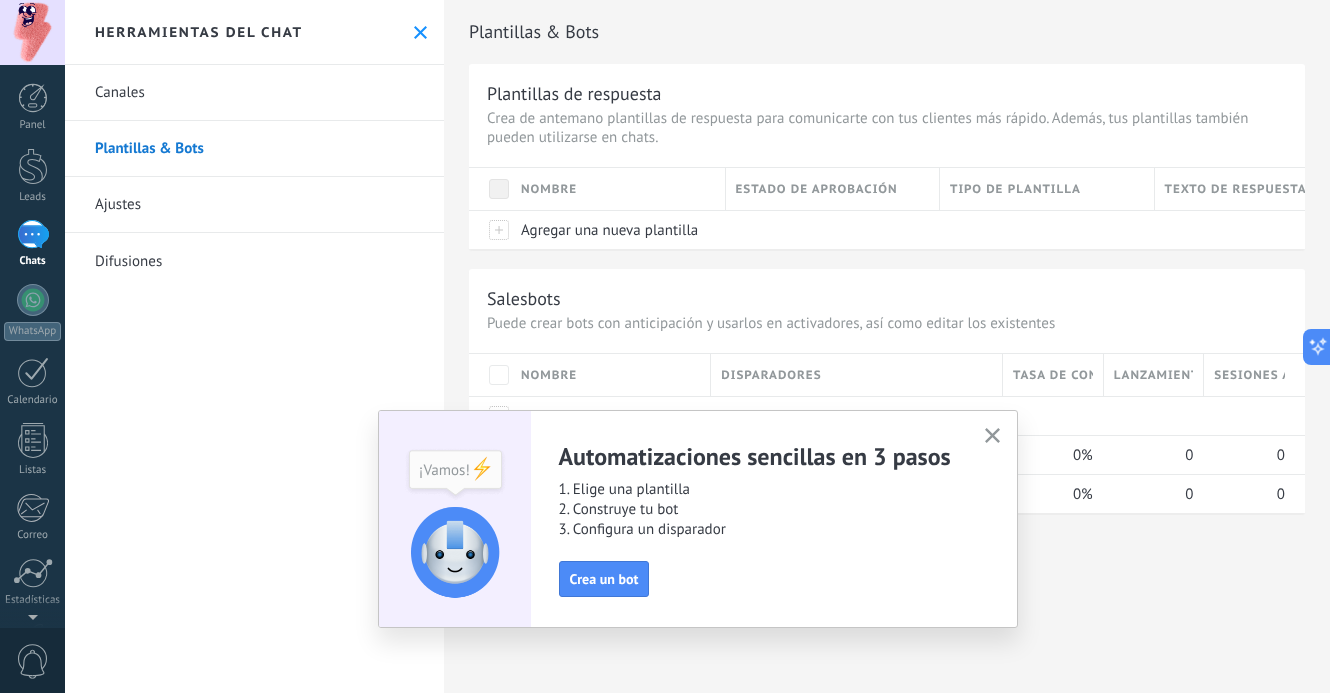 click 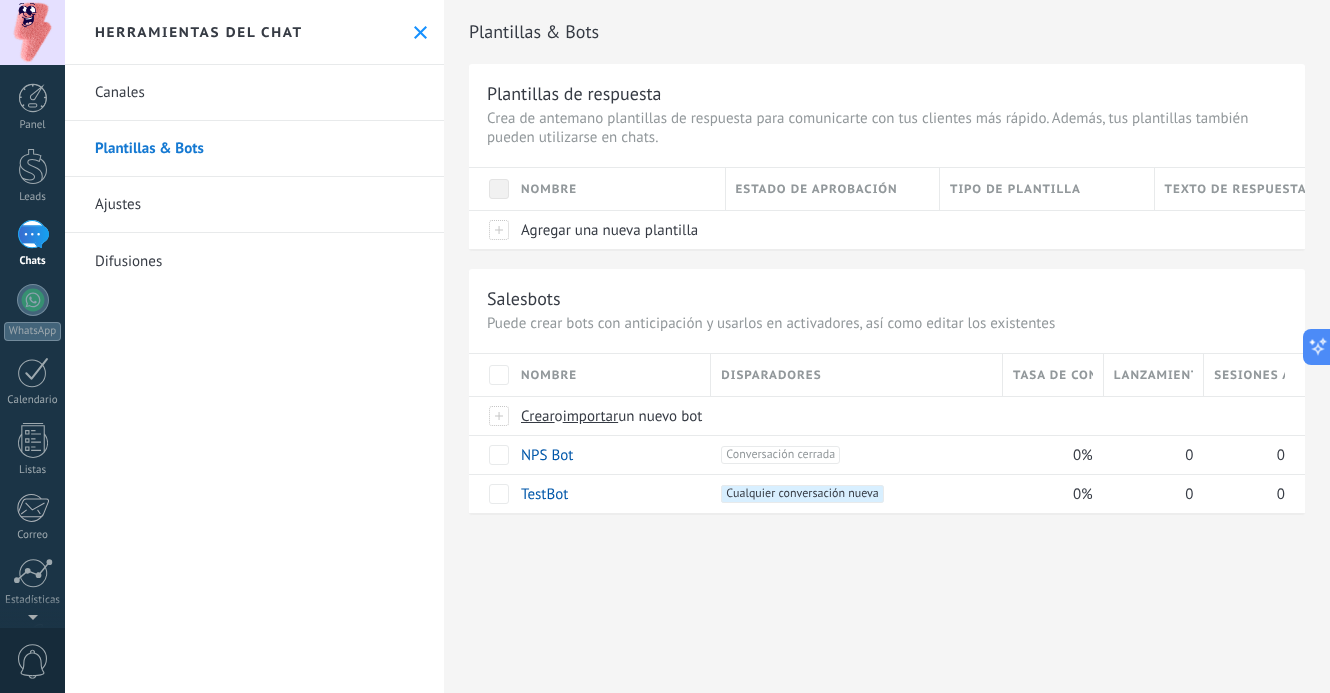 click 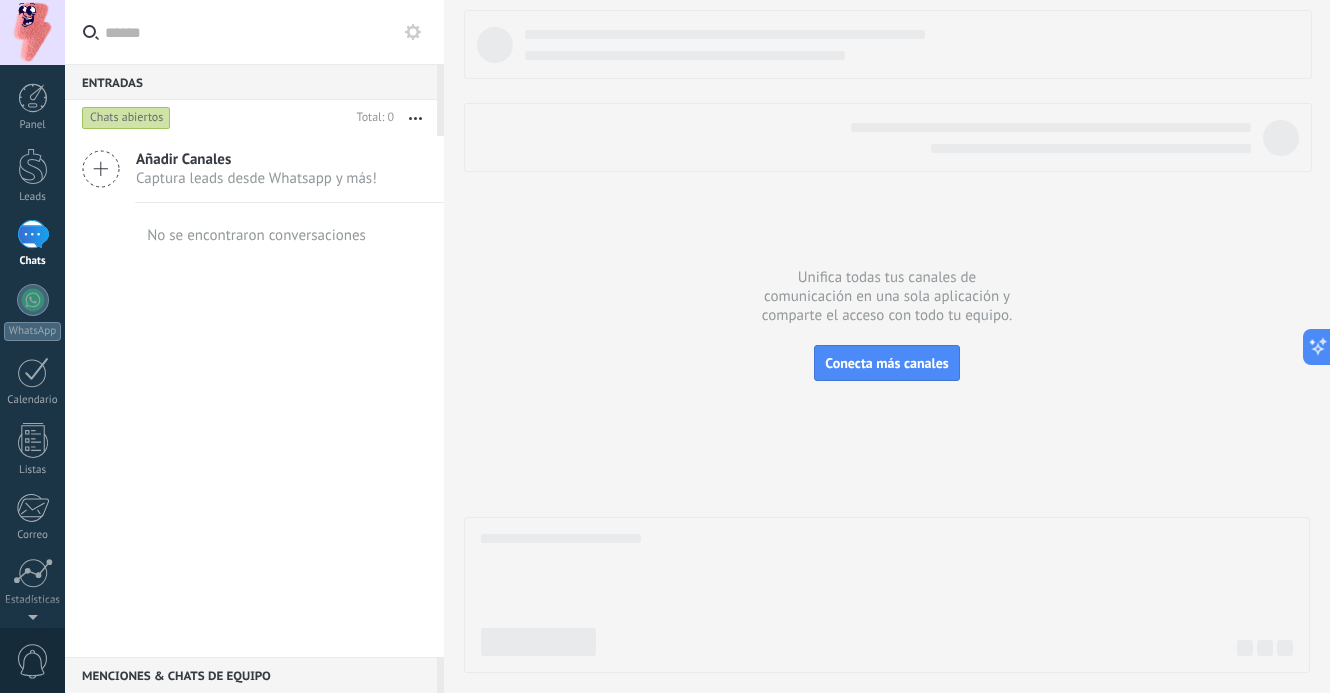 click 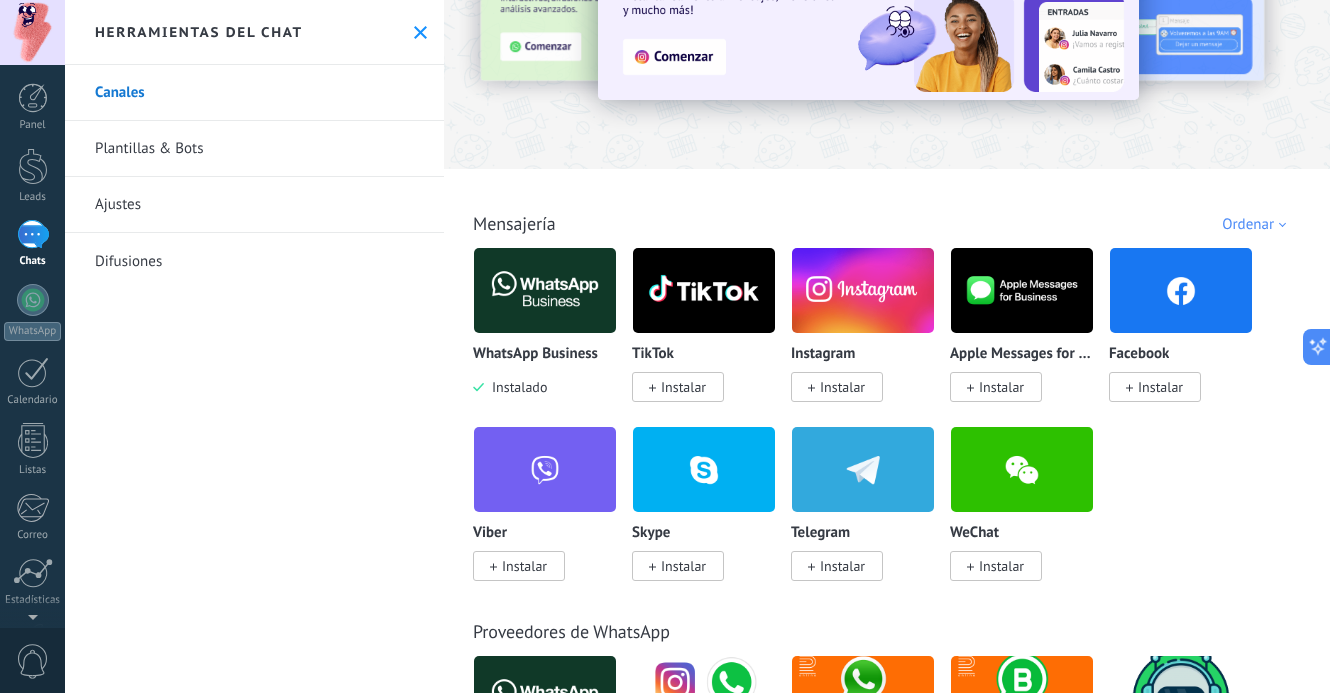 scroll, scrollTop: 161, scrollLeft: 0, axis: vertical 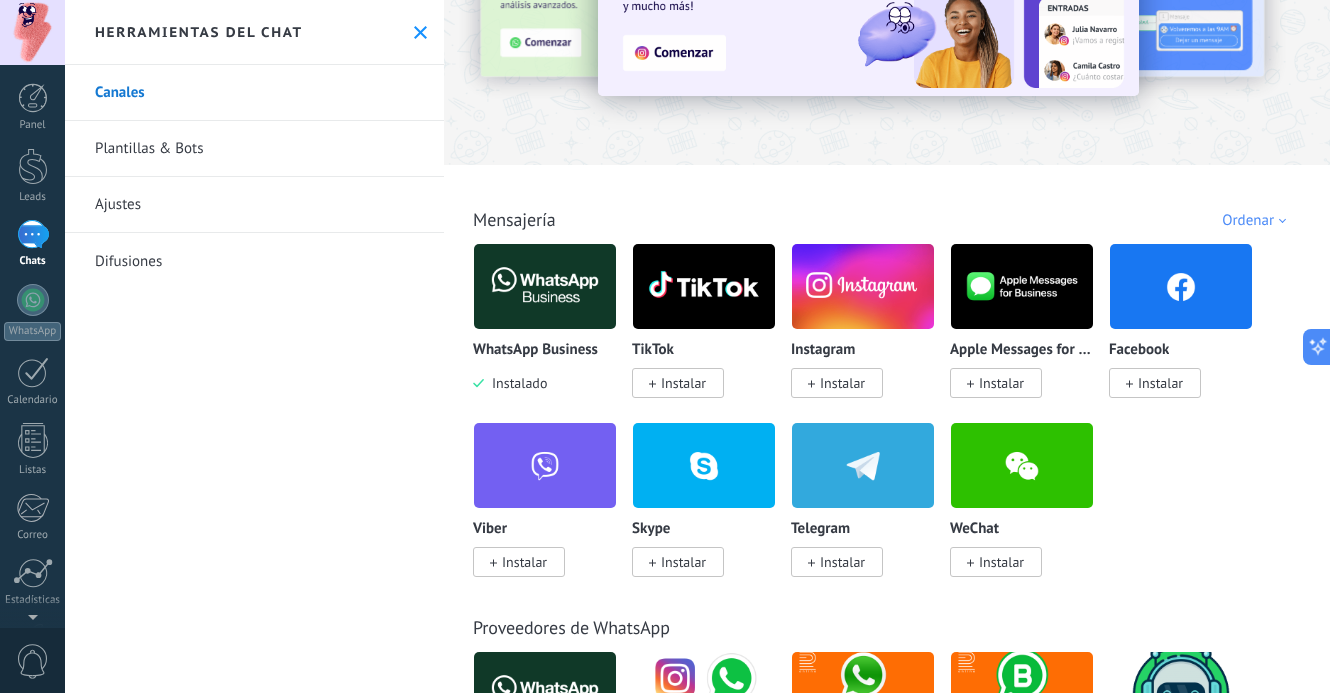 click at bounding box center [545, 286] 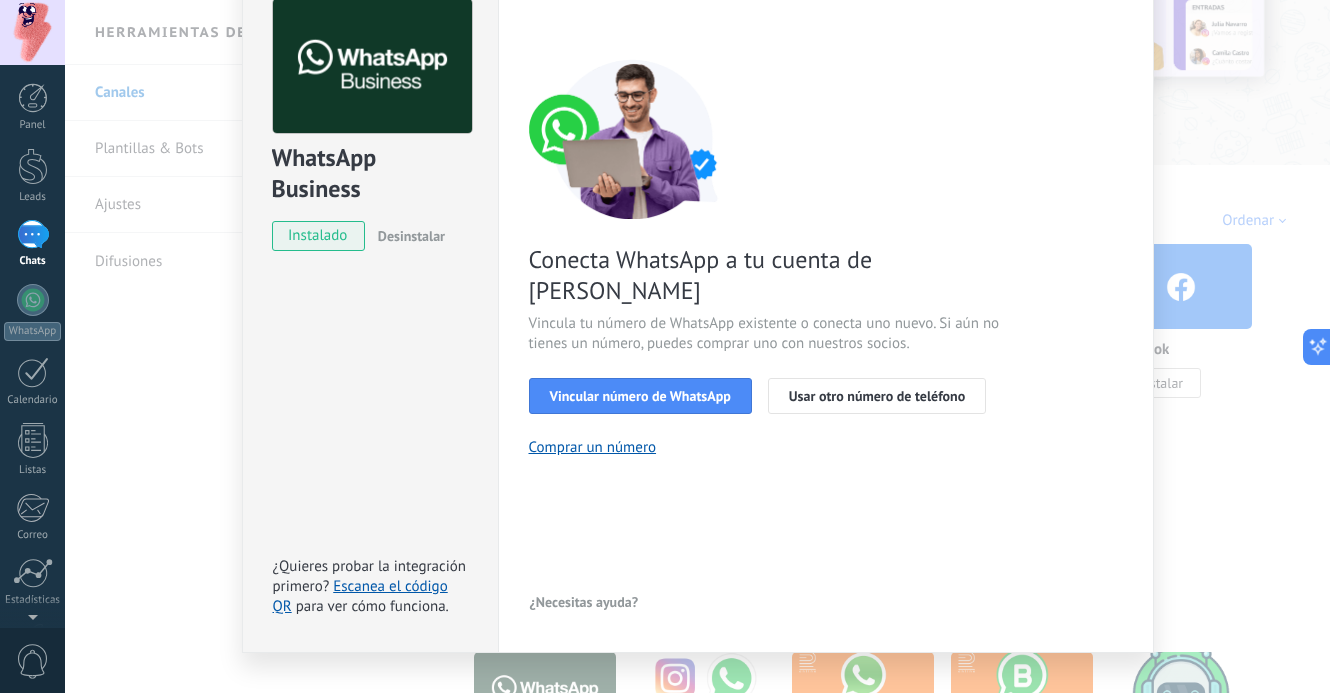 scroll, scrollTop: 137, scrollLeft: 0, axis: vertical 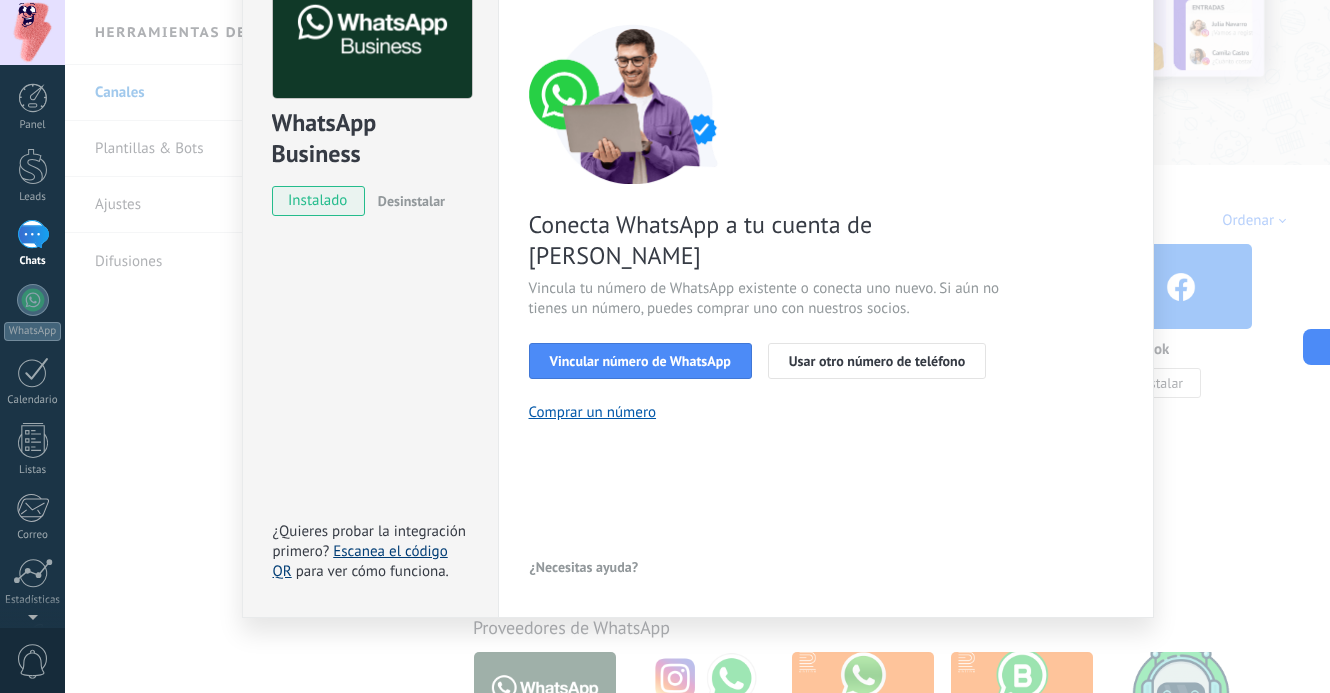 click on "Escanea el código QR" at bounding box center (360, 561) 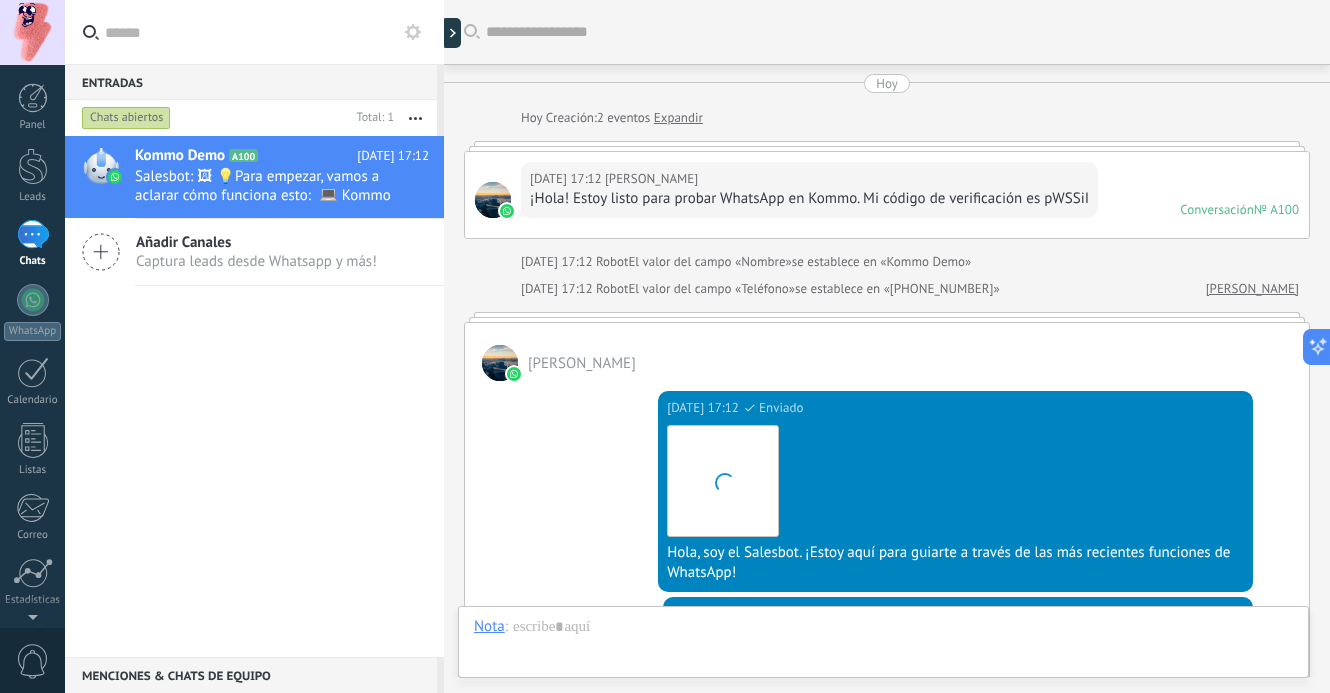scroll, scrollTop: 0, scrollLeft: 0, axis: both 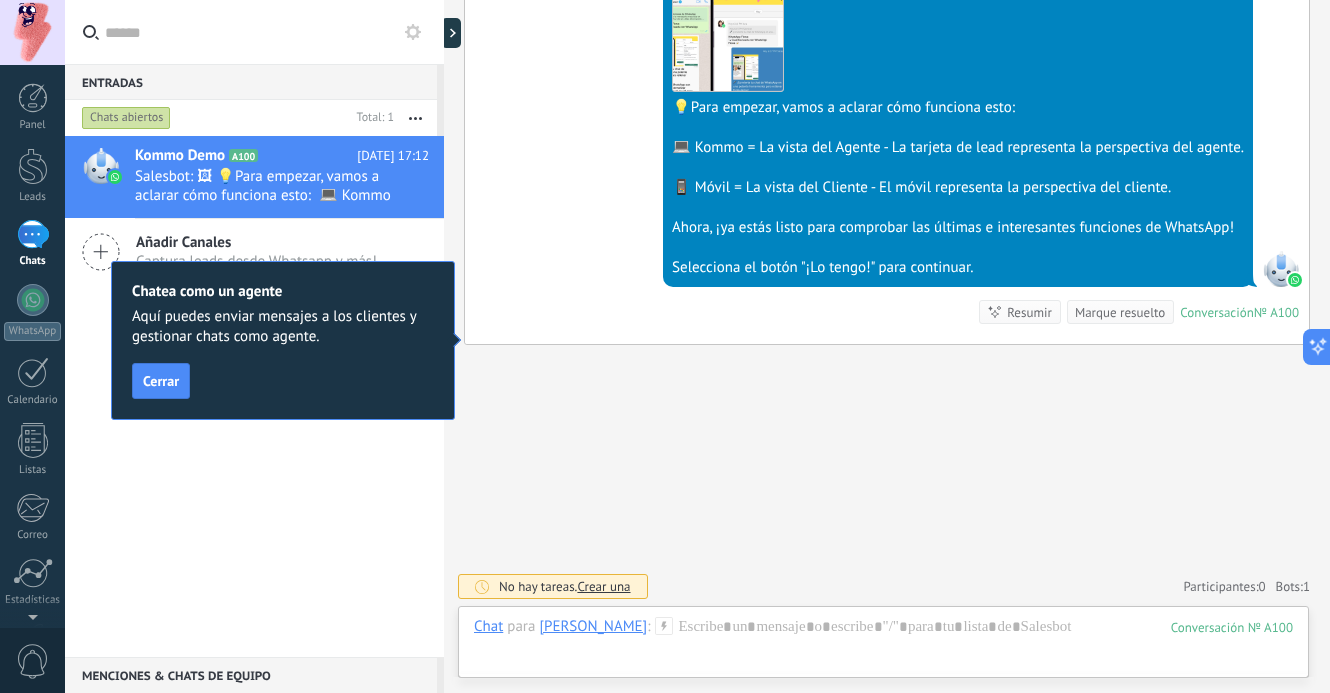click on "Chatea como un agente Aquí puedes enviar mensajes a los clientes y gestionar chats como agente. Cerrar" at bounding box center [283, 340] 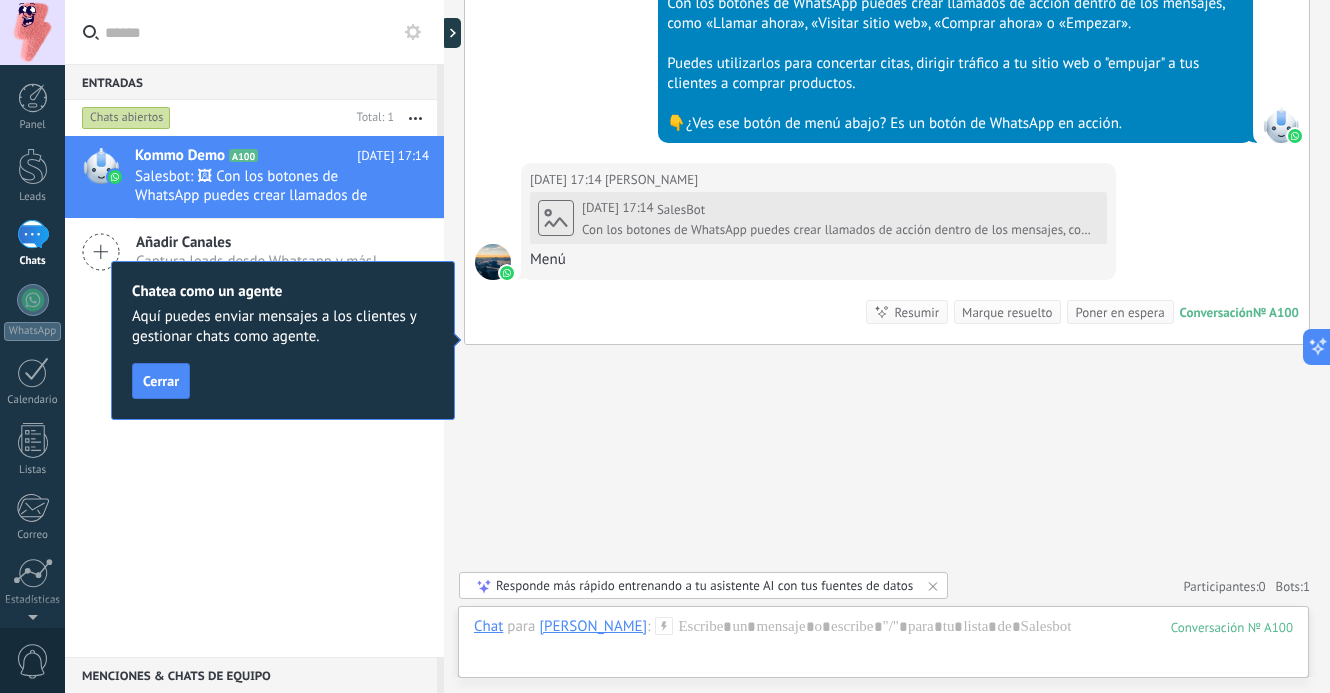 scroll, scrollTop: 2384, scrollLeft: 0, axis: vertical 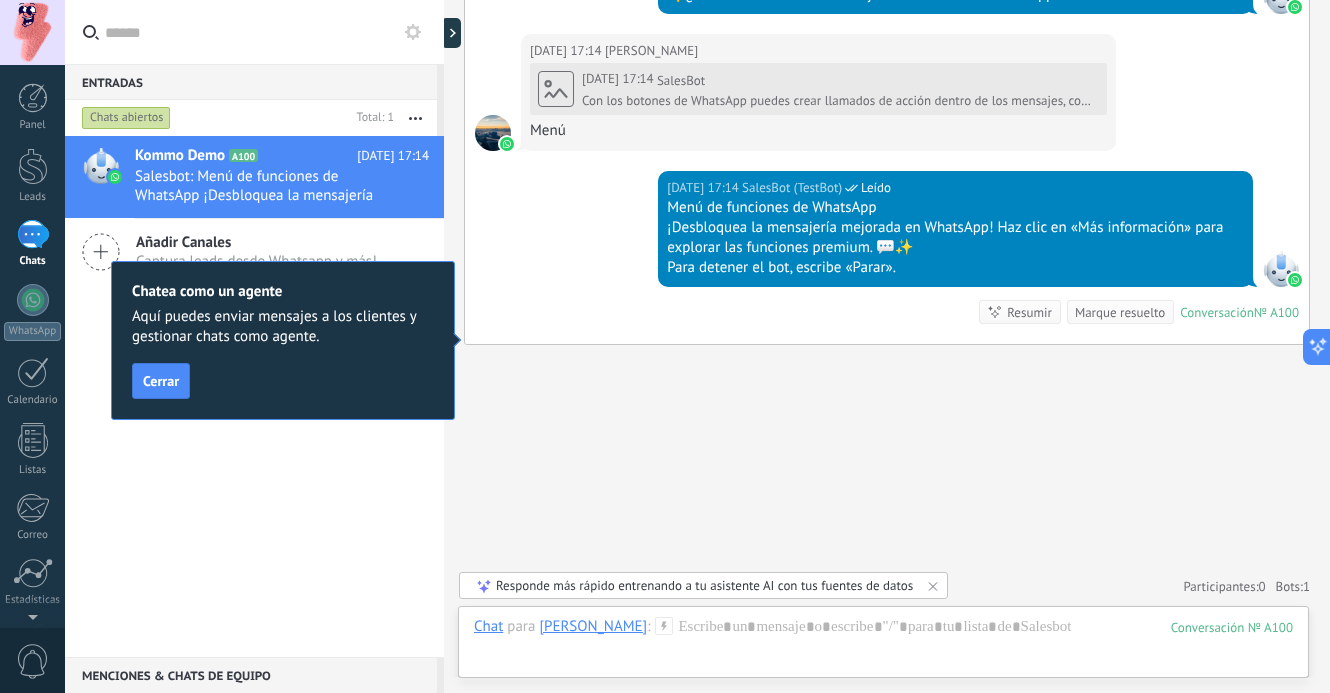 click on "Buscar Carga más Hoy Hoy Creación:  2  eventos   Expandir Hoy 17:12 Armando Alvarez  ¡Hola! Estoy listo para probar WhatsApp en Kommo. Mi código de verificación es pWSSiI Conversación  № A100 Conversación № A100 Hoy 17:12 Robot  El valor del campo «Nombre»  se establece en «Kommo Demo» Hoy 17:12 Robot  El valor del campo «Teléfono»  se establece en «+5213339683267» Armando Alvarez Armando Alvarez  Hoy 17:12 SalesBot (TestBot)  Leído Descargar Hola, soy el Salesbot. ¡Estoy aquí para guiarte a través de las más recientes funciones de WhatsApp! Hoy 17:12 SalesBot (TestBot)  Leído Descargar 💡Para empezar, vamos a aclarar cómo funciona esto:    💻 Kommo = La vista del Agente - La tarjeta de lead representa la perspectiva del agente.   📱 Móvil = La vista del Cliente - El móvil representa la perspectiva del cliente.   Ahora, ¡ya estás listo para comprobar las últimas e interesantes funciones de WhatsApp!    Selecciona el botón "¡Lo tengo!" para continuar." at bounding box center [887, -845] 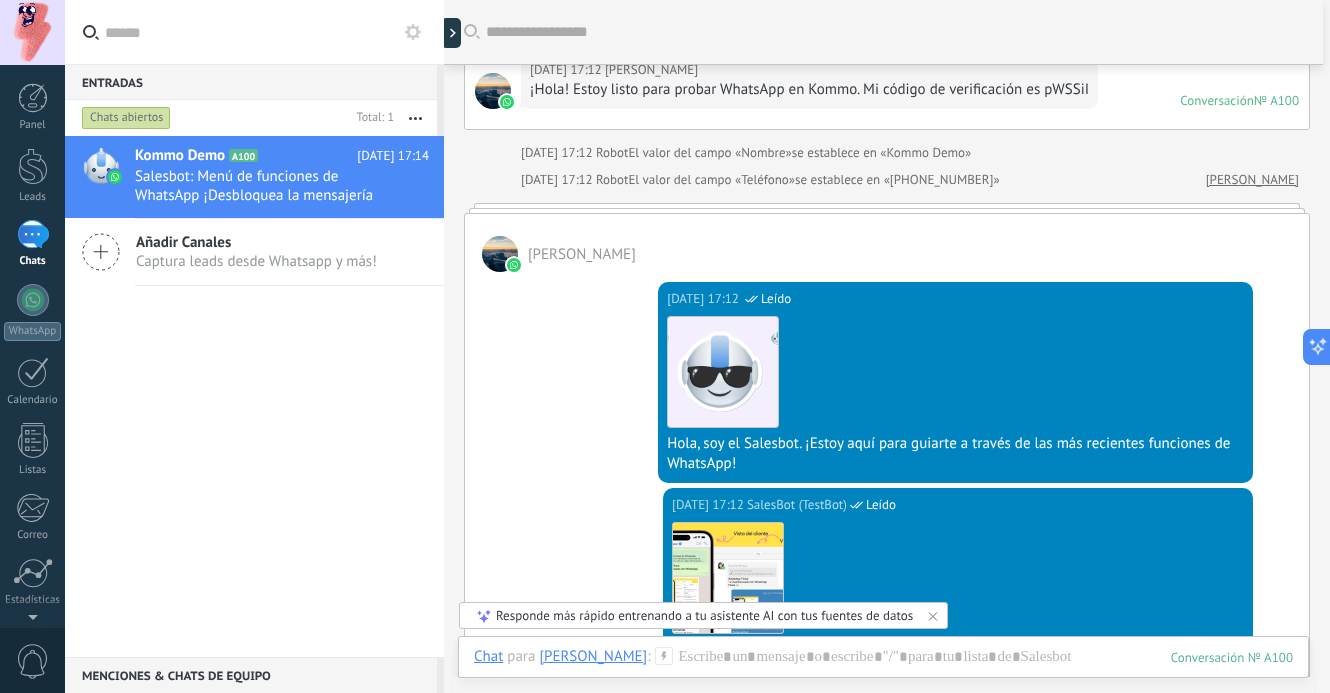 scroll, scrollTop: 106, scrollLeft: 0, axis: vertical 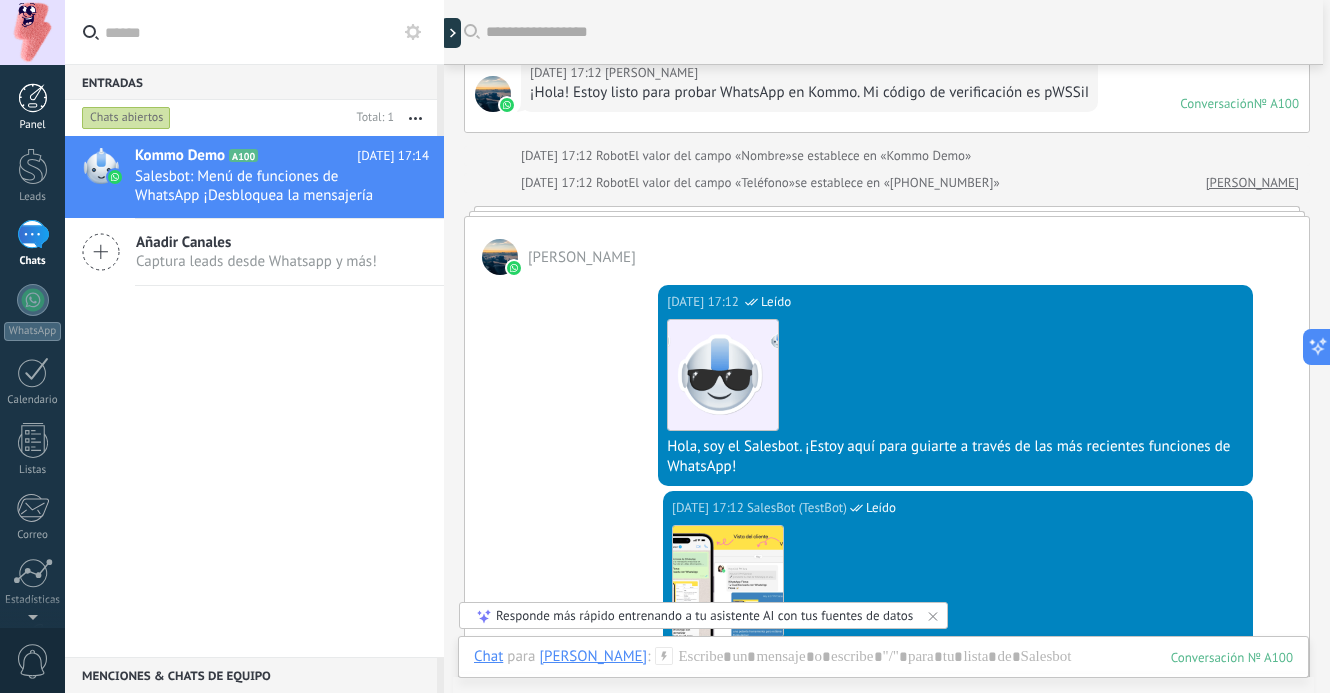 click at bounding box center (33, 98) 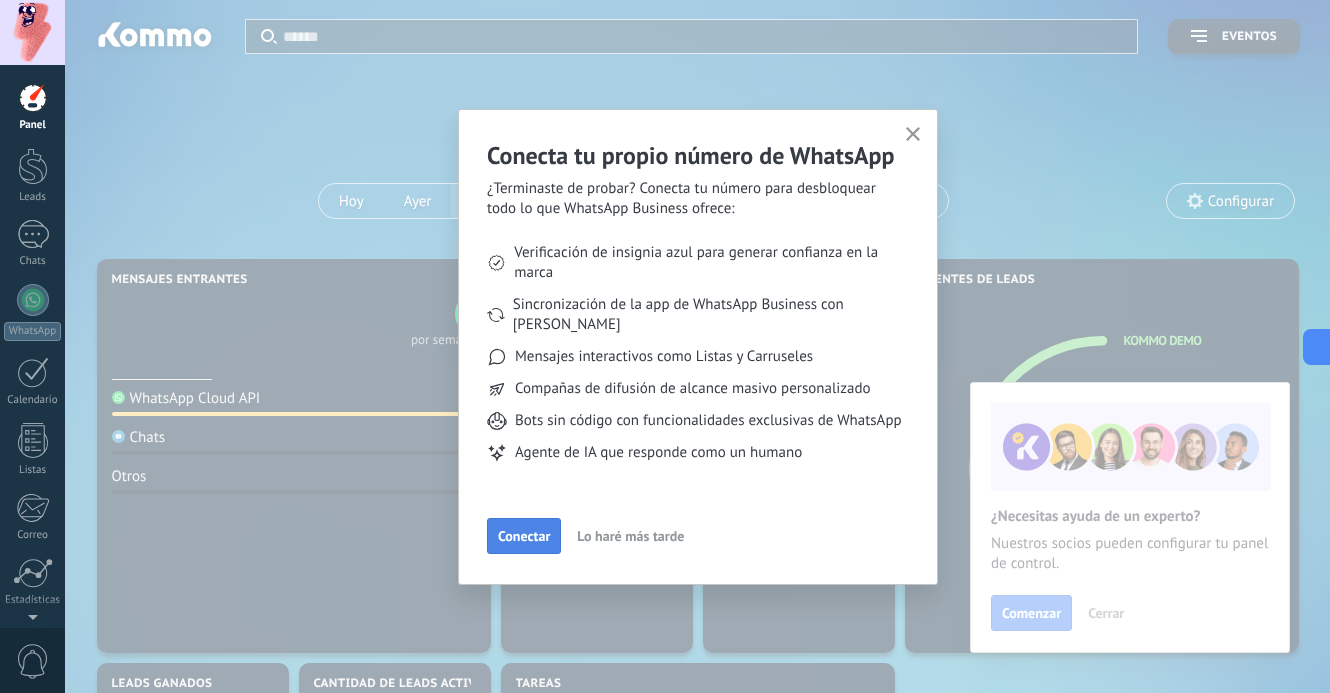 click on "Conectar" at bounding box center [524, 536] 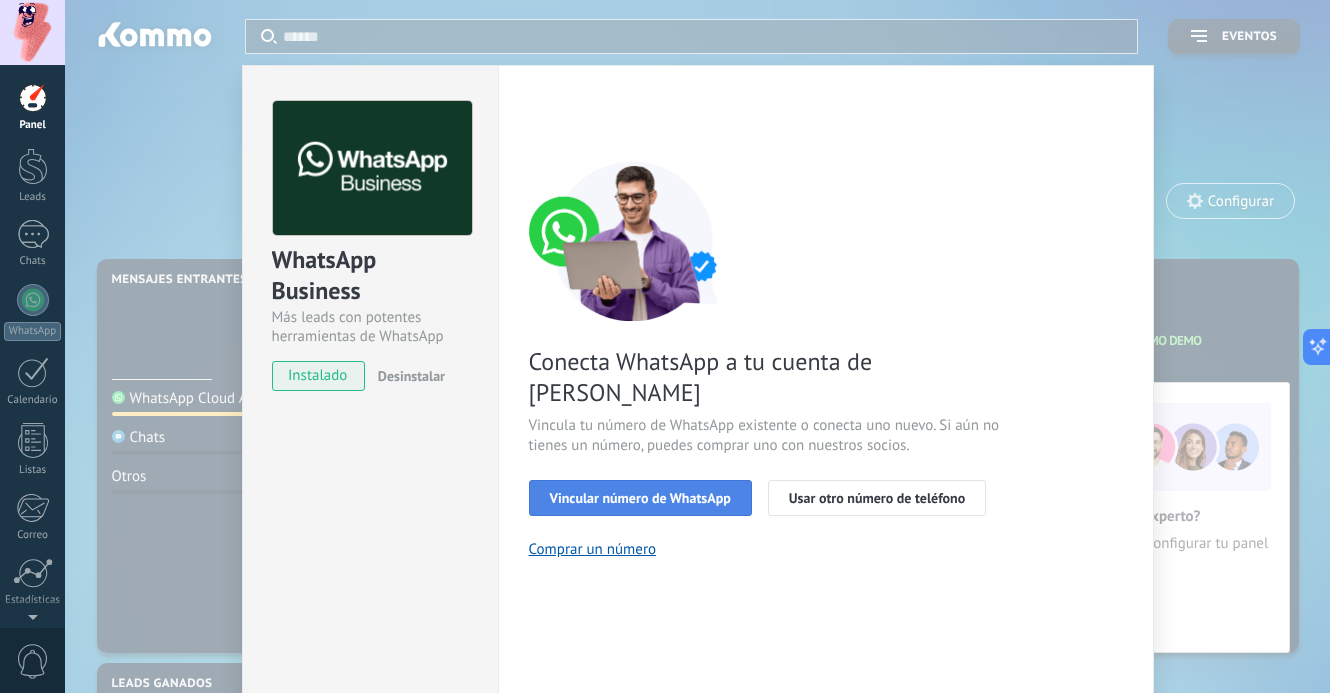 click on "Vincular número de WhatsApp" at bounding box center (640, 498) 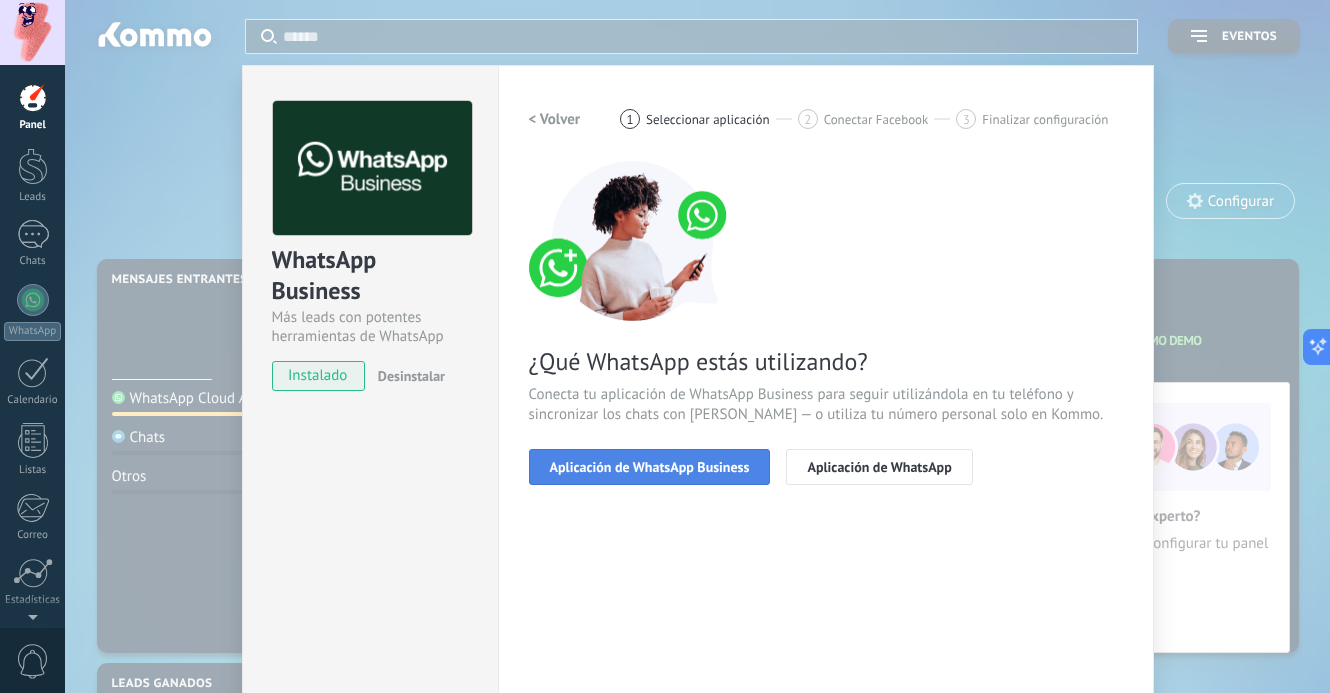 click on "Aplicación de WhatsApp Business" at bounding box center [650, 467] 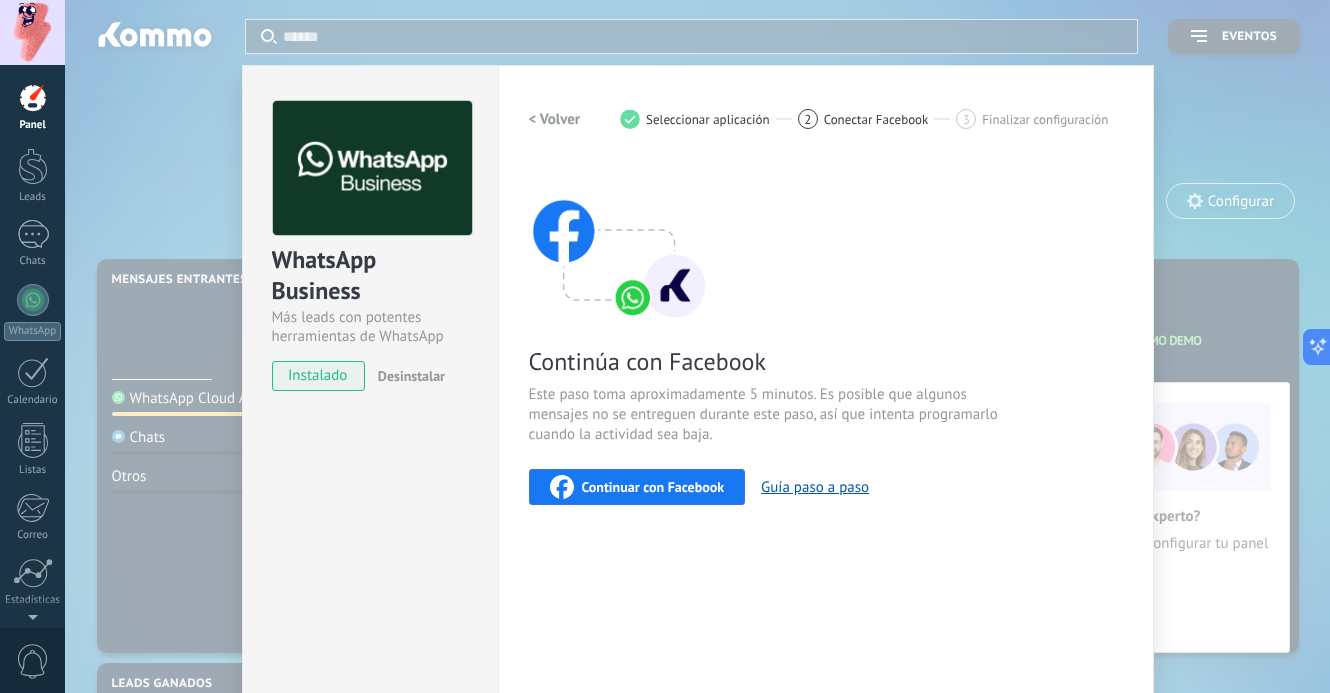 click on "< Volver" at bounding box center (555, 119) 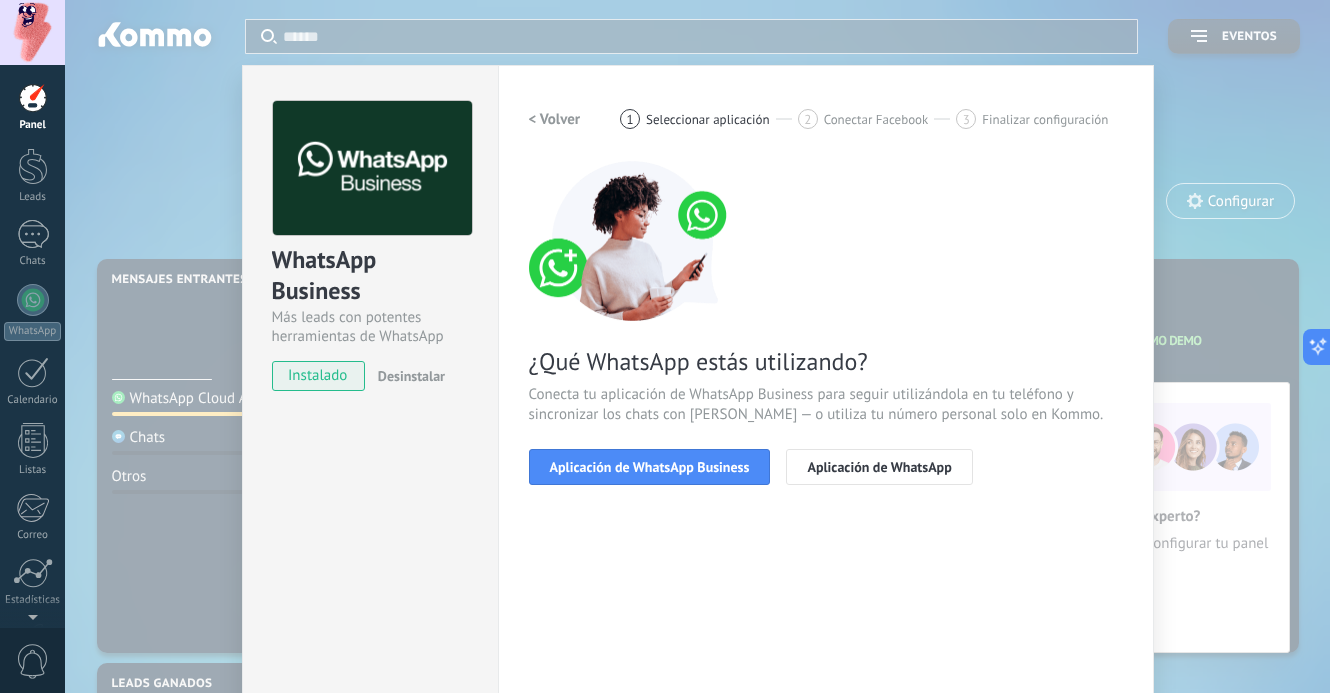 click on "< Volver" at bounding box center [555, 119] 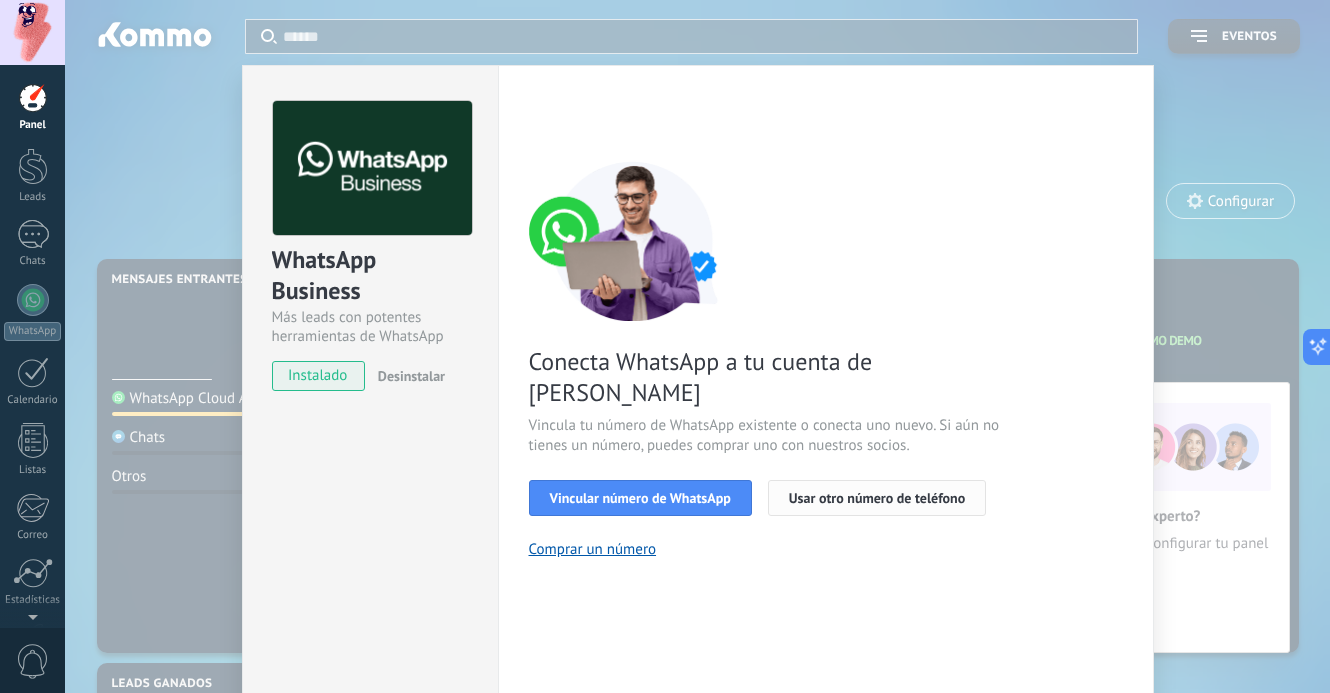 click on "Usar otro número de teléfono" at bounding box center (877, 498) 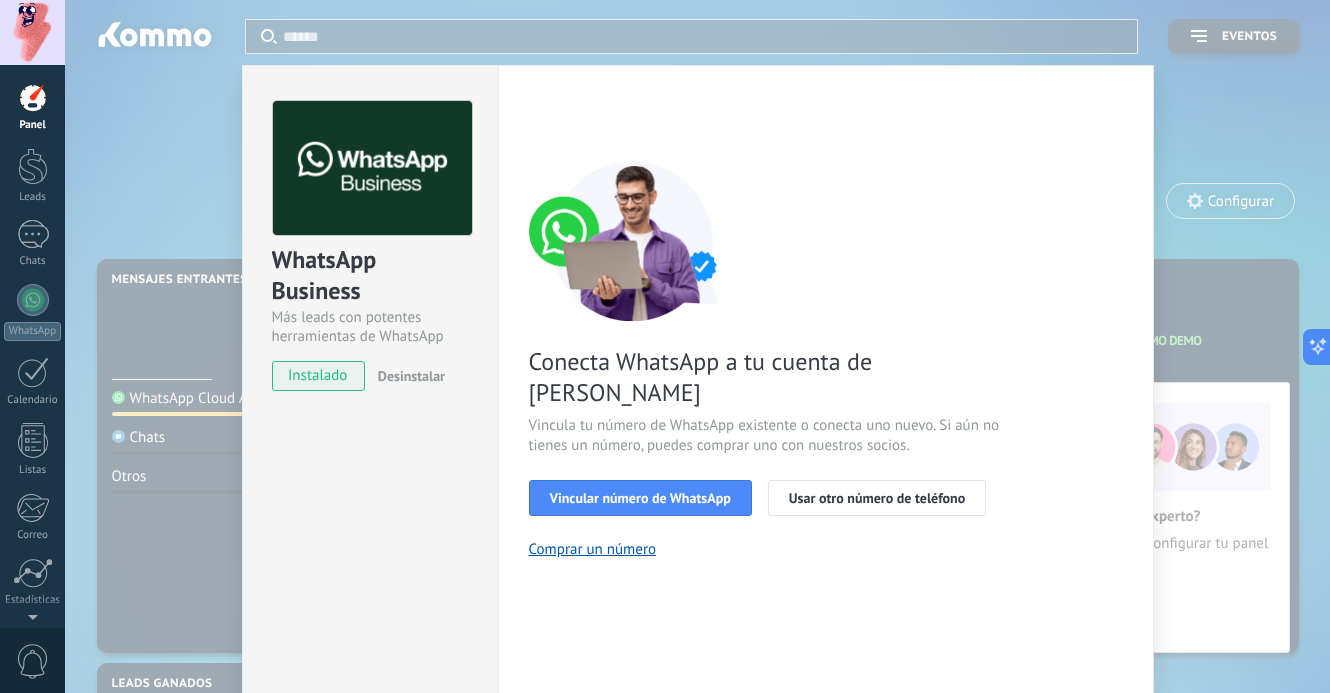 click on "Desinstalar" at bounding box center (411, 376) 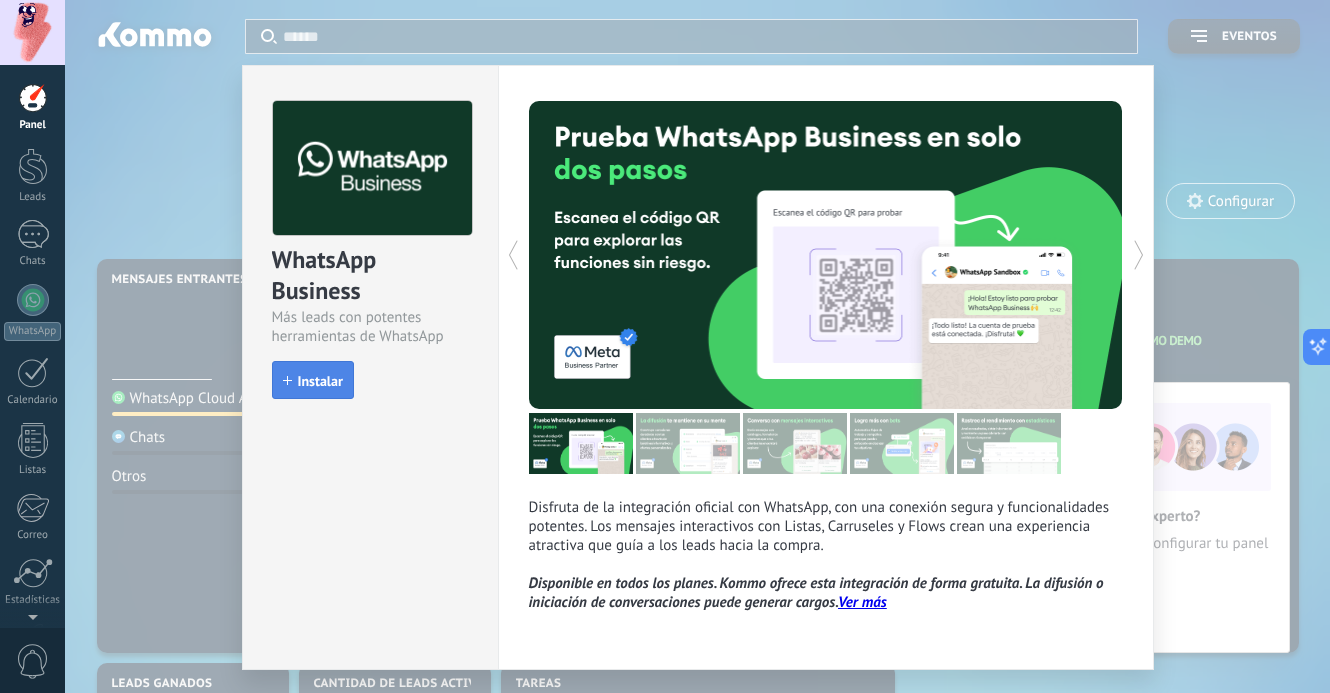 click on "Instalar" at bounding box center [320, 381] 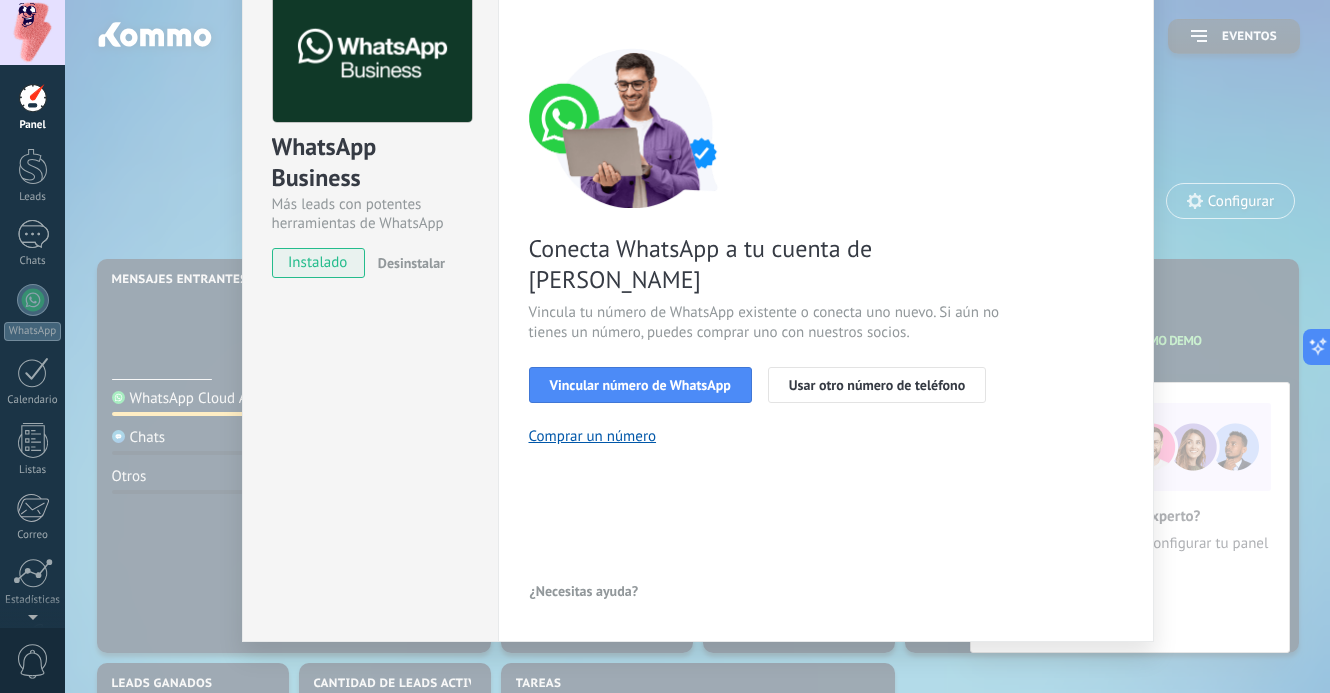 scroll, scrollTop: 137, scrollLeft: 0, axis: vertical 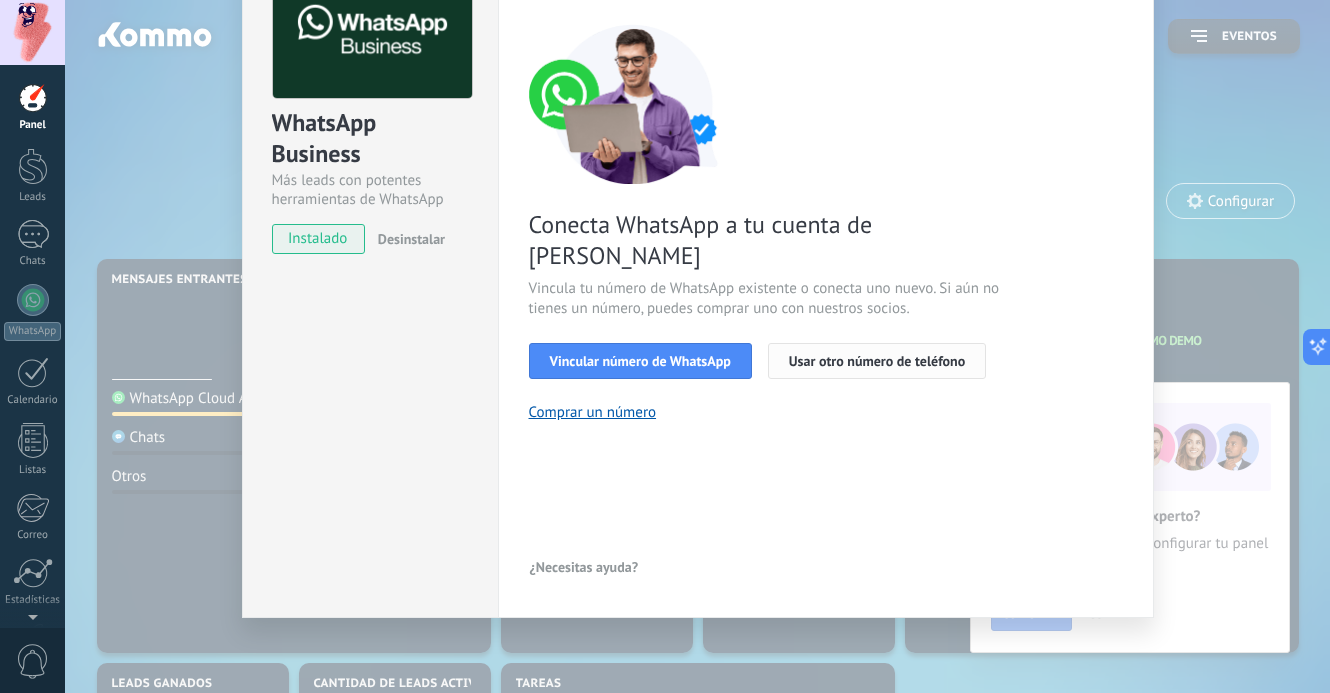 click on "Usar otro número de teléfono" at bounding box center [877, 361] 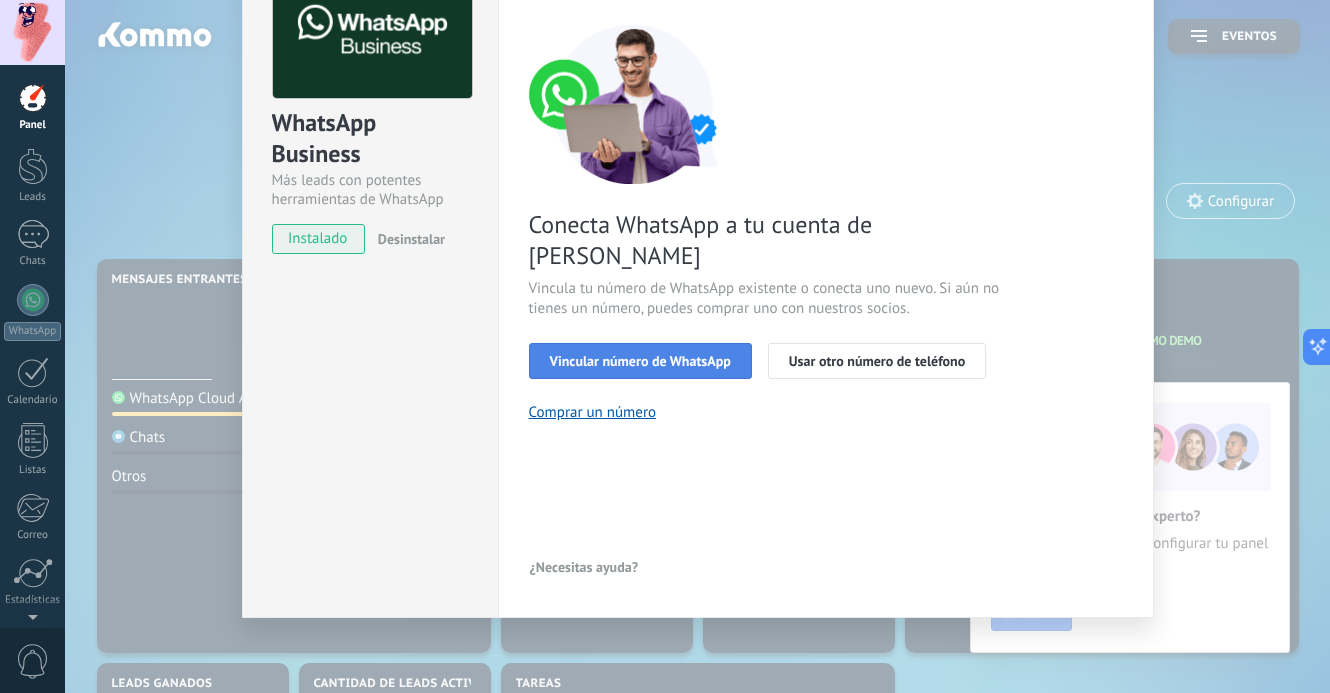click on "Vincular número de WhatsApp" at bounding box center [640, 361] 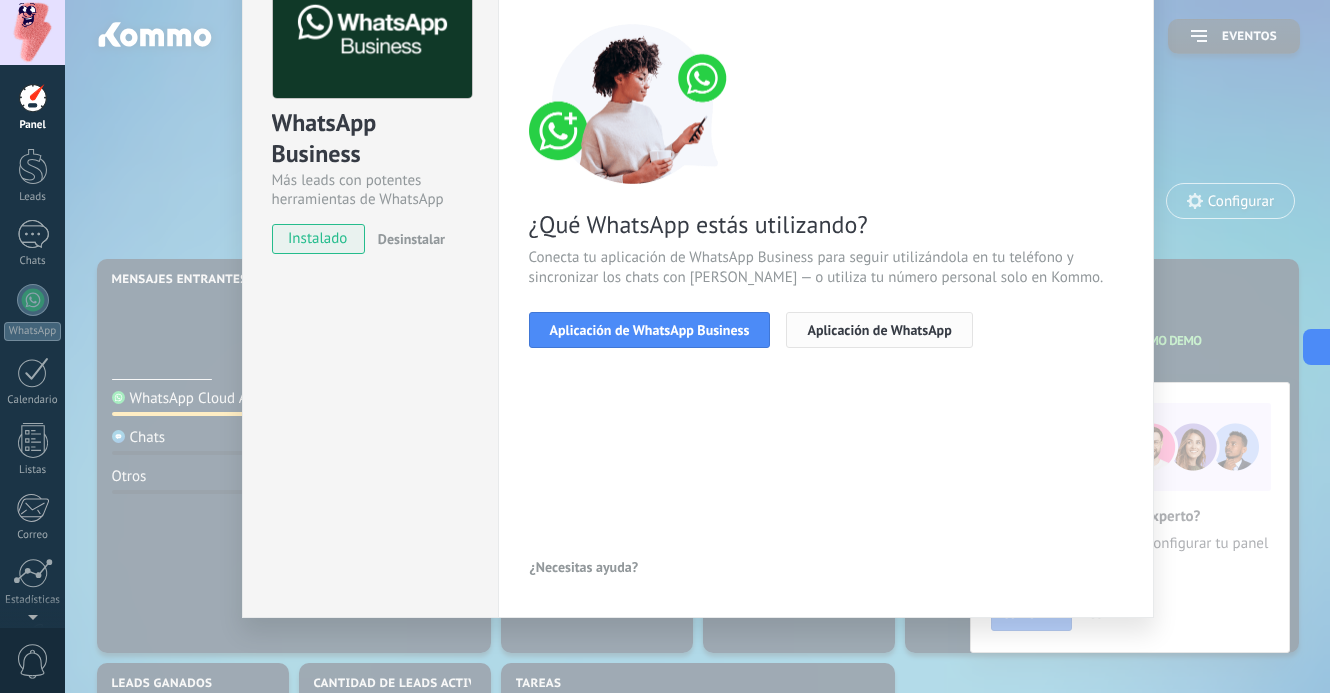 click on "Aplicación de WhatsApp" at bounding box center (879, 330) 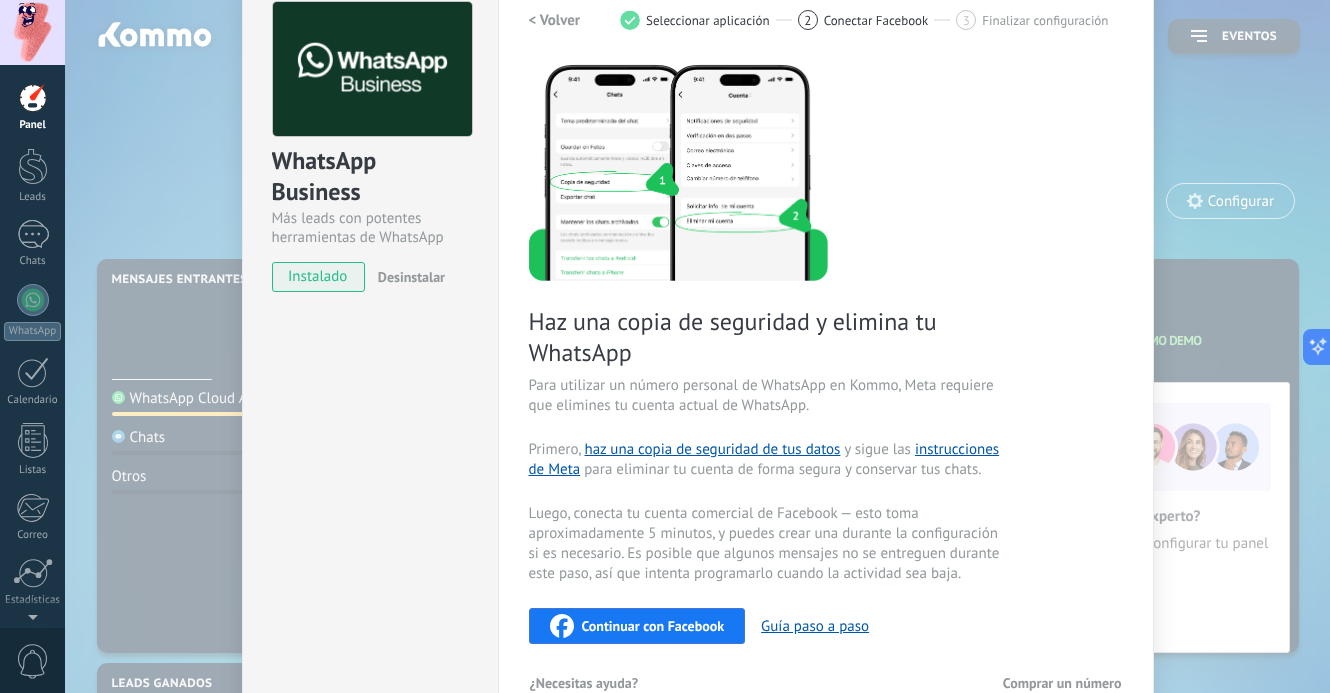scroll, scrollTop: 0, scrollLeft: 0, axis: both 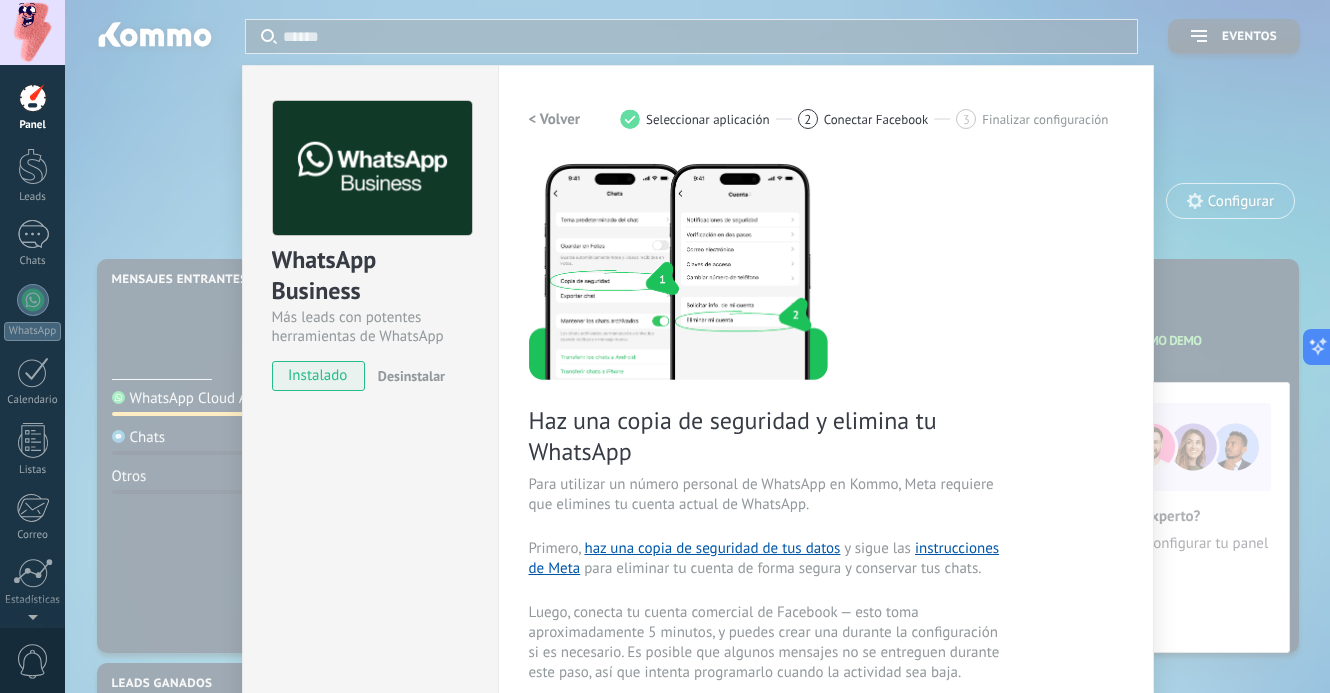 click on "WhatsApp Business Más leads con potentes herramientas de WhatsApp instalado Desinstalar Configuraciones Autorizaciones Esta pestaña registra a los usuarios que han concedido acceso a las integración a esta cuenta. Si deseas remover la posibilidad que un usuario pueda enviar solicitudes a la cuenta en nombre de esta integración, puedes revocar el acceso. Si el acceso a todos los usuarios es revocado, la integración dejará de funcionar. Esta aplicacion está instalada, pero nadie le ha dado acceso aun. WhatsApp Cloud API más _:  Guardar < Volver 1 Seleccionar aplicación 2 Conectar Facebook  3 Finalizar configuración Haz una copia de seguridad y elimina tu WhatsApp Para utilizar un número personal de WhatsApp en Kommo, Meta requiere que elimines tu cuenta actual de WhatsApp. Primero,    haz una copia de seguridad de tus datos   y sigue las   instrucciones de Meta   para eliminar tu cuenta de forma segura y conservar tus chats. Continuar con Facebook Guía paso a paso ¿Necesitas ayuda?" at bounding box center [697, 346] 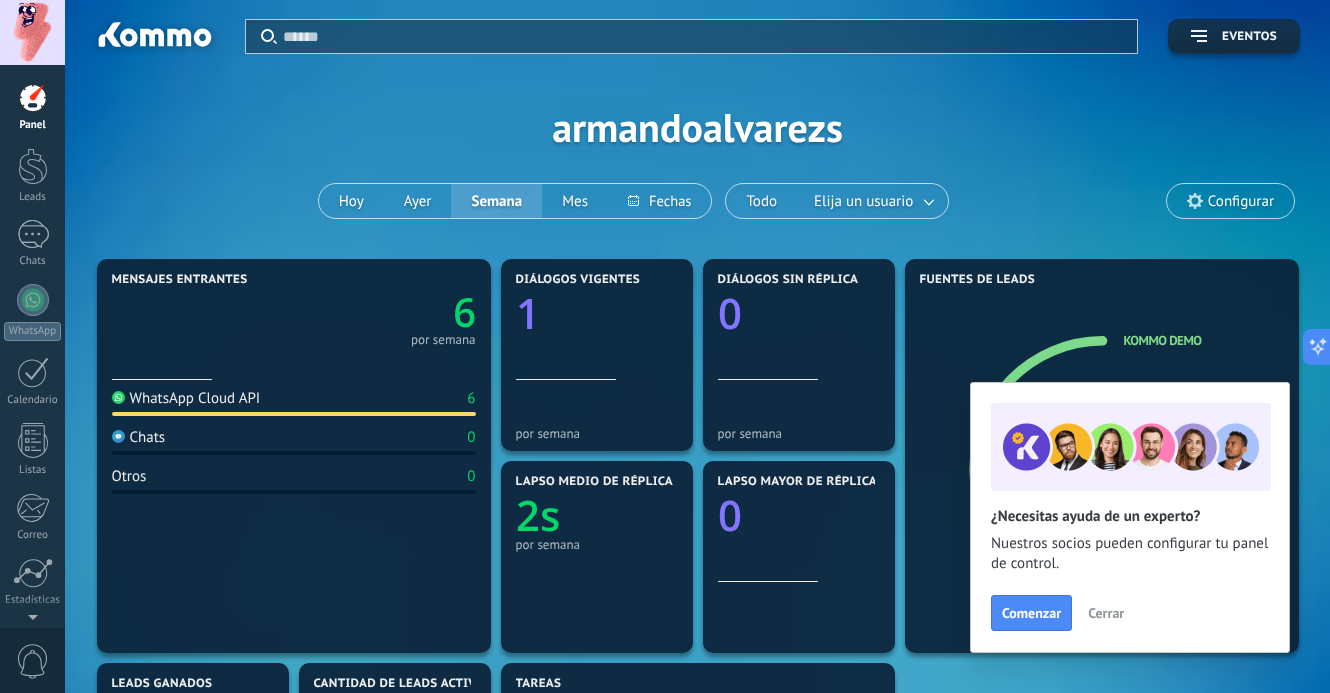 click on "Cerrar" at bounding box center [1106, 613] 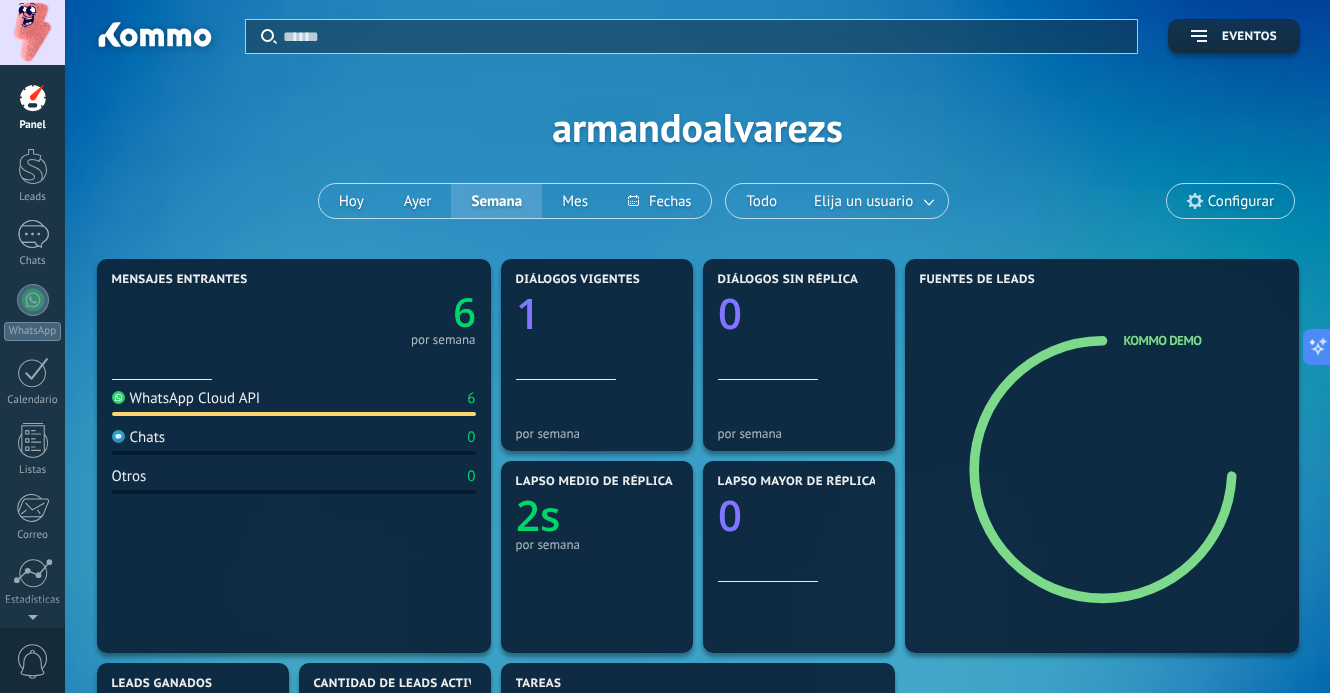 click on "por semana" at bounding box center (443, 340) 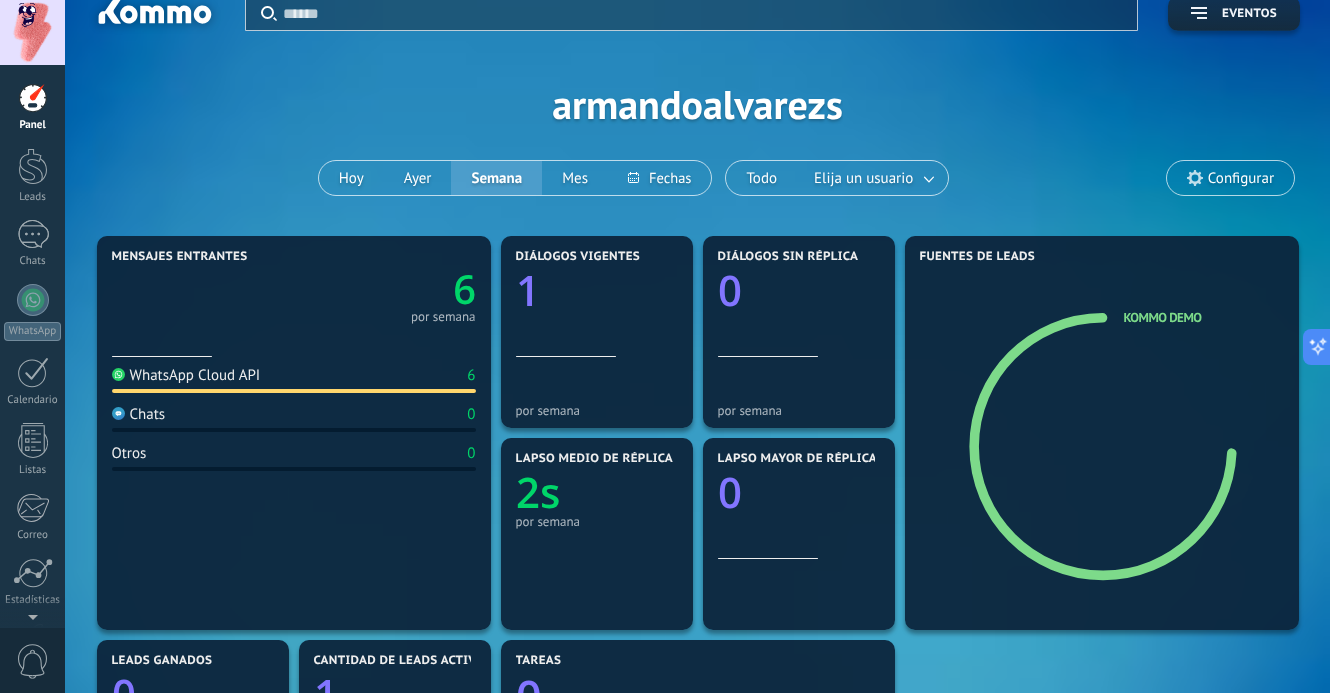 scroll, scrollTop: 21, scrollLeft: 0, axis: vertical 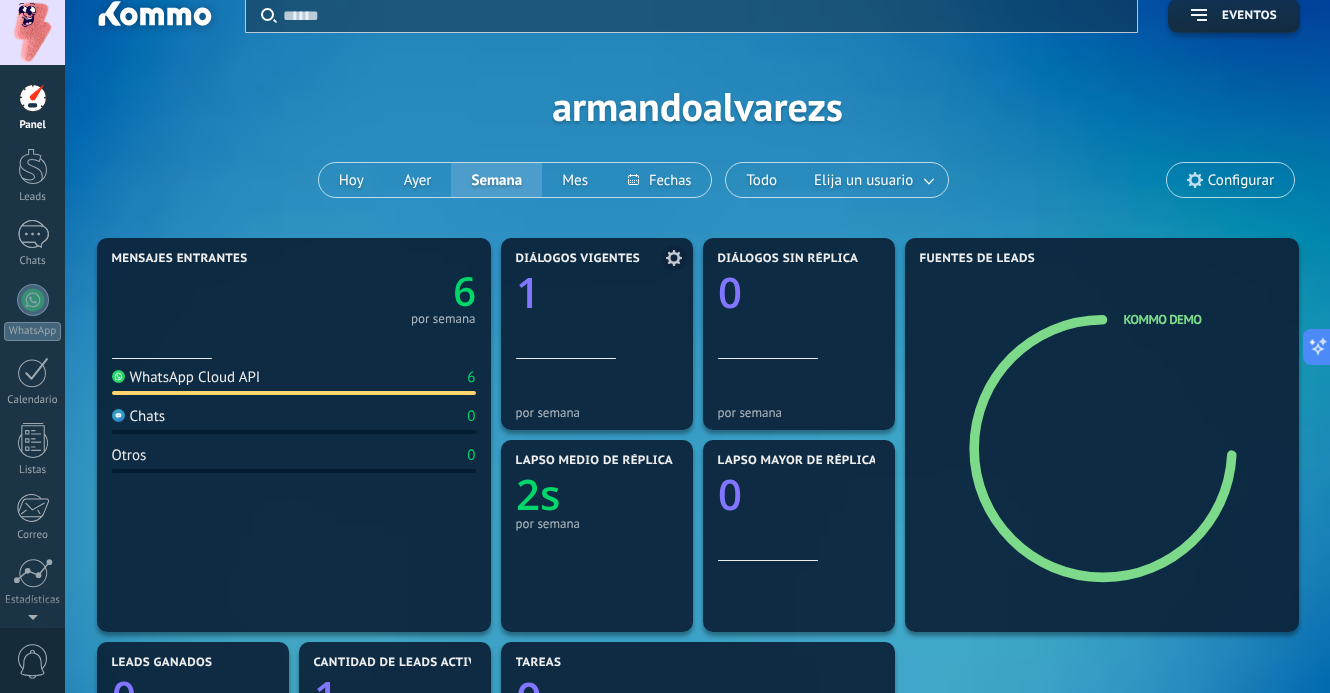 click at bounding box center [597, 322] 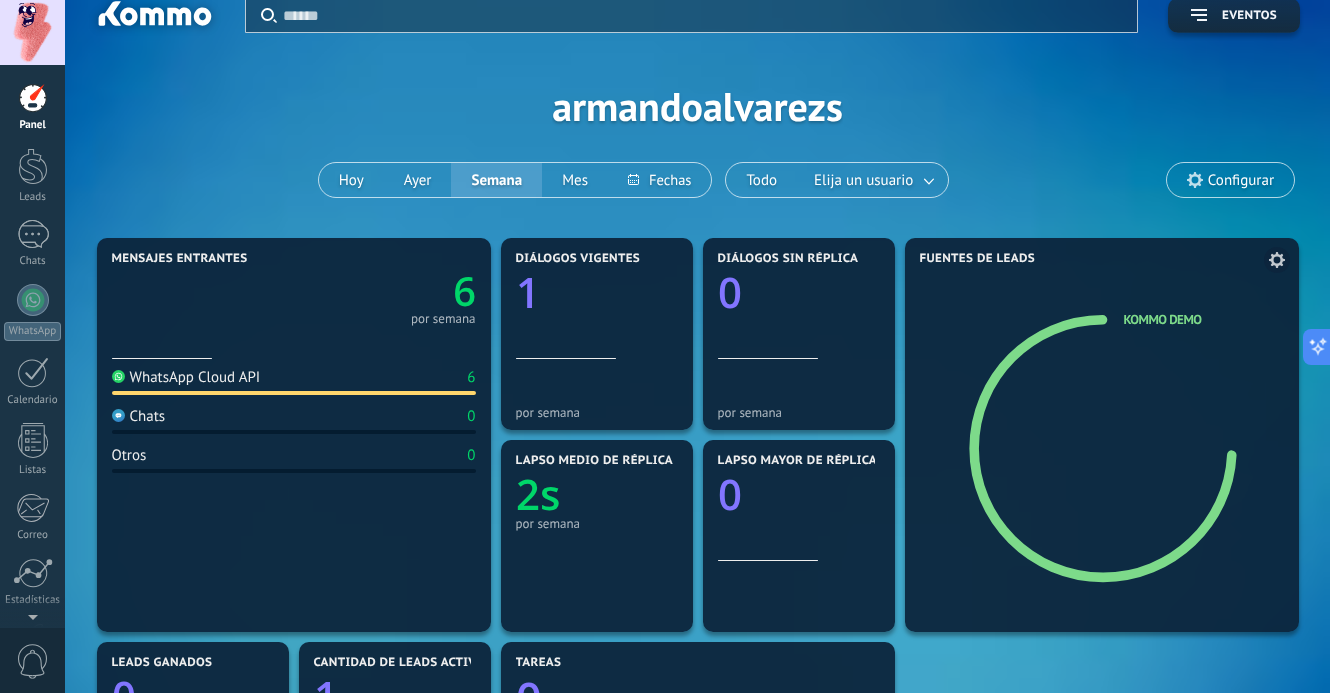 scroll, scrollTop: 0, scrollLeft: 0, axis: both 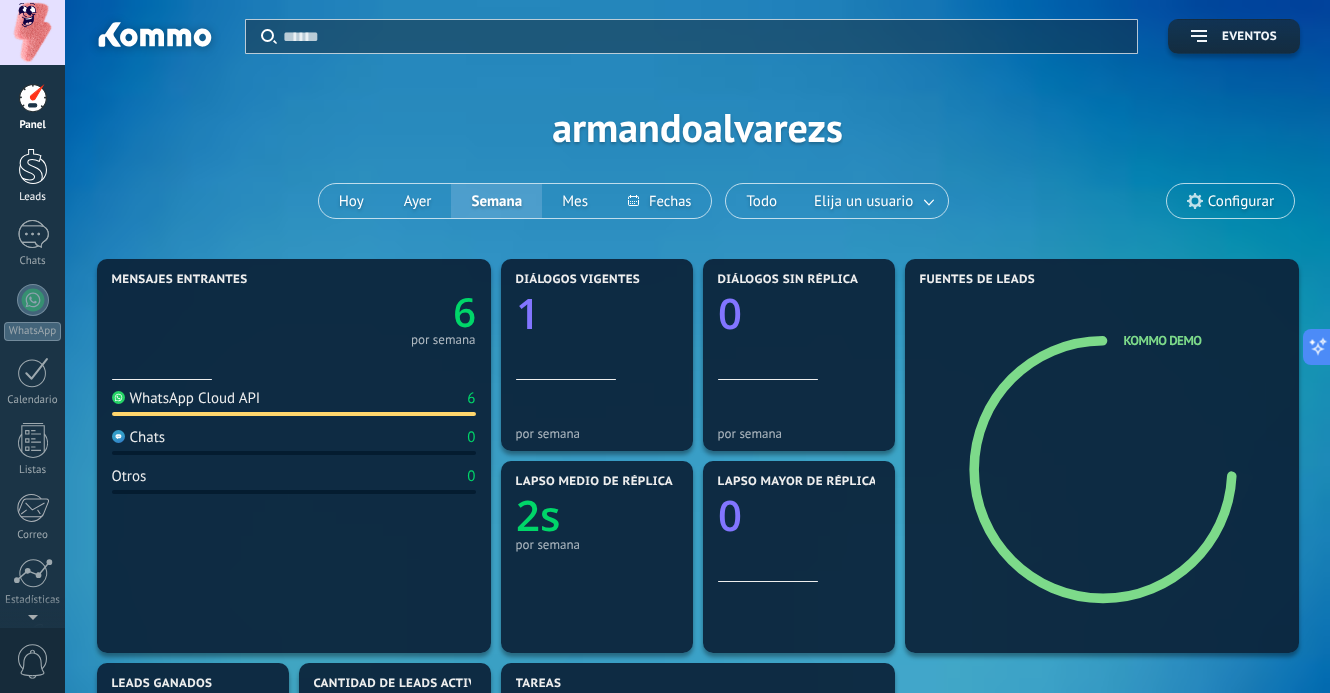 click at bounding box center (33, 166) 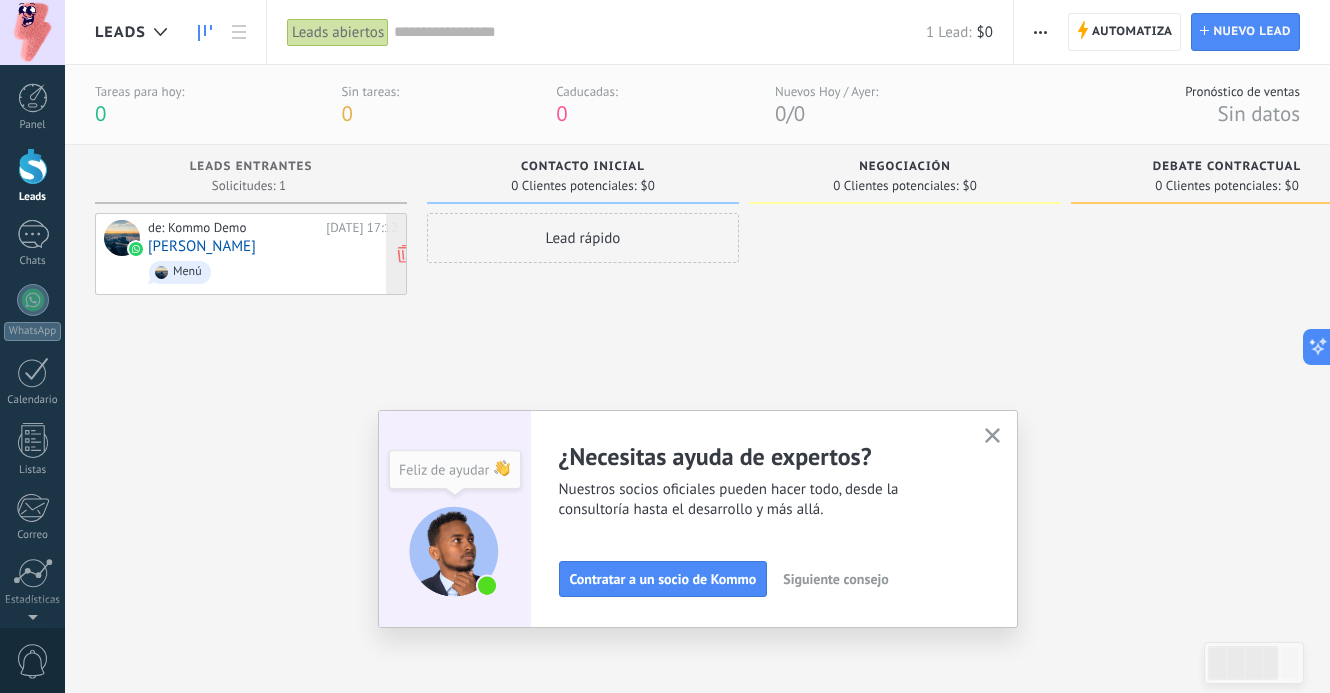 click on "[PERSON_NAME]" at bounding box center [202, 246] 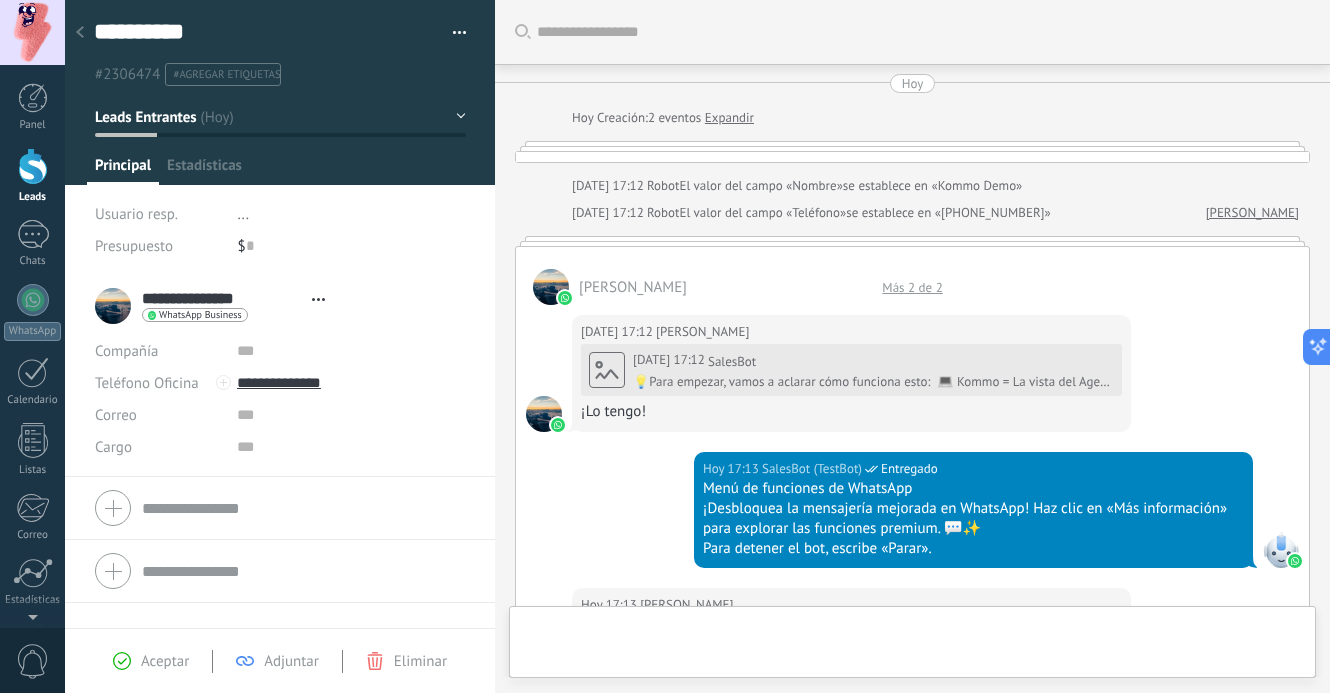 scroll, scrollTop: 1857, scrollLeft: 0, axis: vertical 